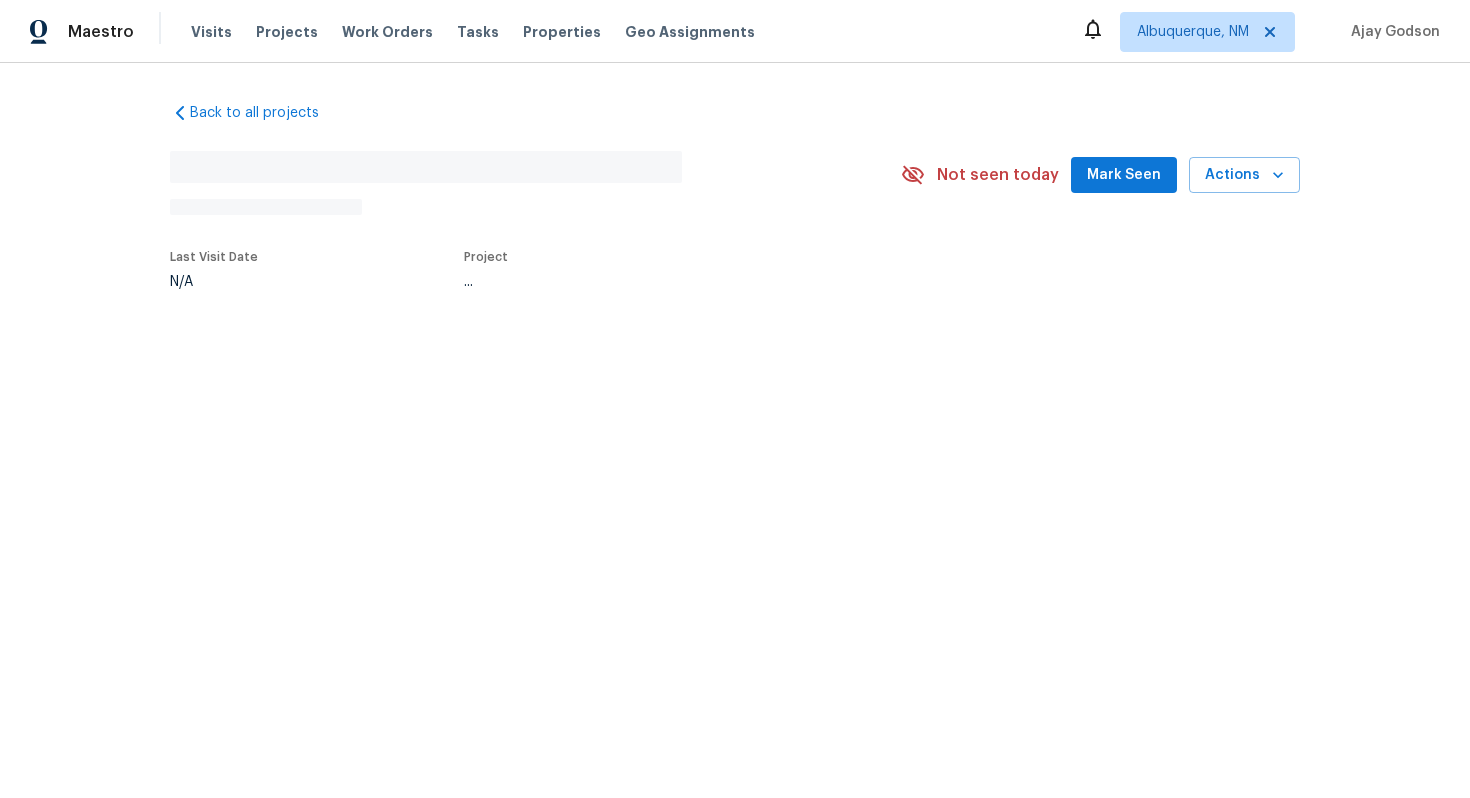 scroll, scrollTop: 0, scrollLeft: 0, axis: both 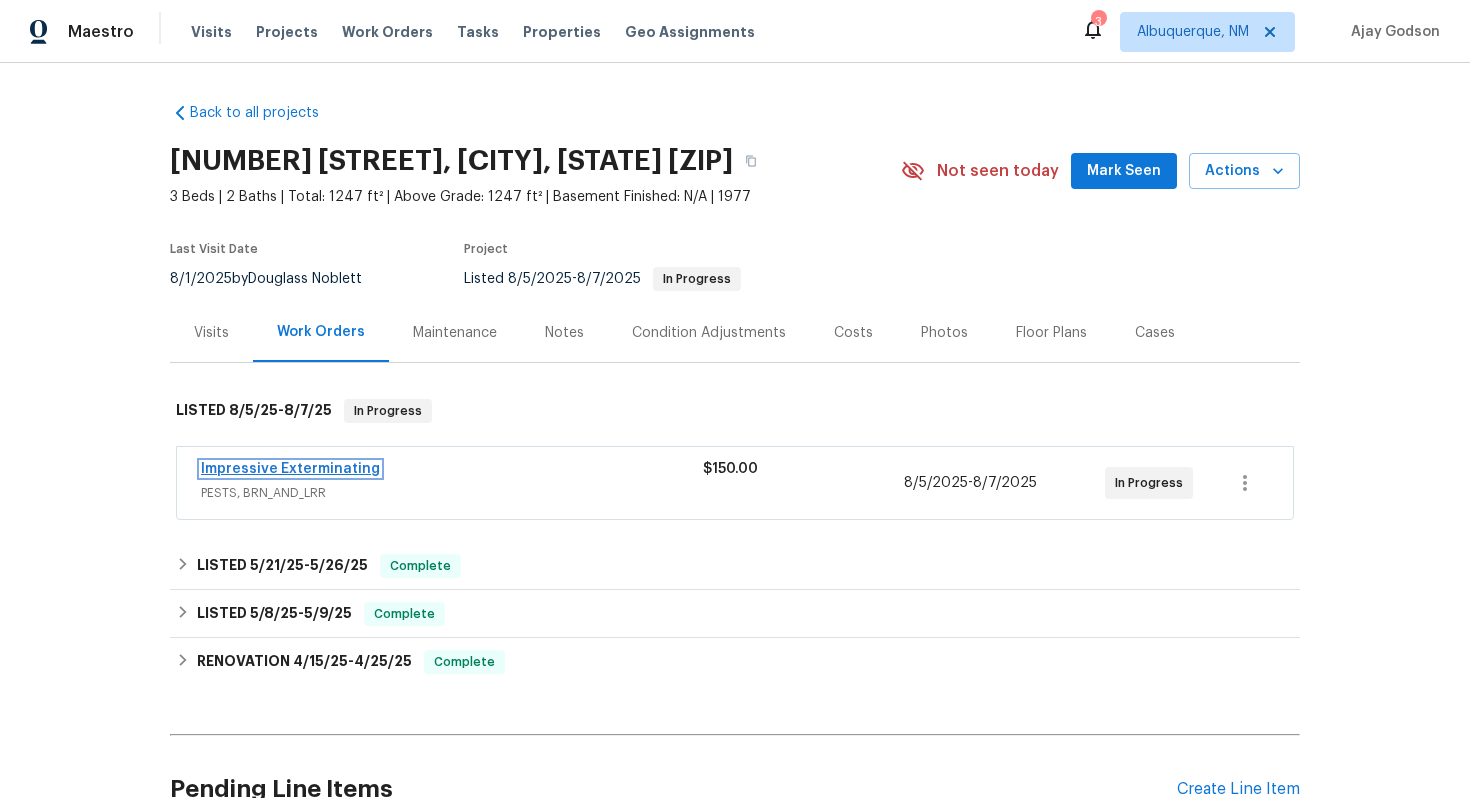click on "Impressive Exterminating" at bounding box center (290, 469) 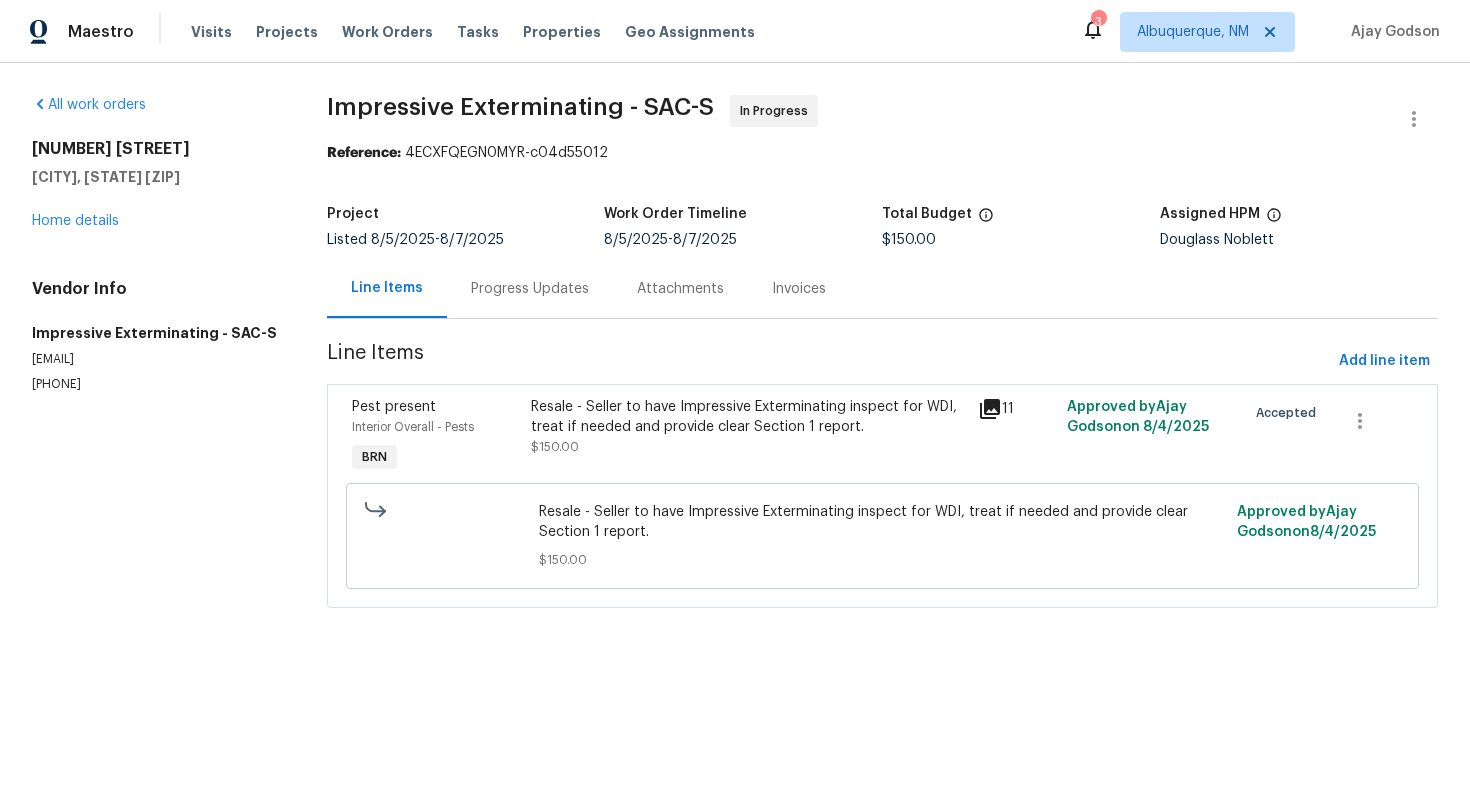 click on "Progress Updates" at bounding box center (530, 289) 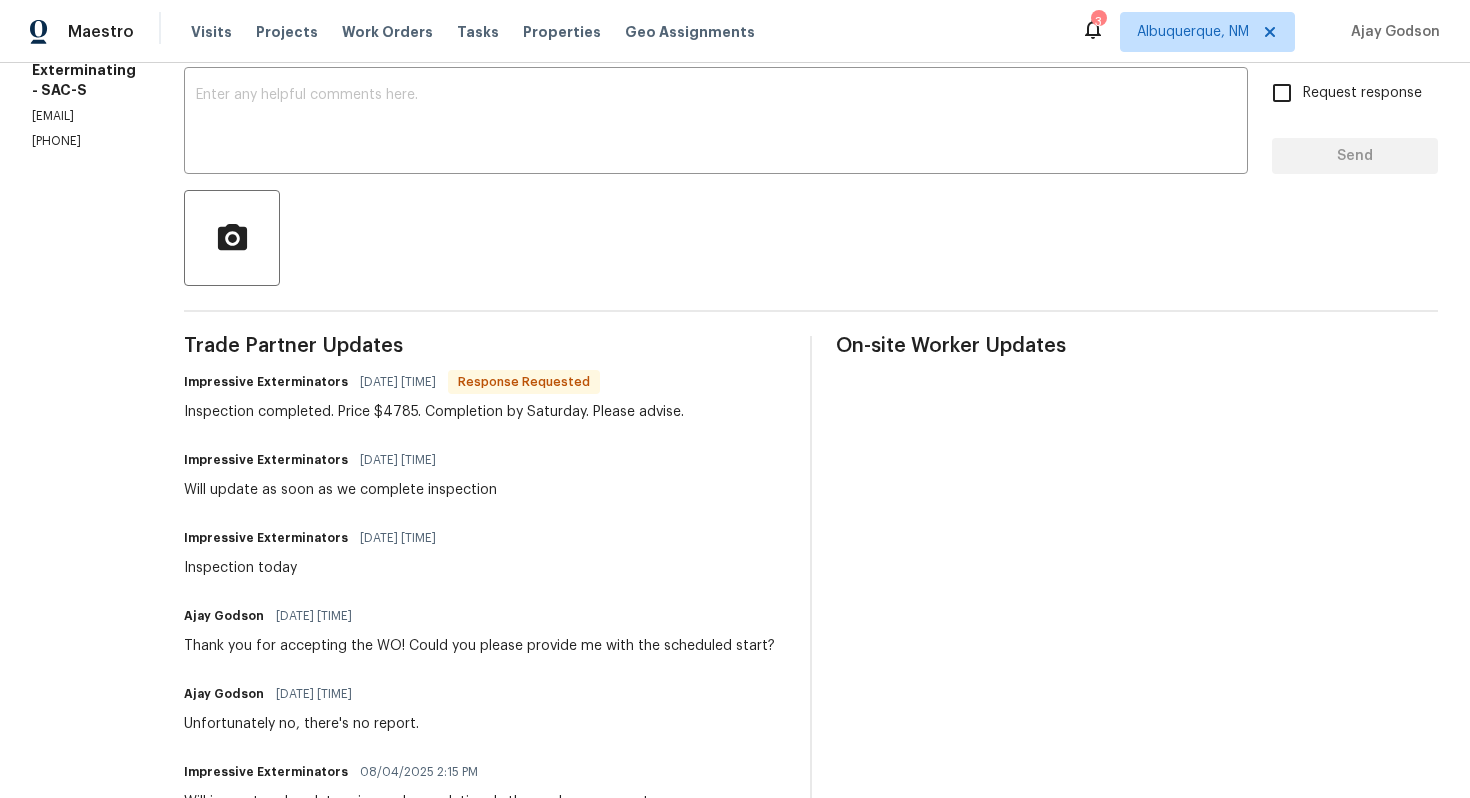 scroll, scrollTop: 0, scrollLeft: 0, axis: both 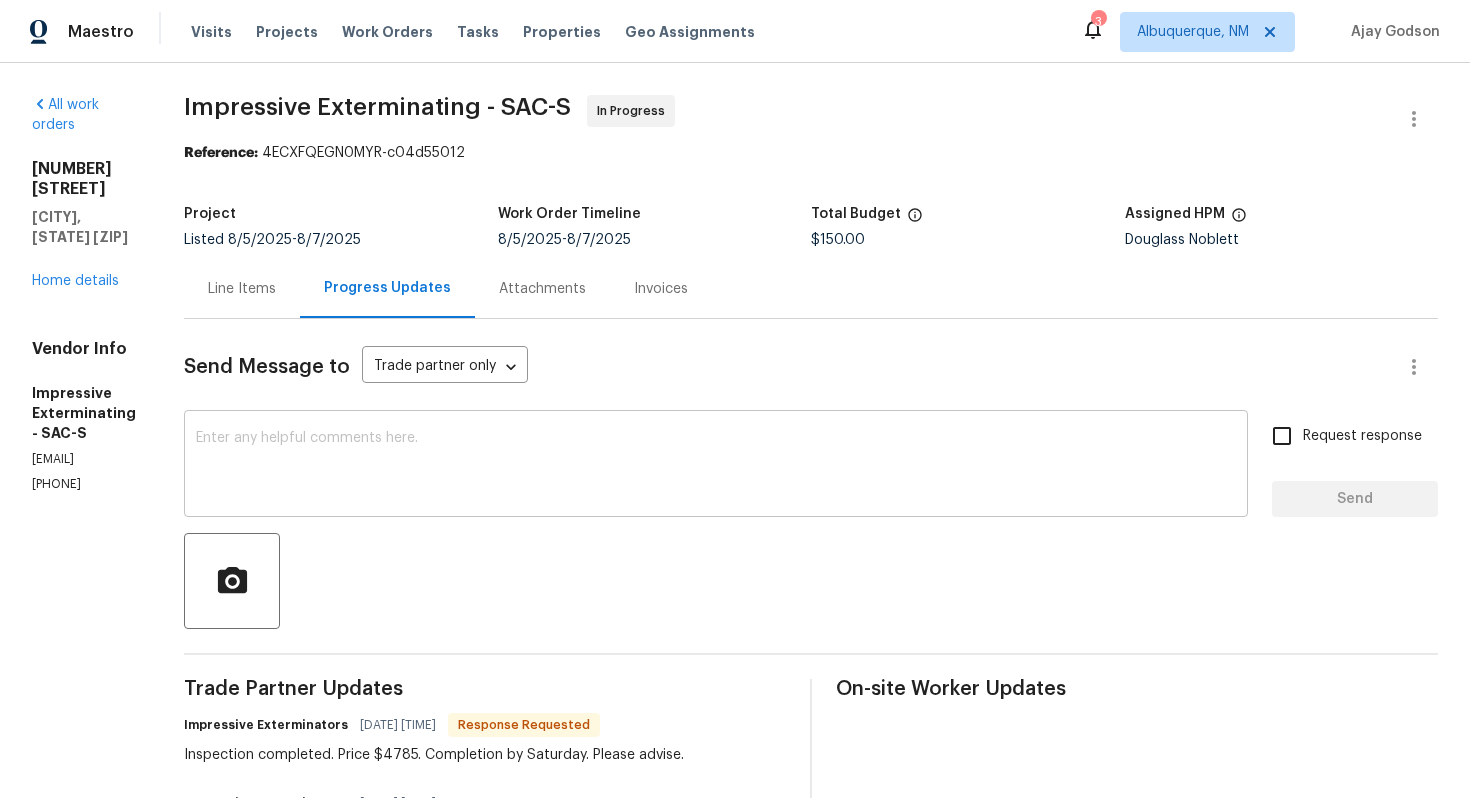 click at bounding box center [716, 466] 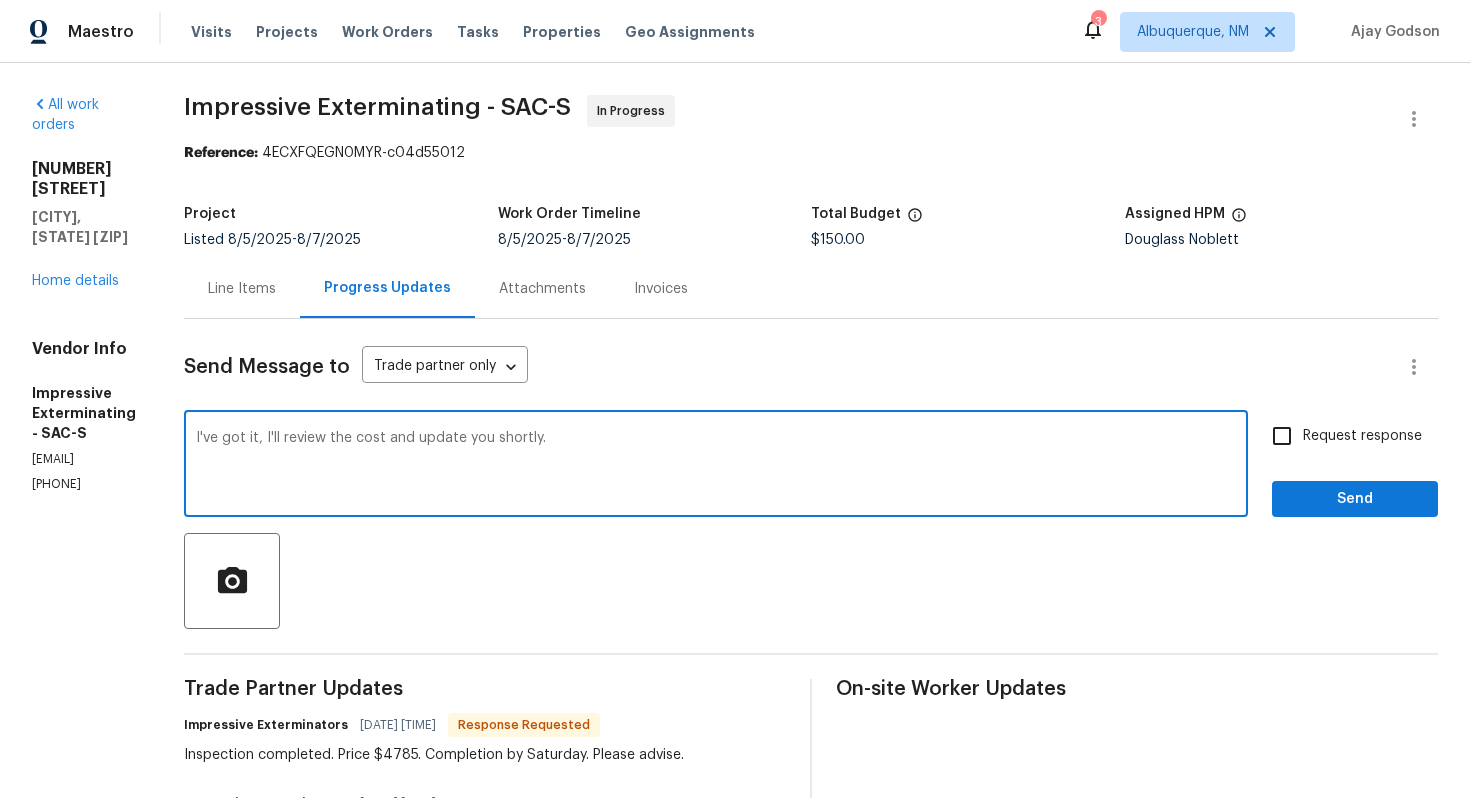 type on "I've got it, I'll review the cost and update you shortly." 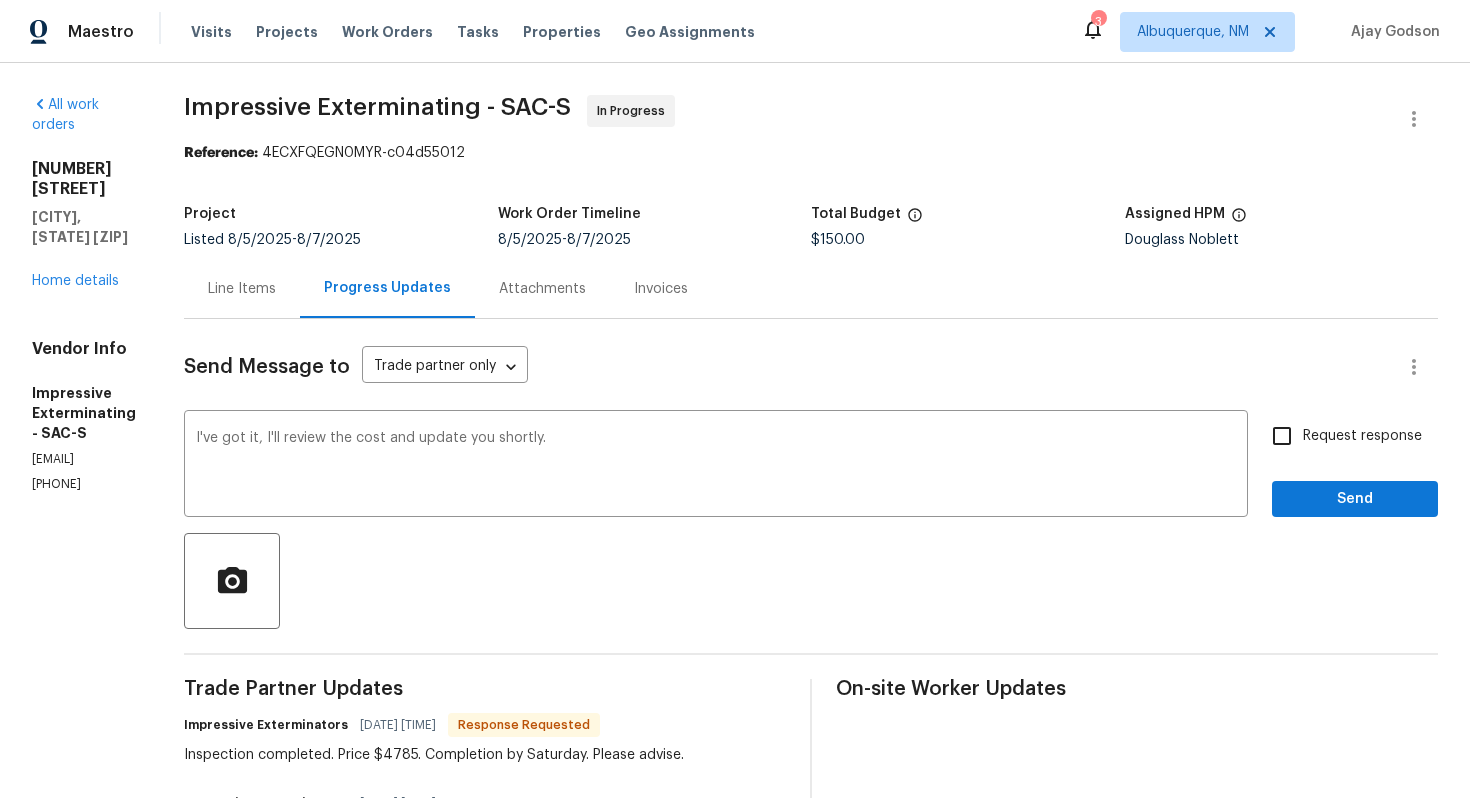 click on "Request response" at bounding box center [1362, 436] 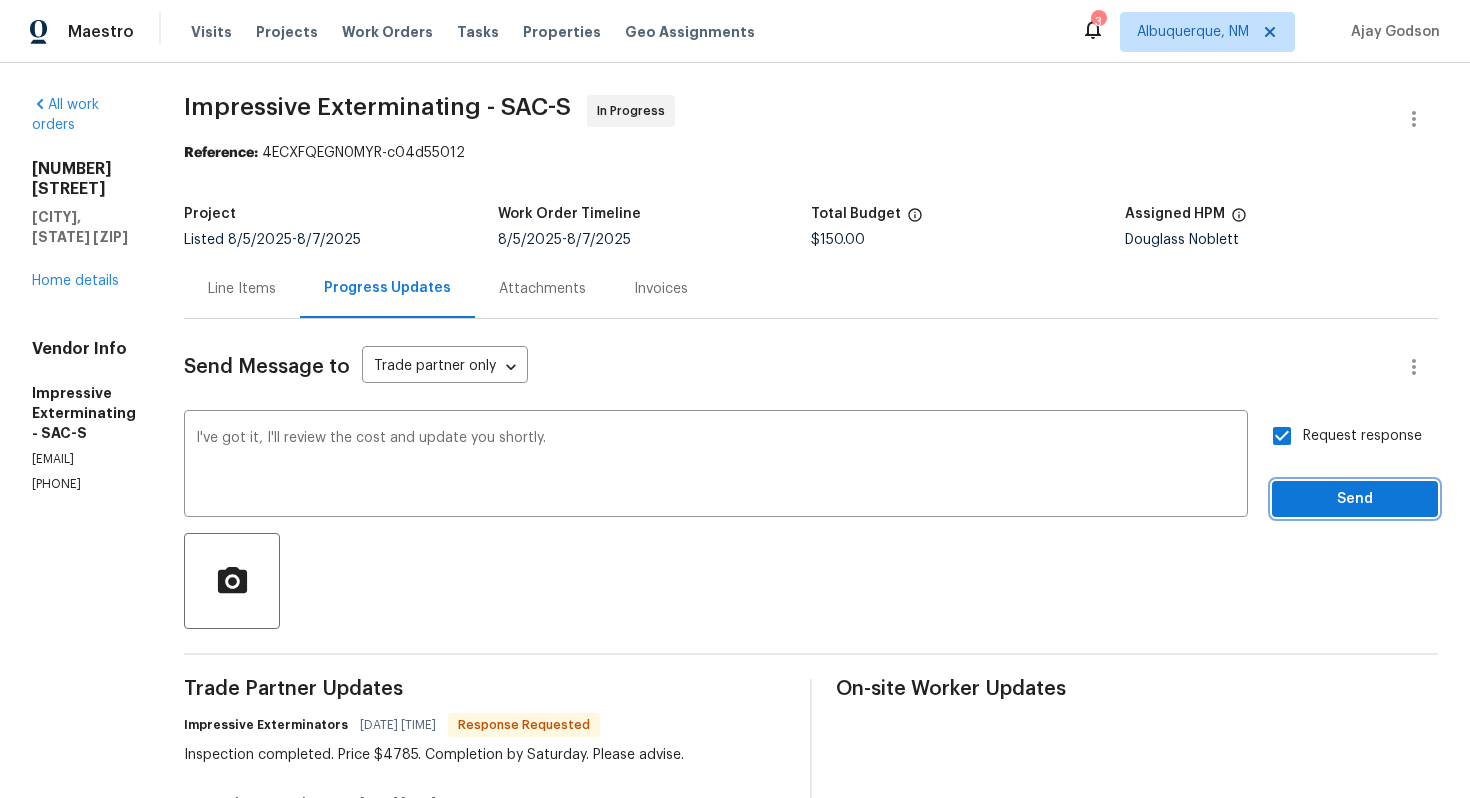 click on "Send" at bounding box center [1355, 499] 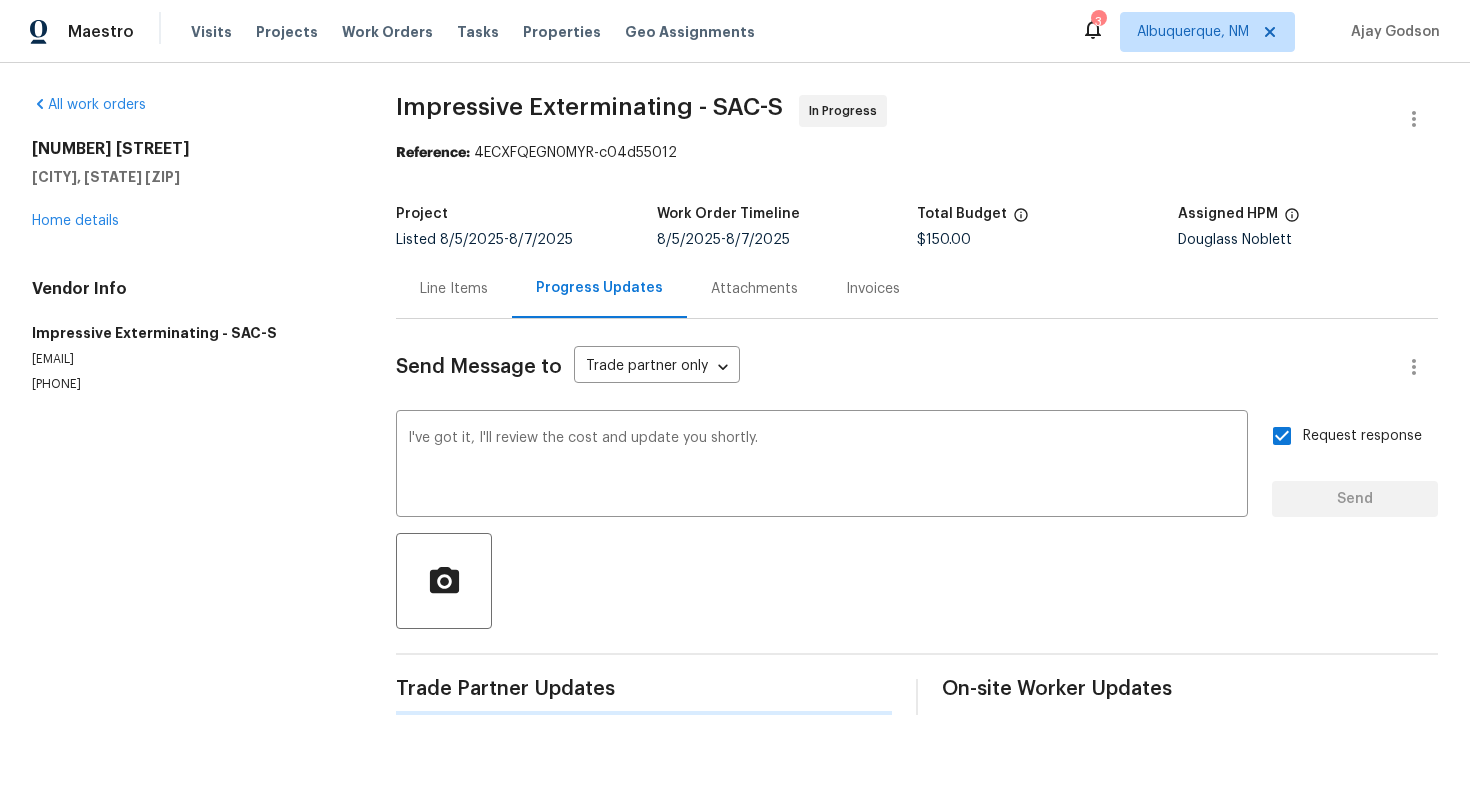 type 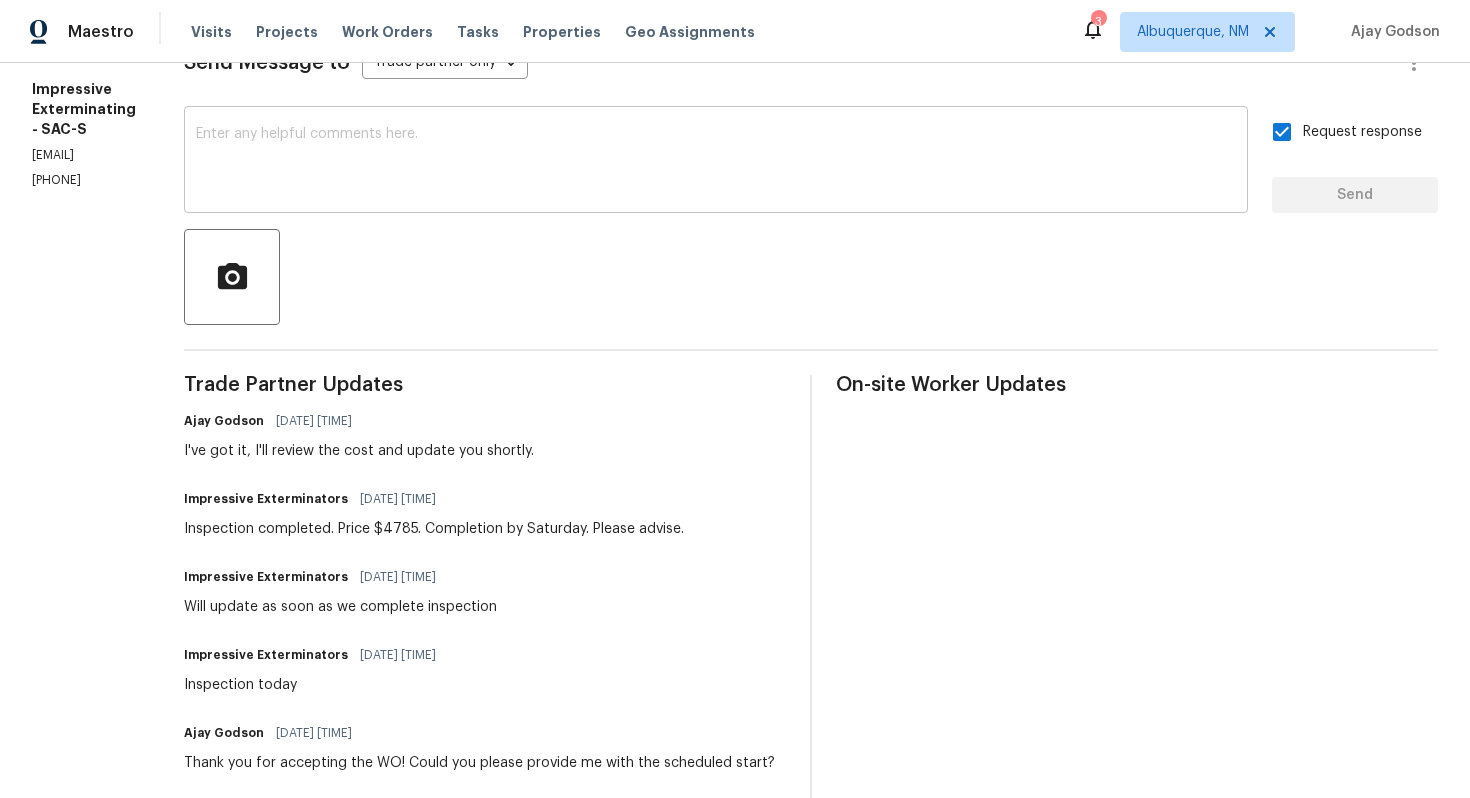 scroll, scrollTop: 308, scrollLeft: 0, axis: vertical 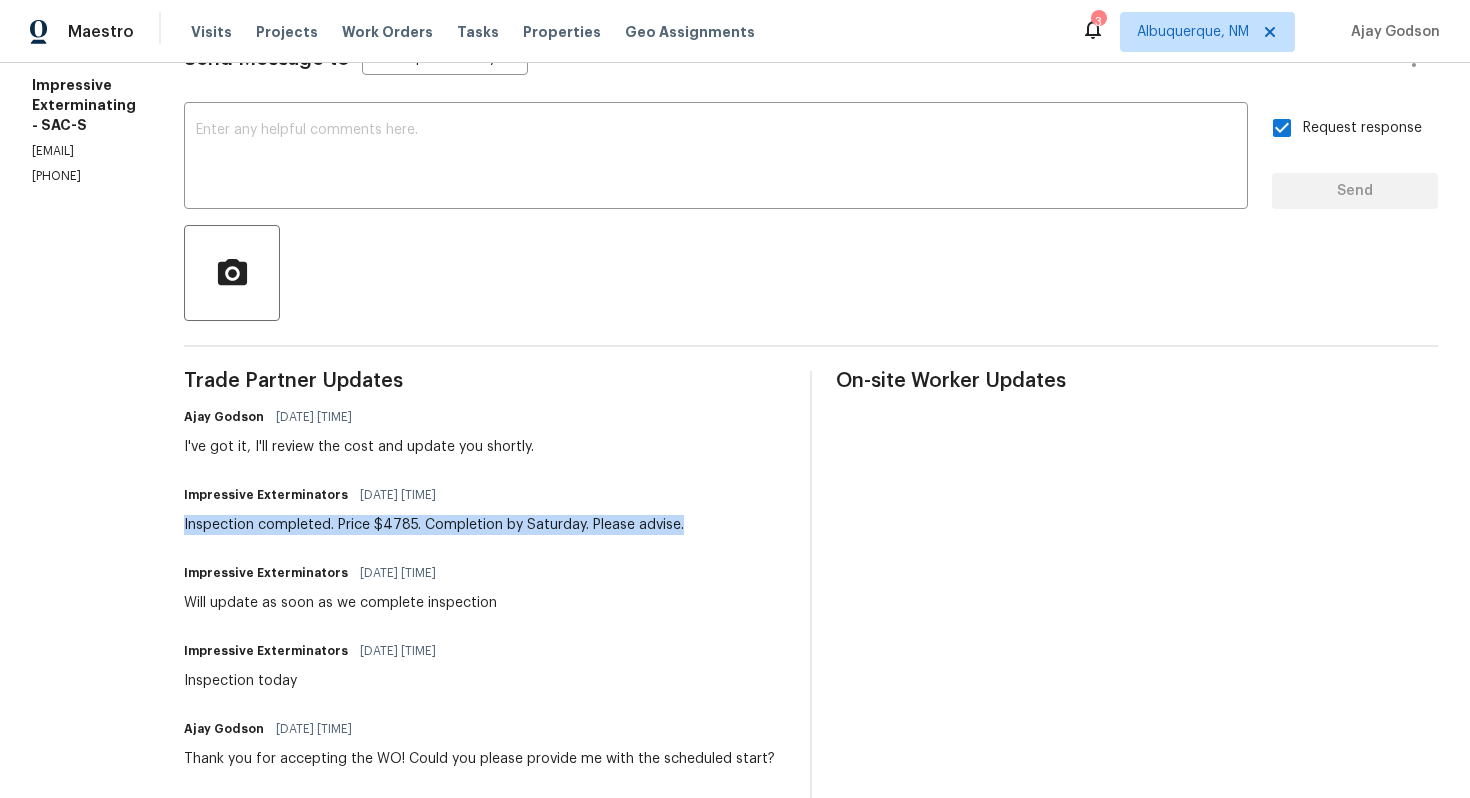 drag, startPoint x: 245, startPoint y: 526, endPoint x: 744, endPoint y: 531, distance: 499.02505 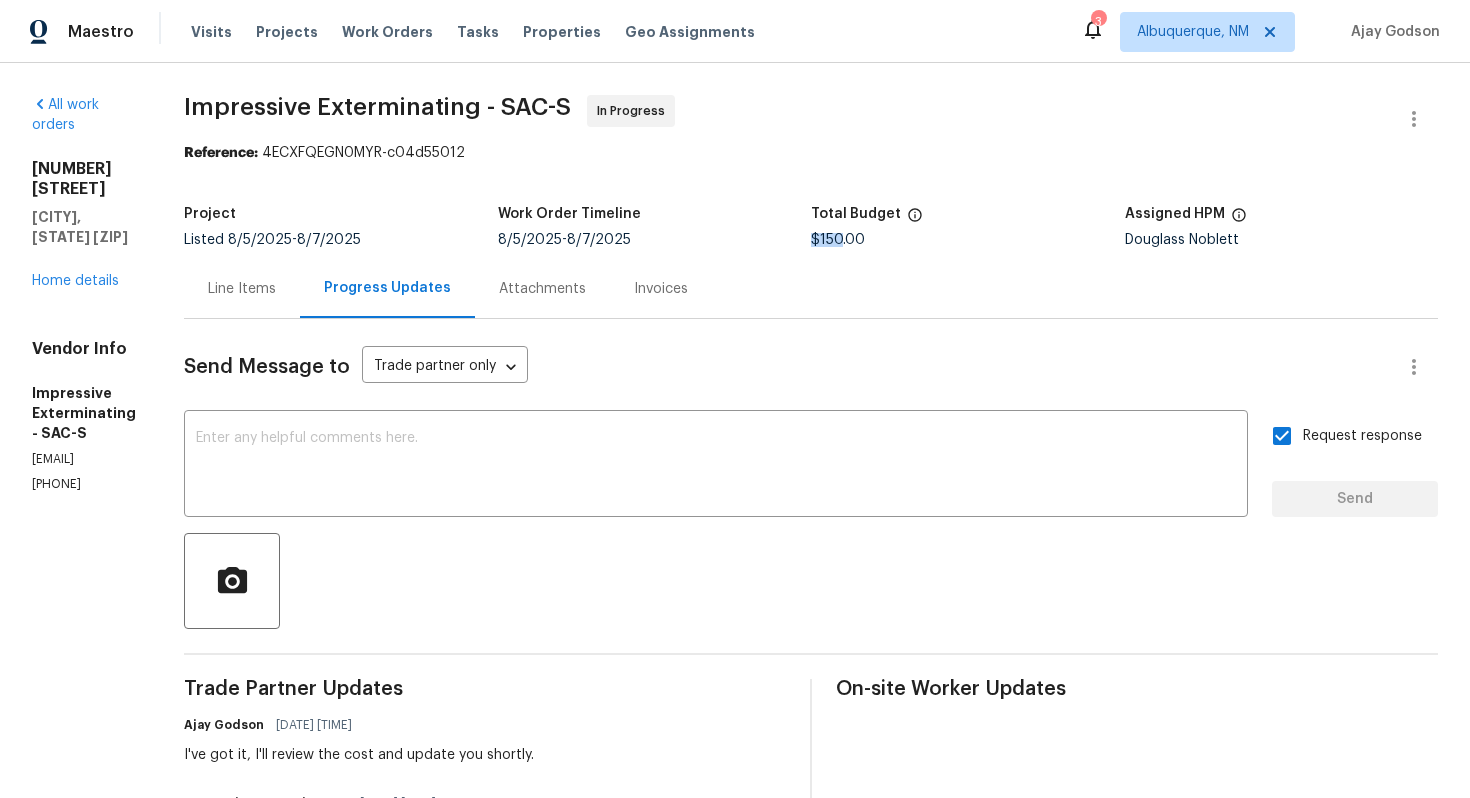 drag, startPoint x: 873, startPoint y: 242, endPoint x: 843, endPoint y: 241, distance: 30.016663 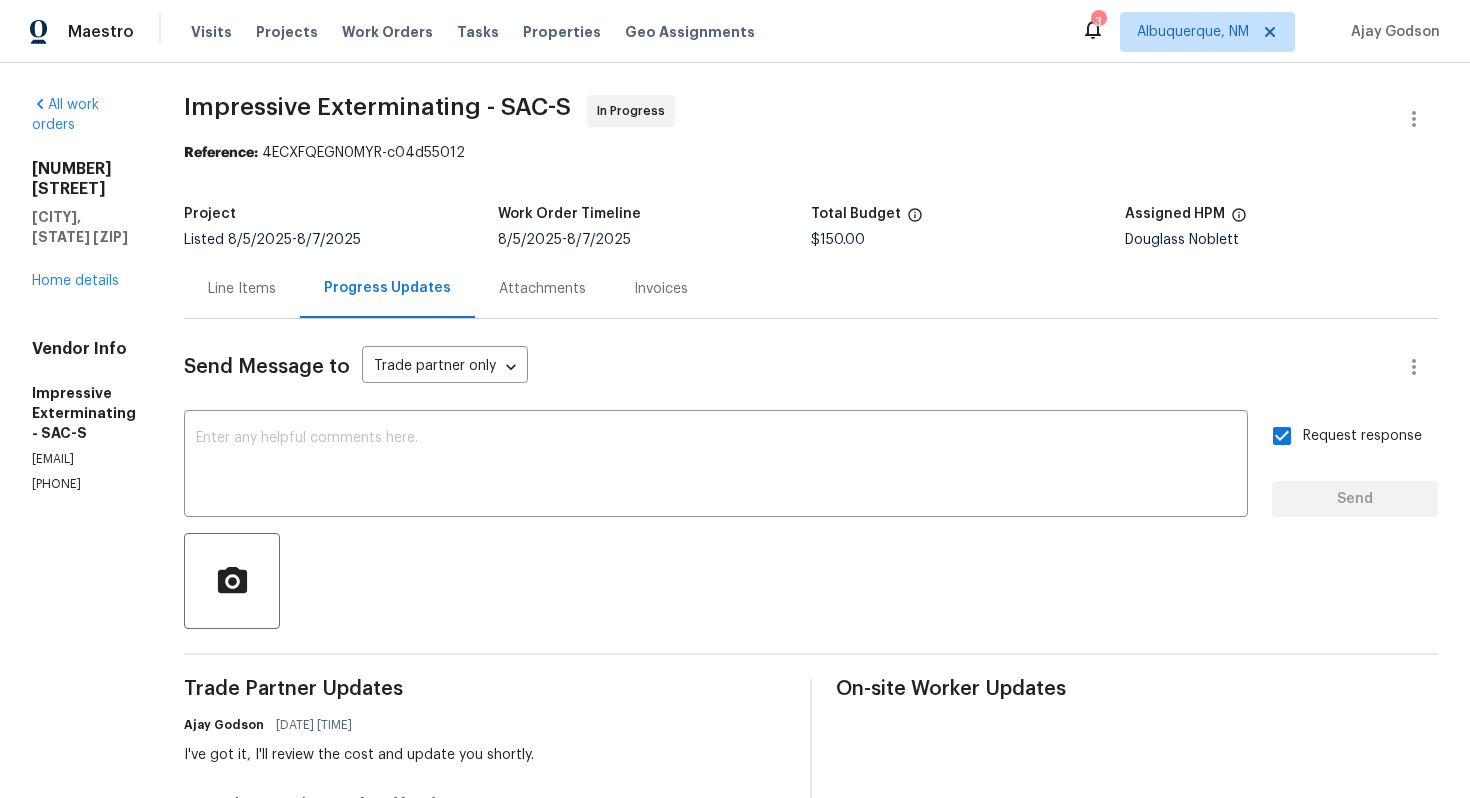 click on "Line Items" at bounding box center [242, 288] 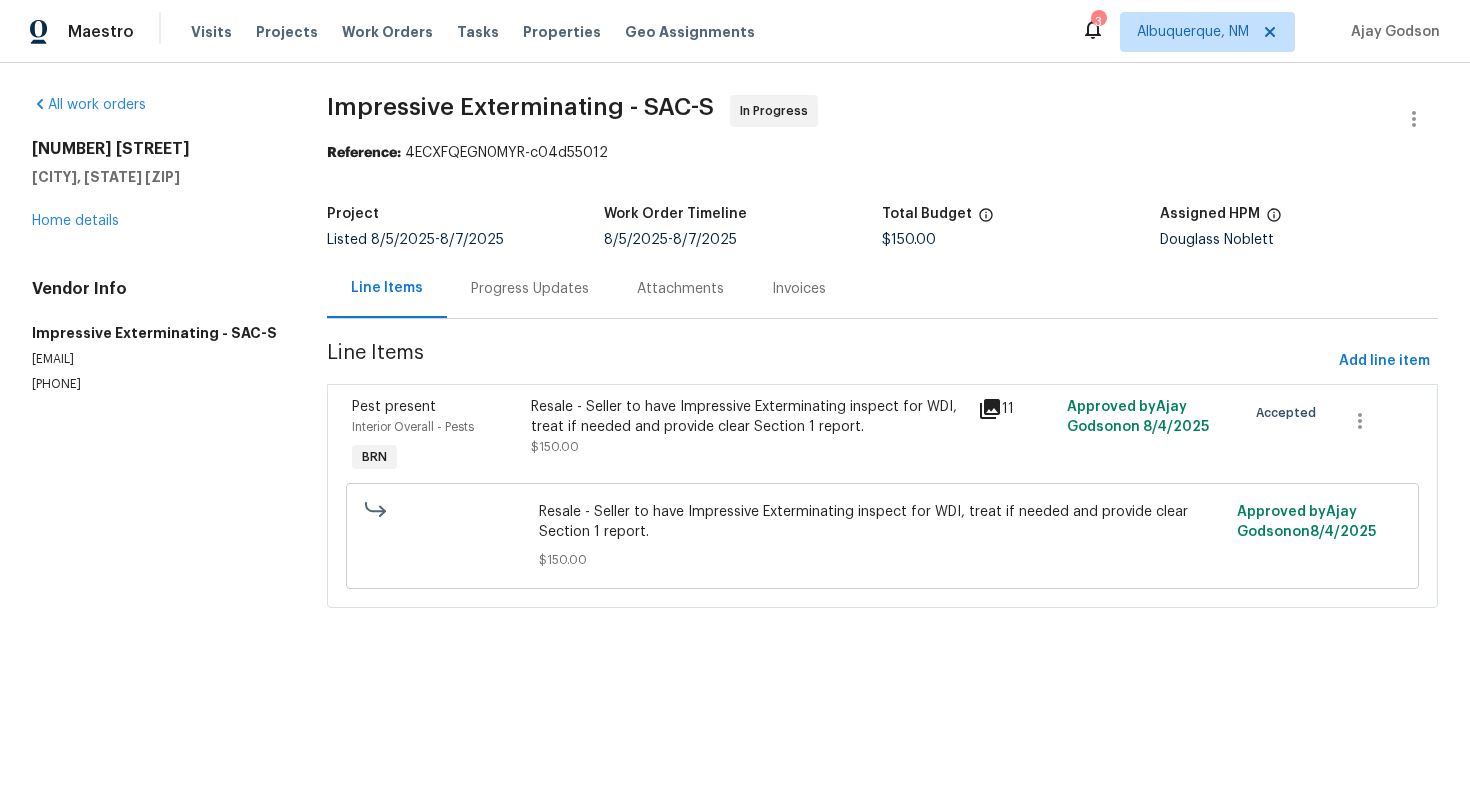 click on "Resale - Seller to have Impressive Exterminating inspect for WDI, treat if needed and provide clear Section 1 report. $150.00" at bounding box center (748, 427) 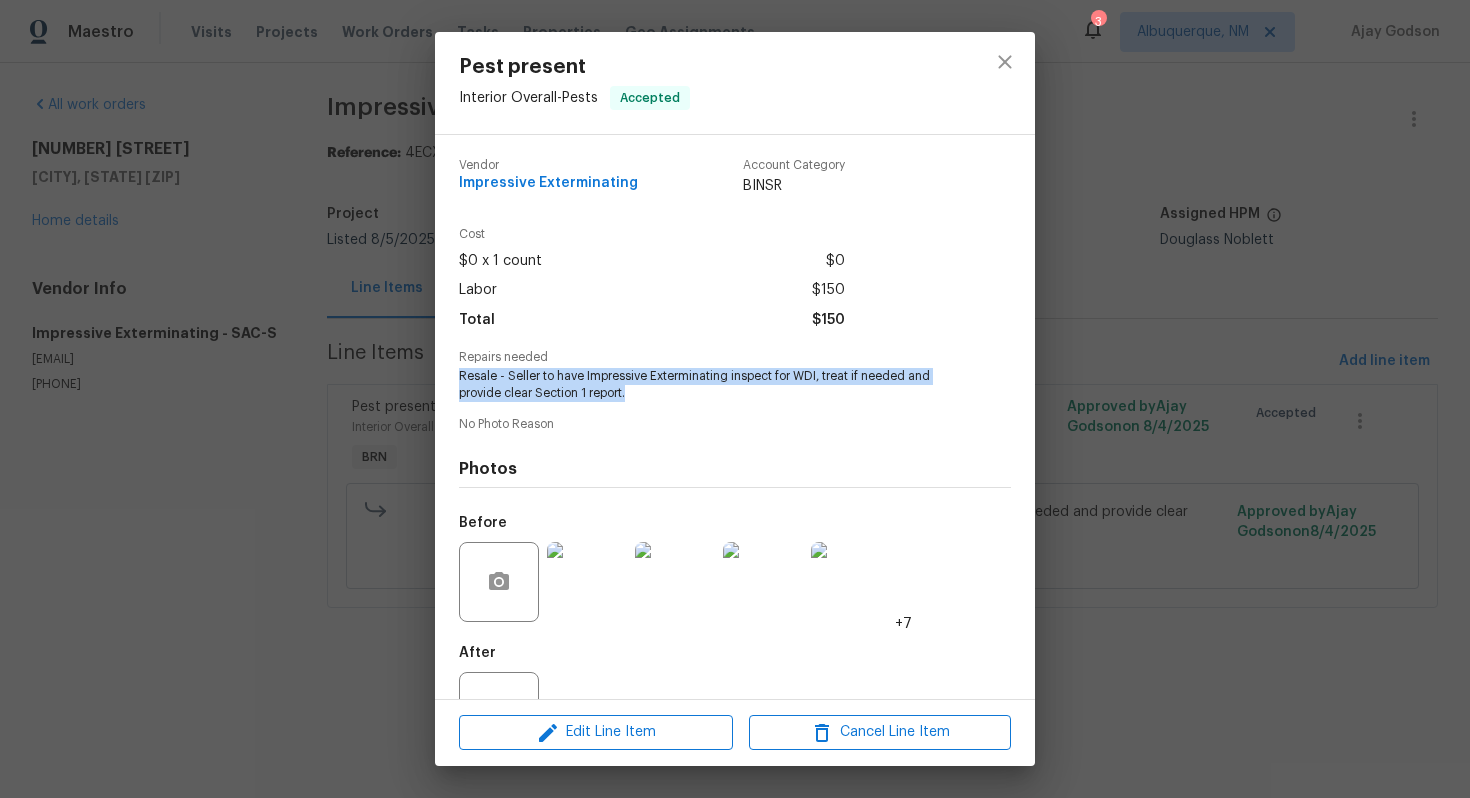 drag, startPoint x: 457, startPoint y: 377, endPoint x: 665, endPoint y: 395, distance: 208.77739 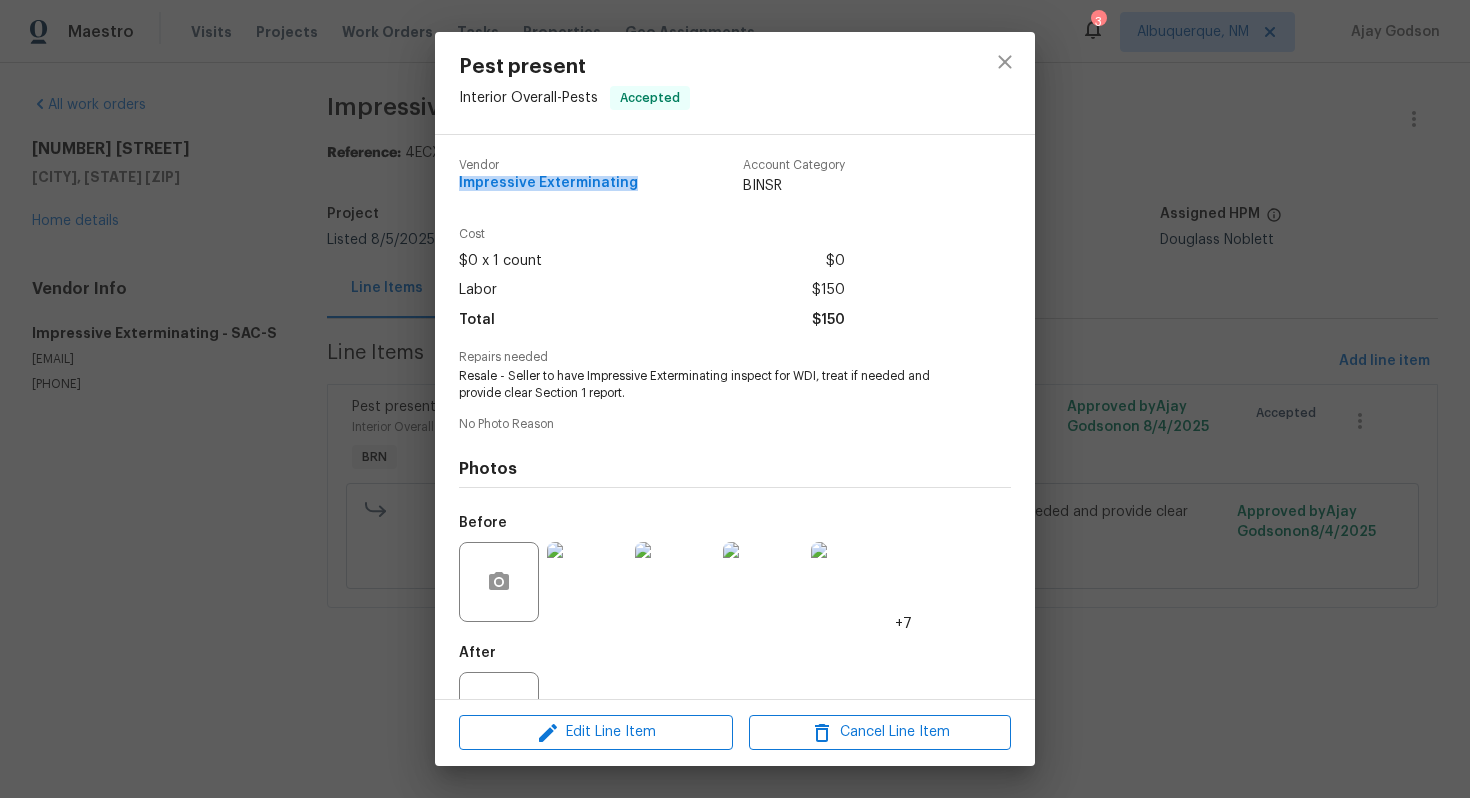 drag, startPoint x: 454, startPoint y: 187, endPoint x: 658, endPoint y: 190, distance: 204.02206 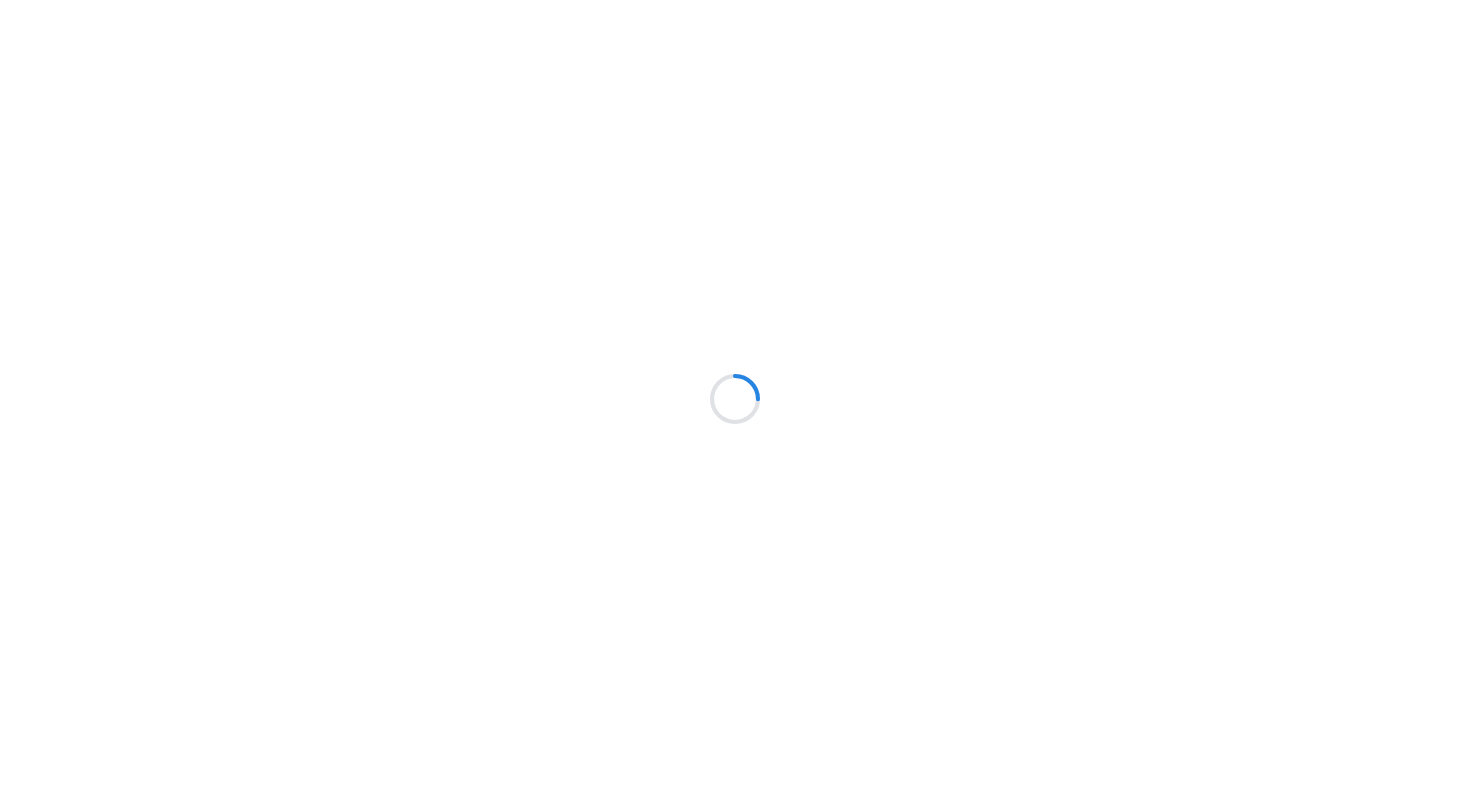 scroll, scrollTop: 0, scrollLeft: 0, axis: both 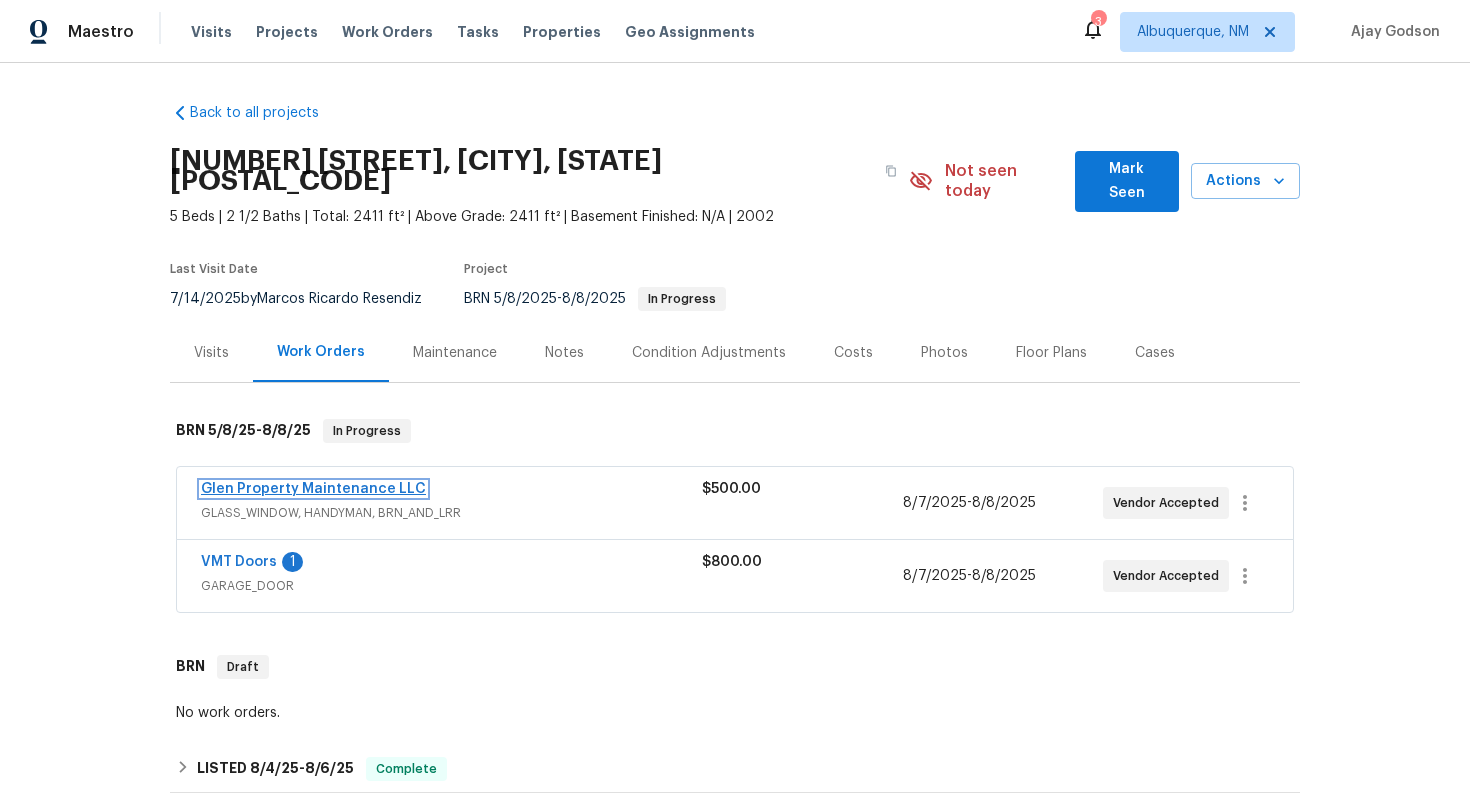 click on "Glen Property Maintenance LLC" at bounding box center (313, 489) 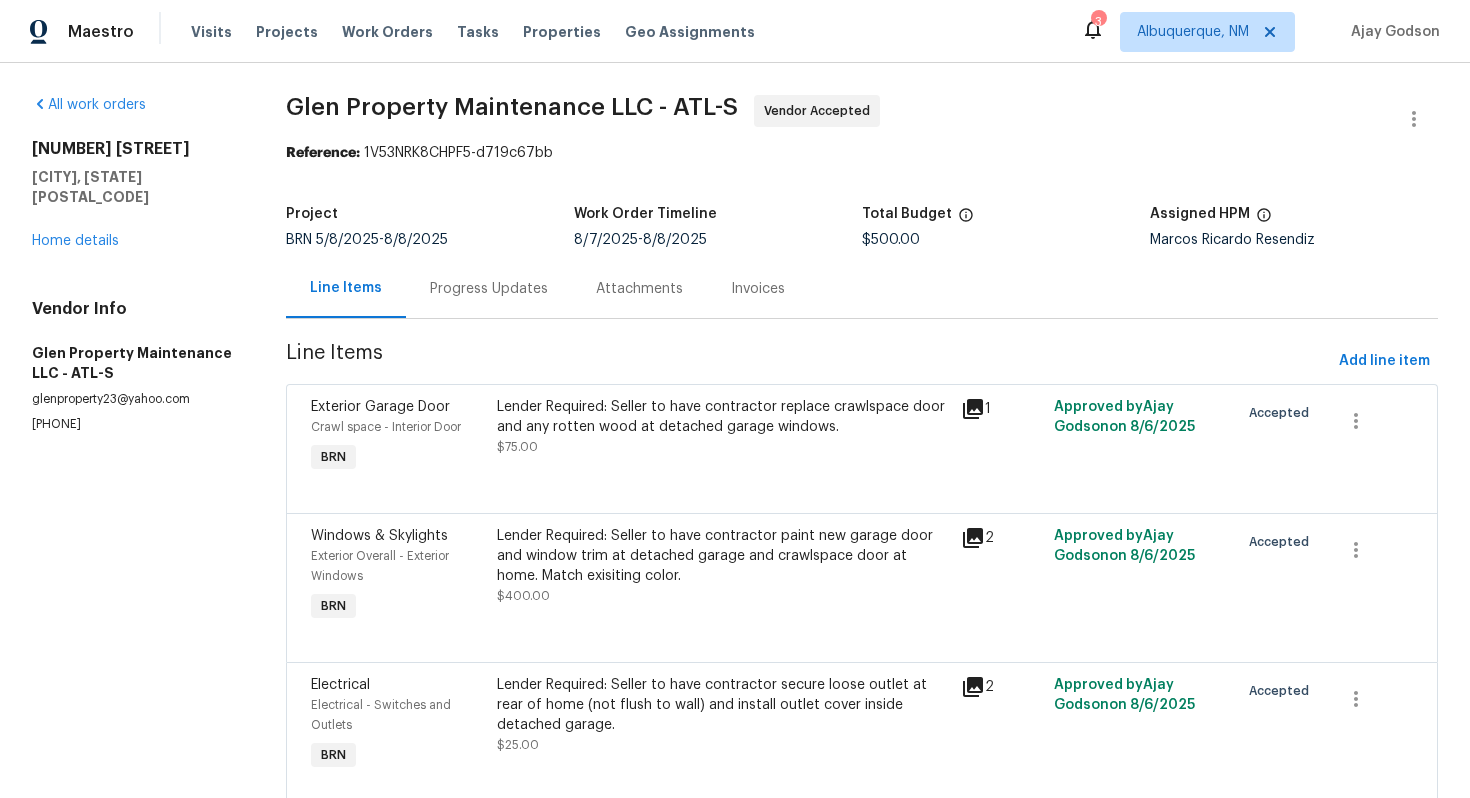 click on "Progress Updates" at bounding box center (489, 288) 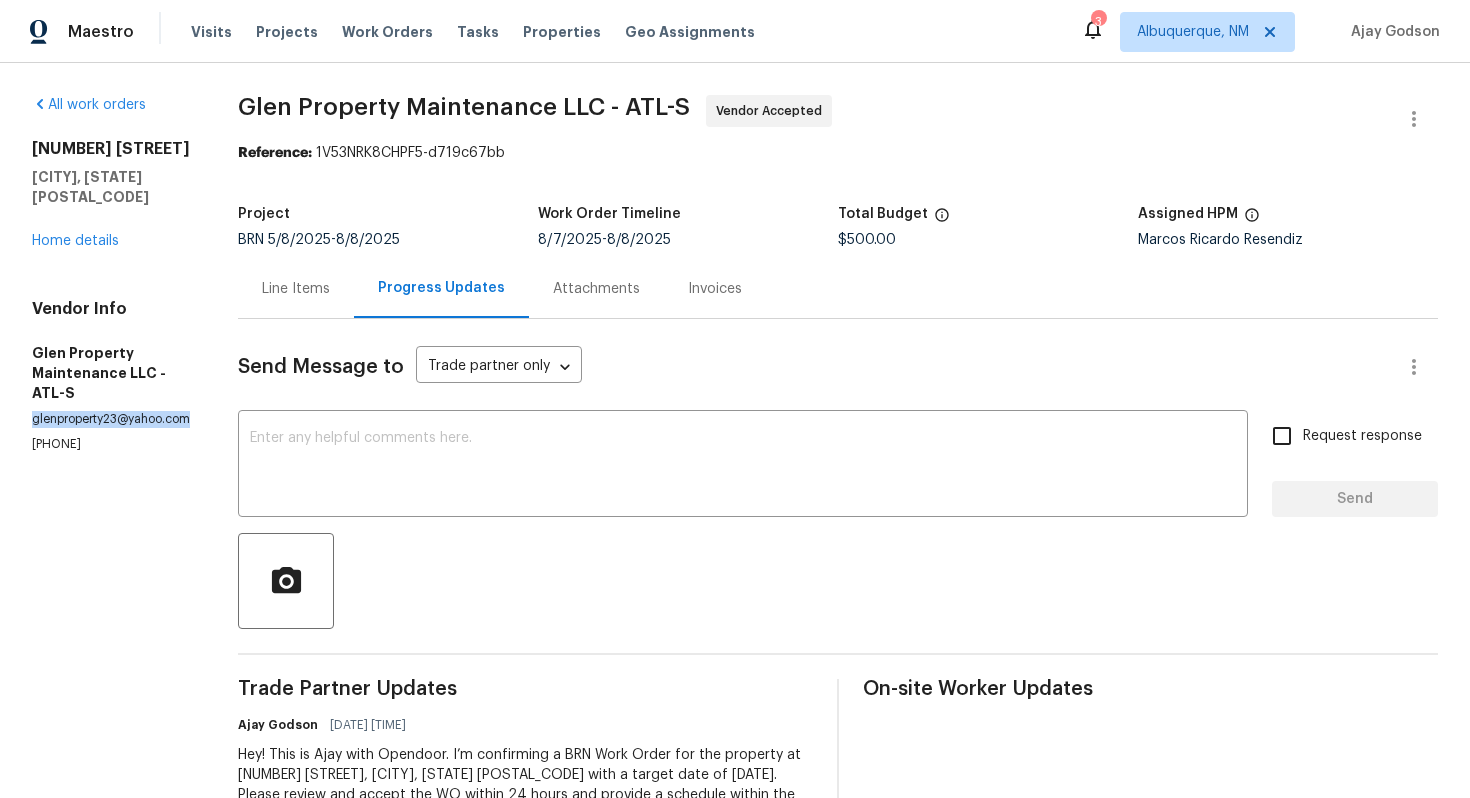 drag, startPoint x: 30, startPoint y: 404, endPoint x: 202, endPoint y: 405, distance: 172.00291 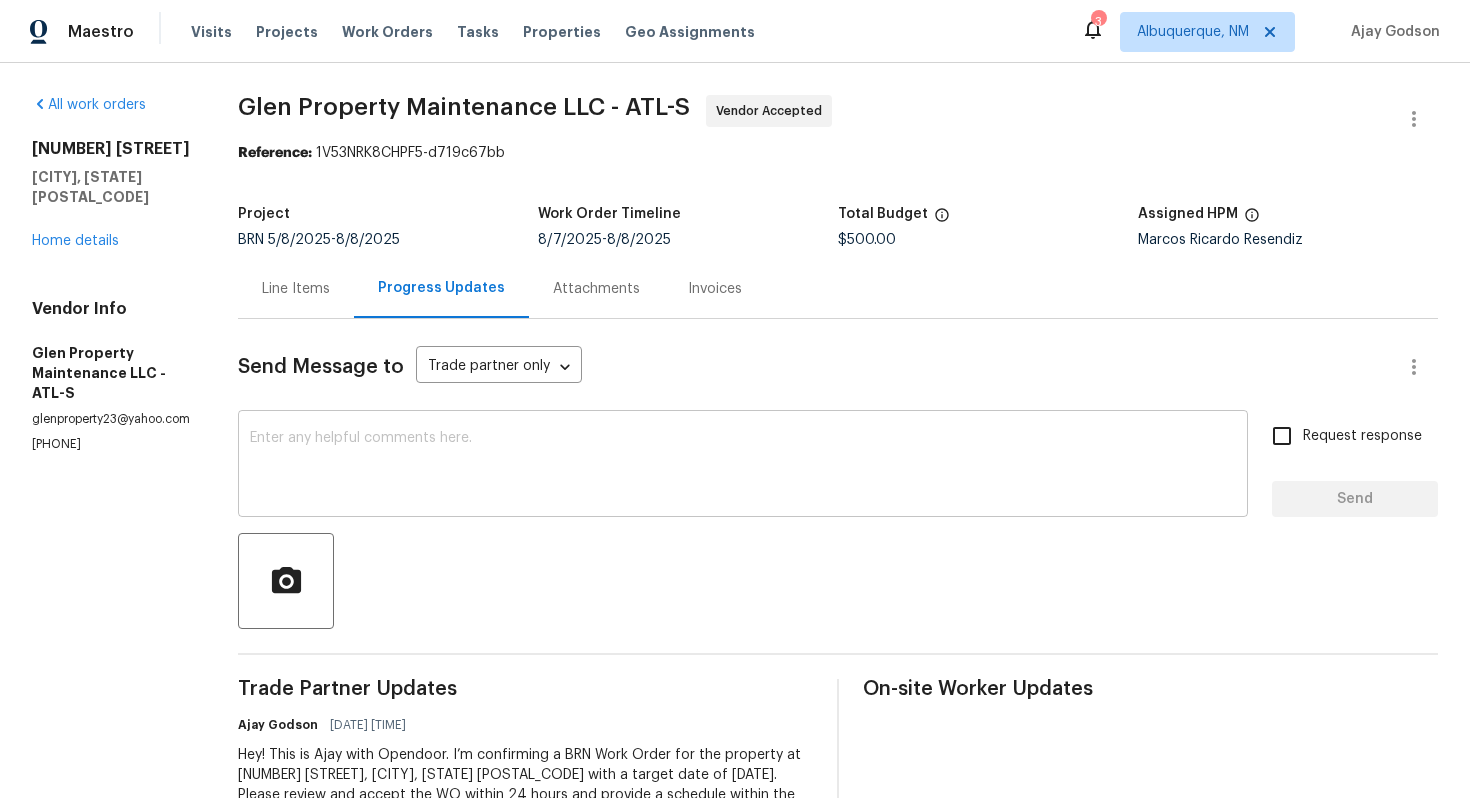 click at bounding box center (743, 466) 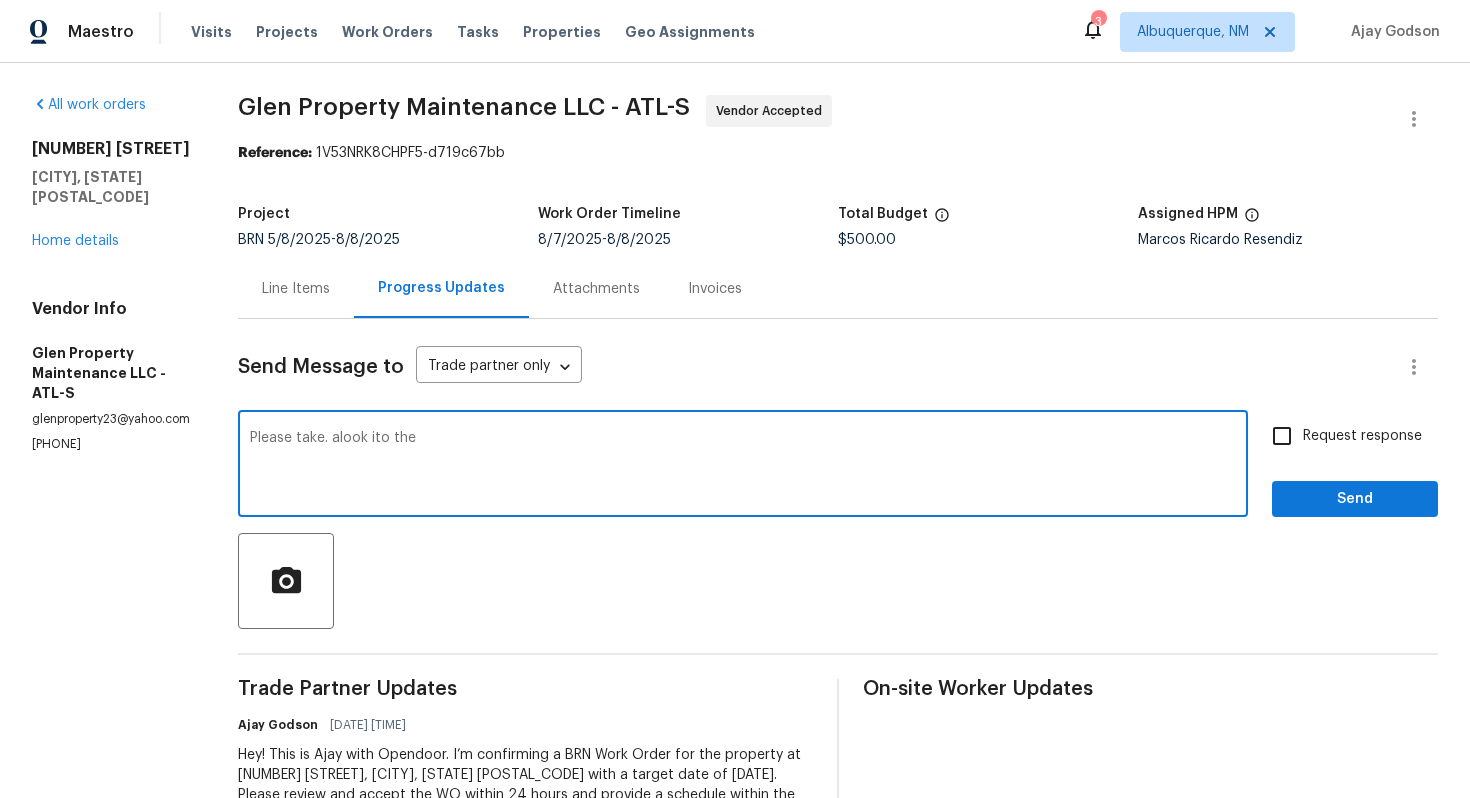 click on "Please take. alook ito the" at bounding box center [743, 466] 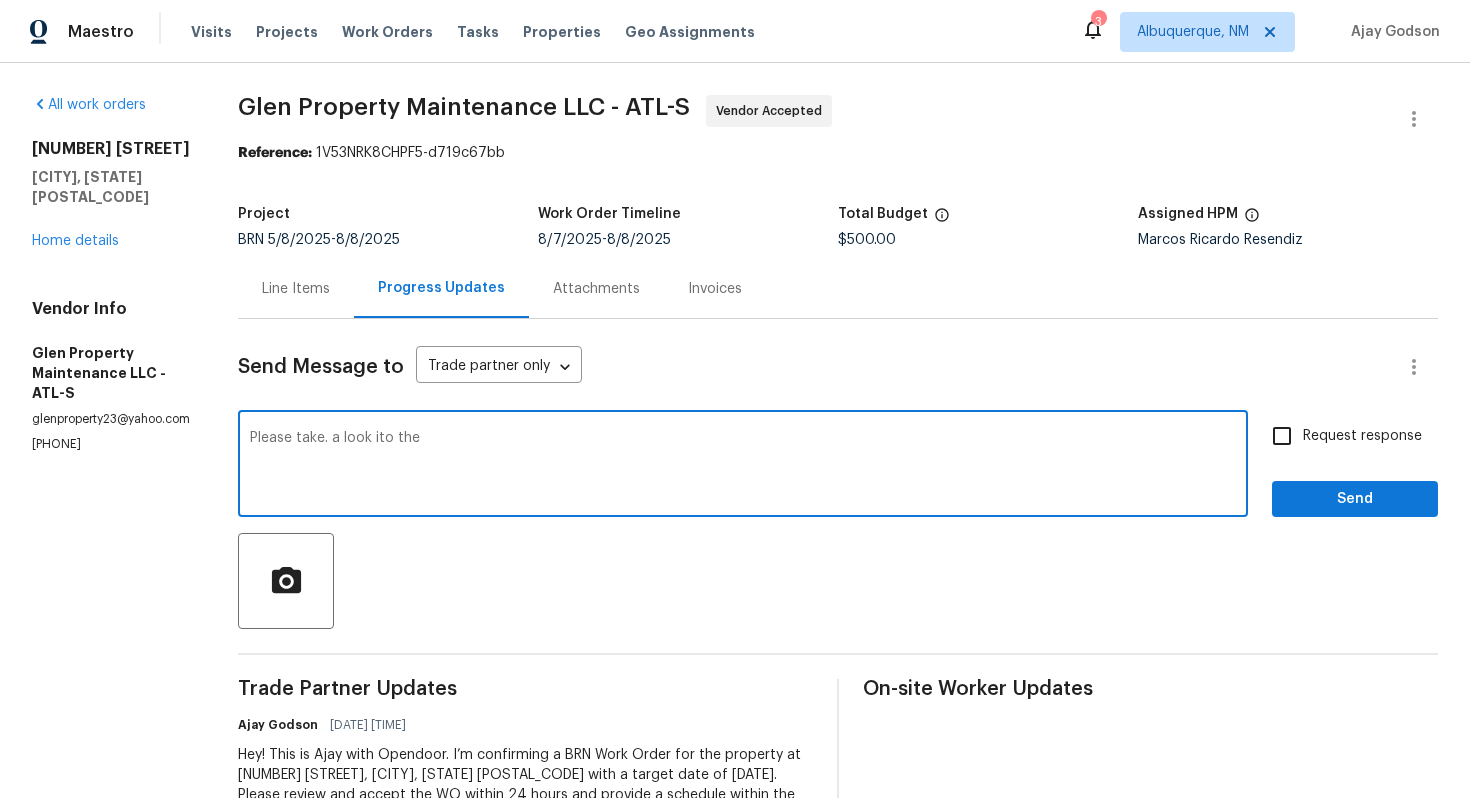click on "Please take. a look ito the" at bounding box center (743, 466) 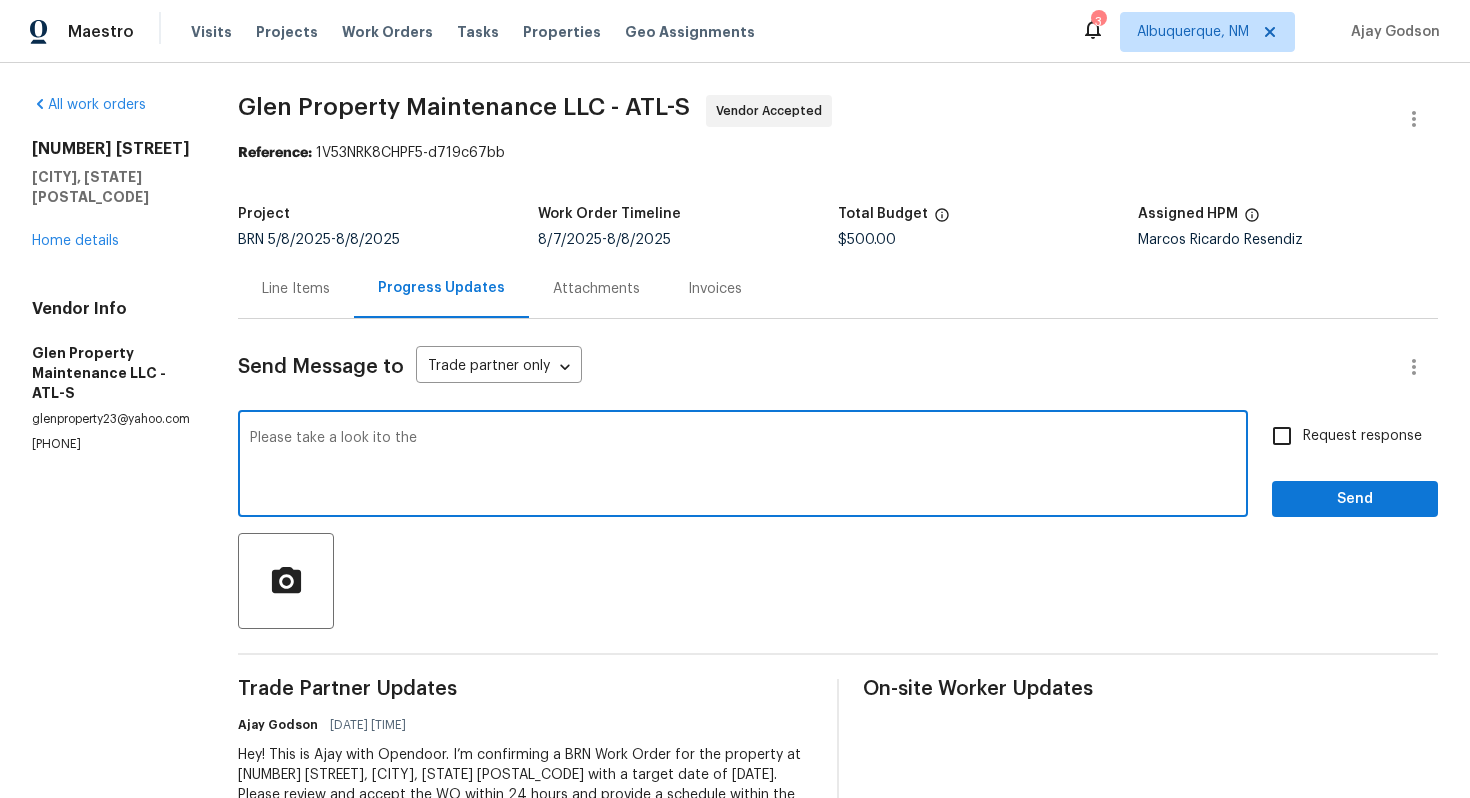 click on "Please take a look ito the" at bounding box center (743, 466) 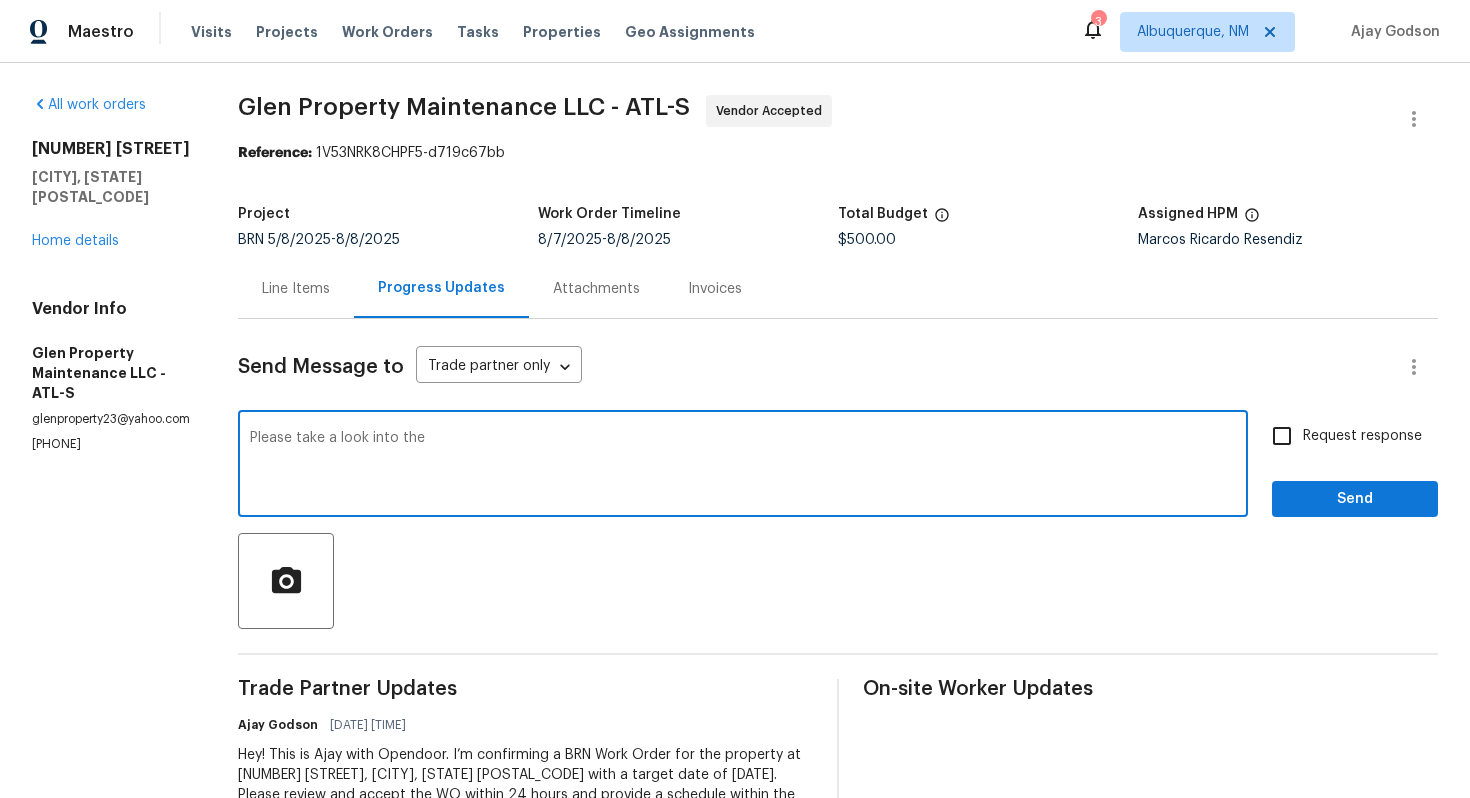 click on "Please take a look into the" at bounding box center [743, 466] 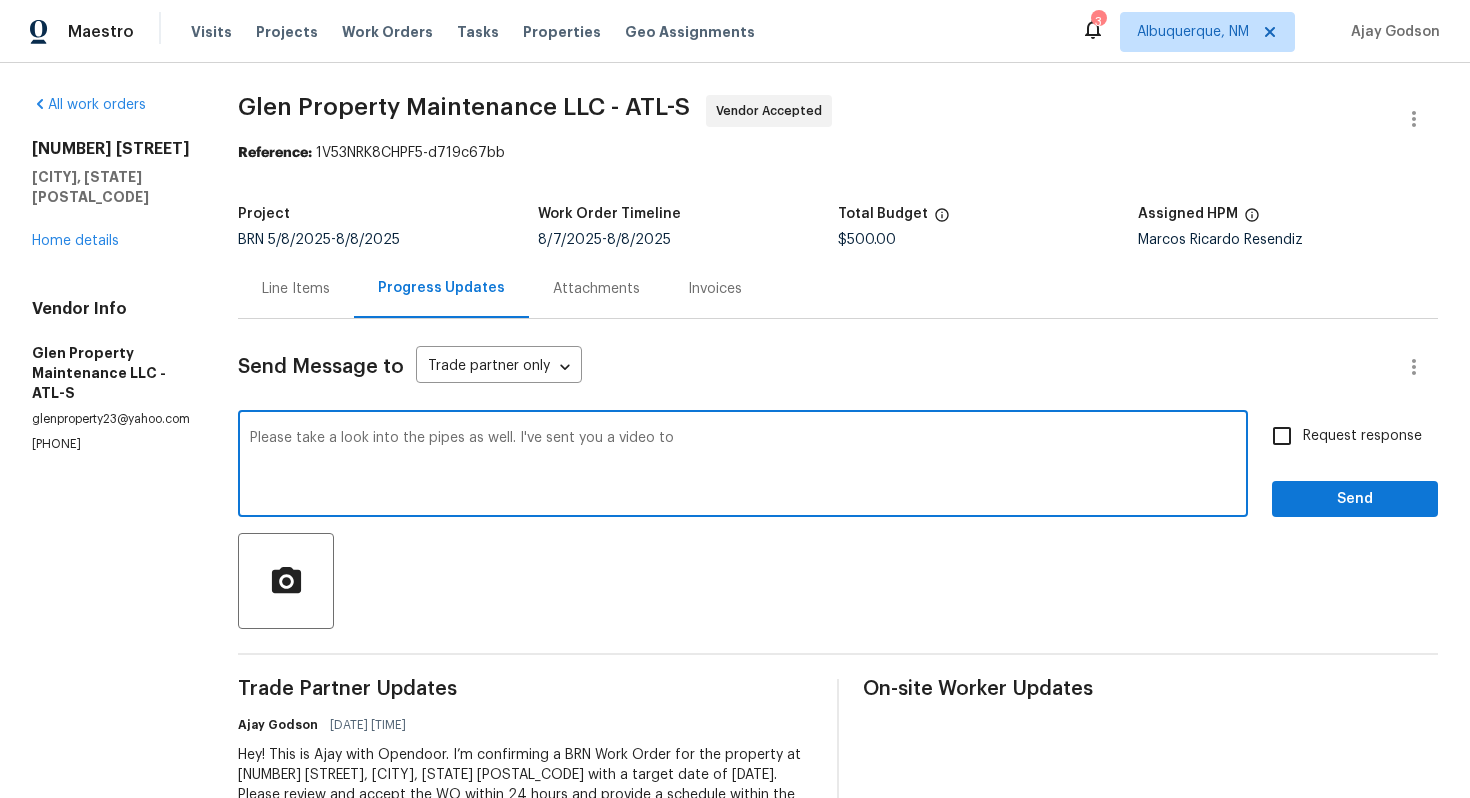 paste on "glenproperty23@yahoo.com" 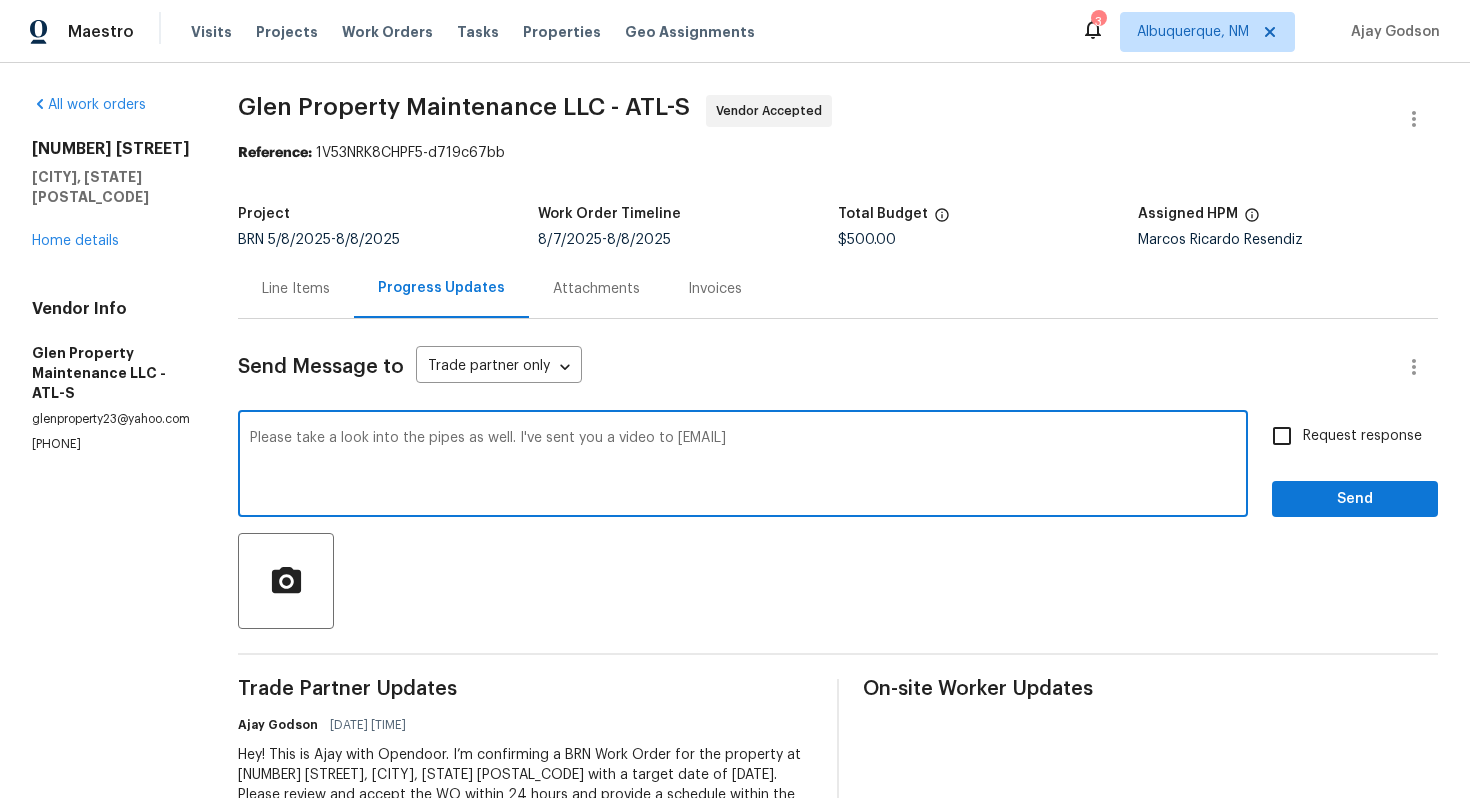 type on "Please take a look into the pipes as well. I've sent you a video to glenproperty23@yahoo.com" 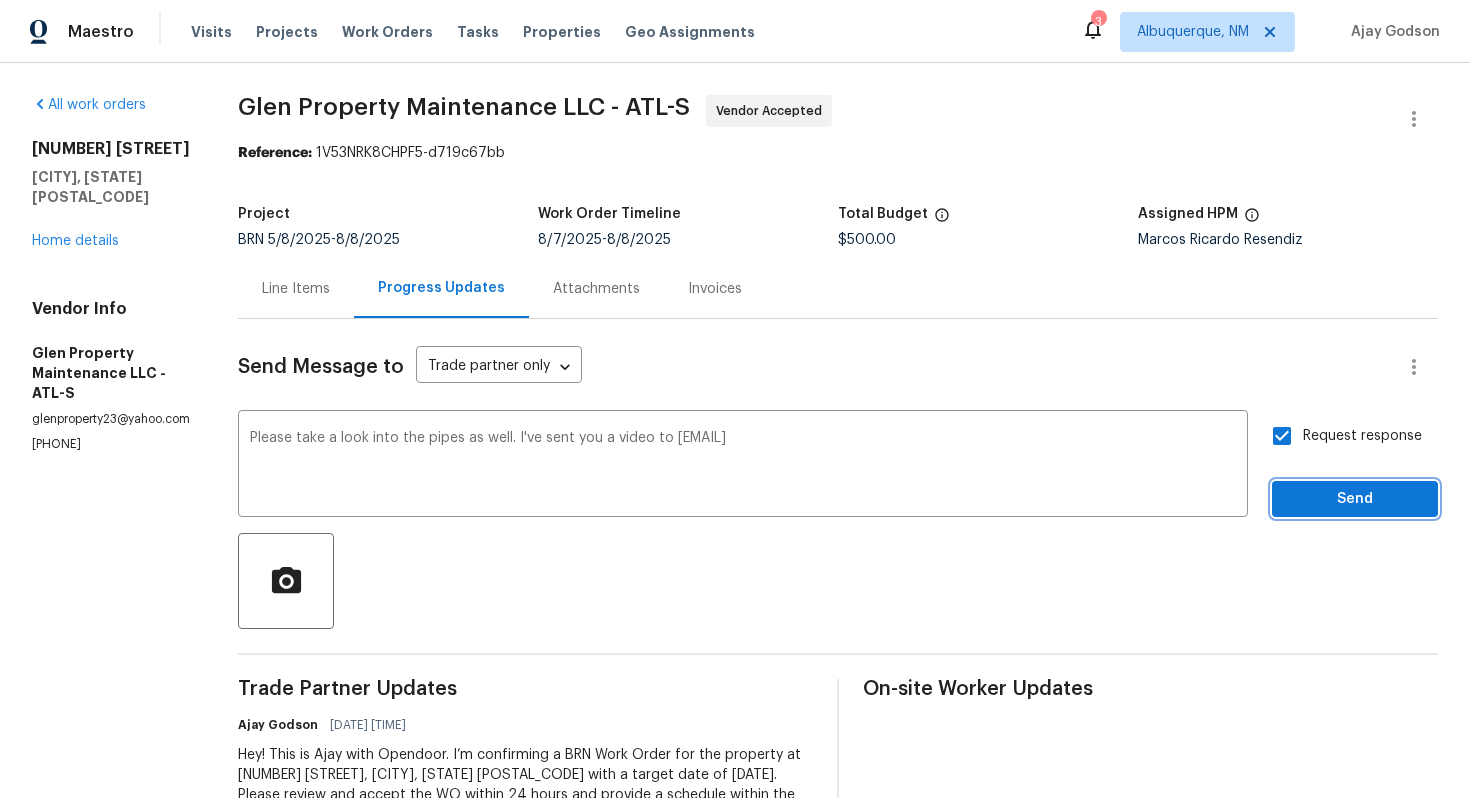 click on "Send" at bounding box center (1355, 499) 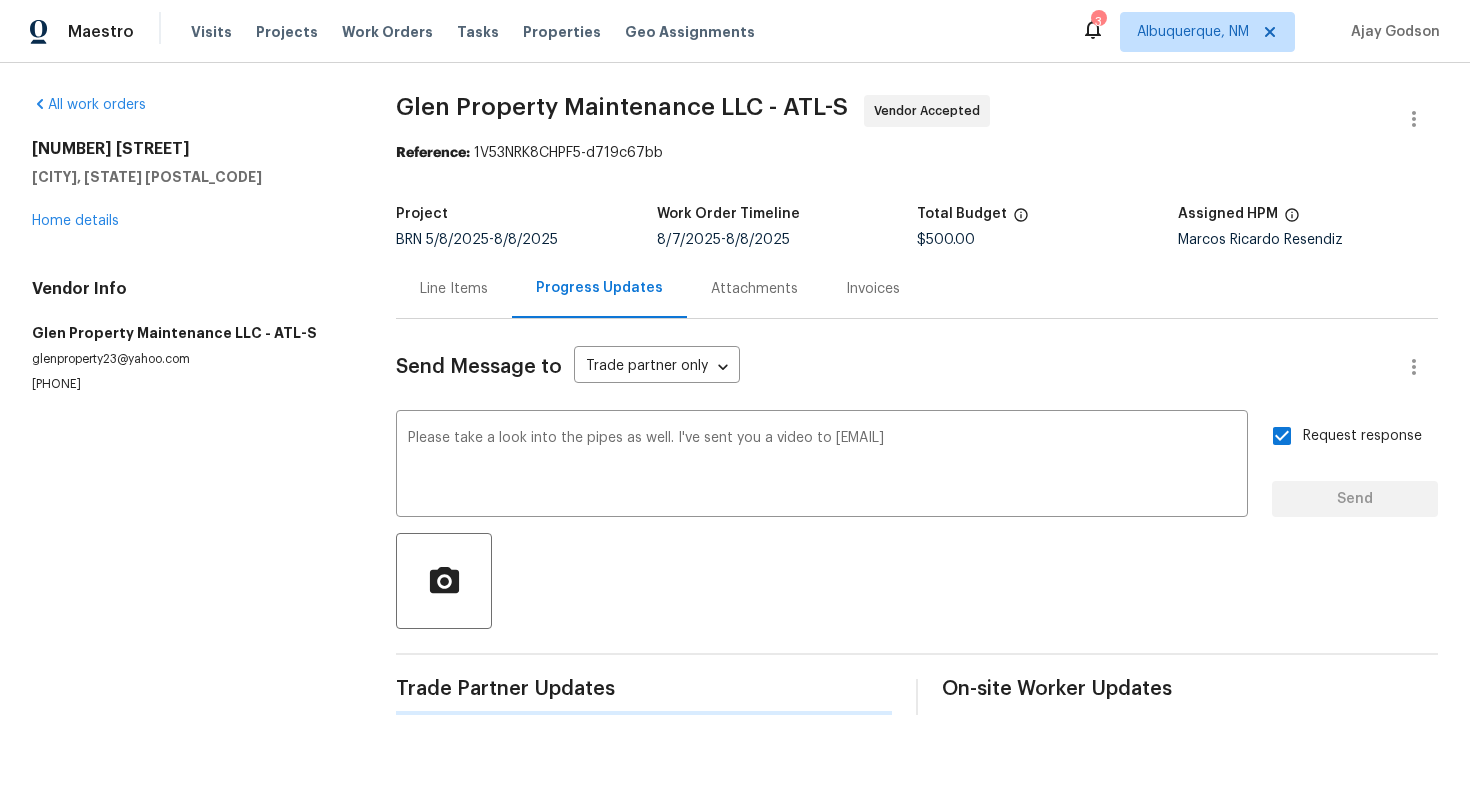 type 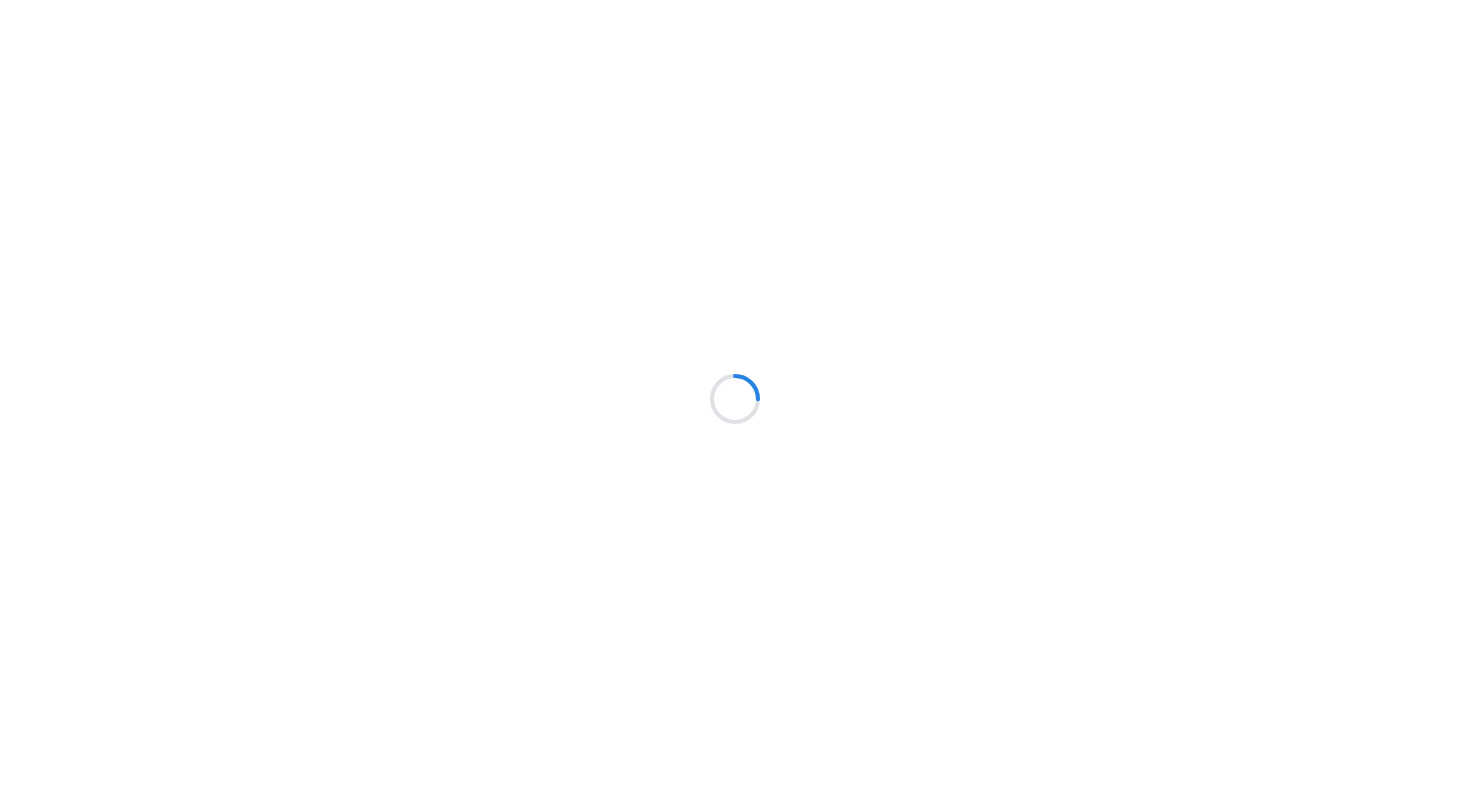 scroll, scrollTop: 0, scrollLeft: 0, axis: both 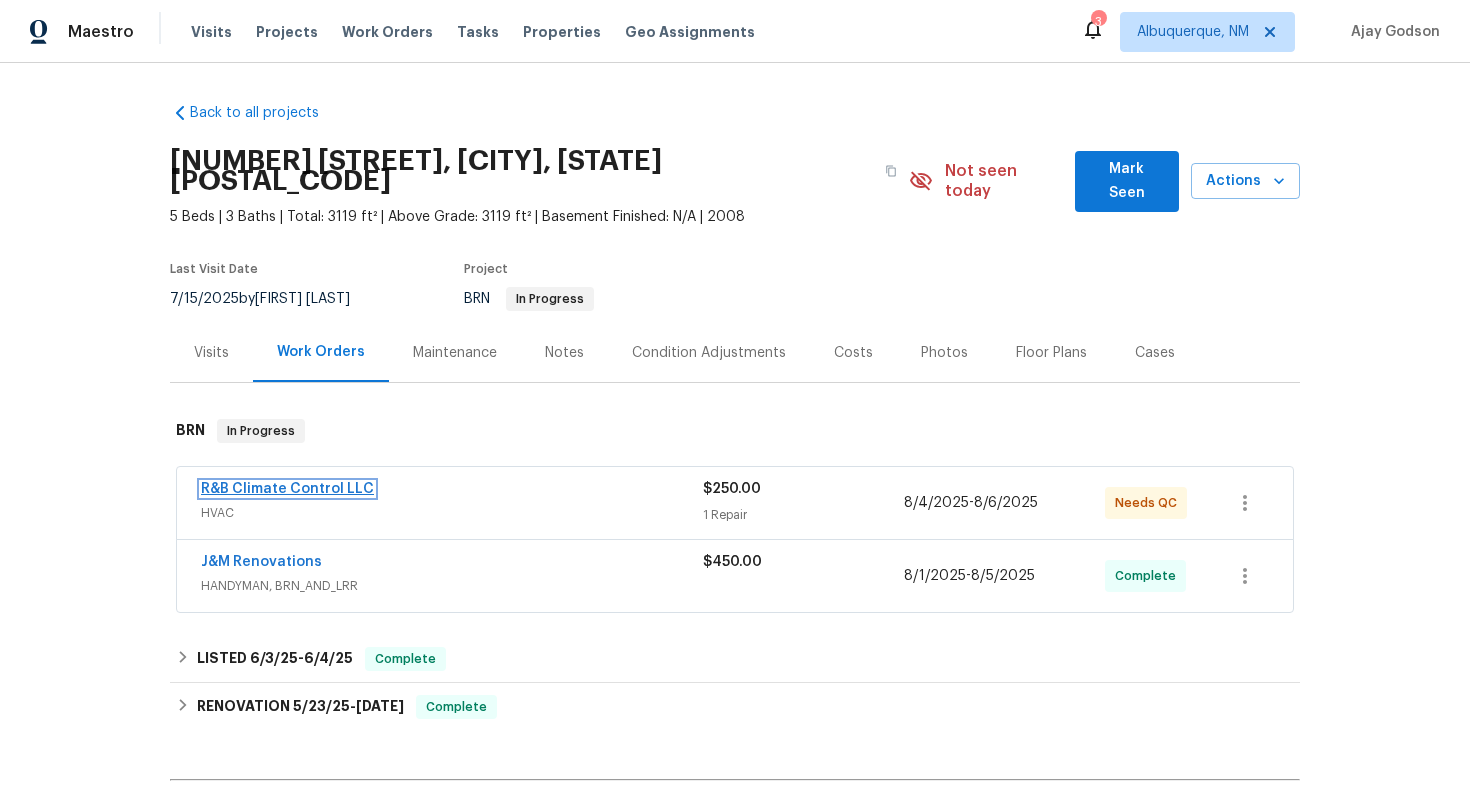 click on "R&B Climate Control LLC" at bounding box center (287, 489) 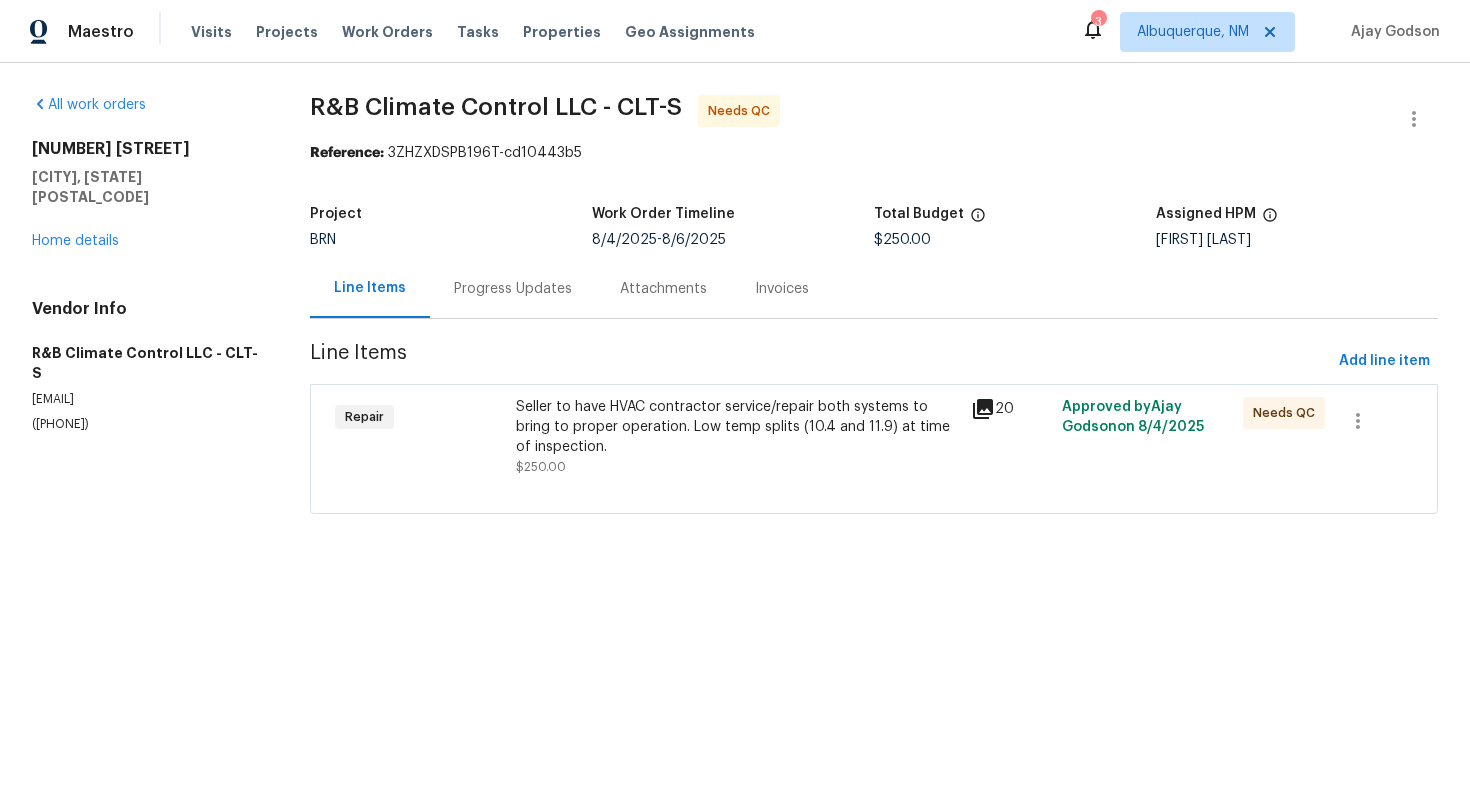 click on "Progress Updates" at bounding box center (513, 289) 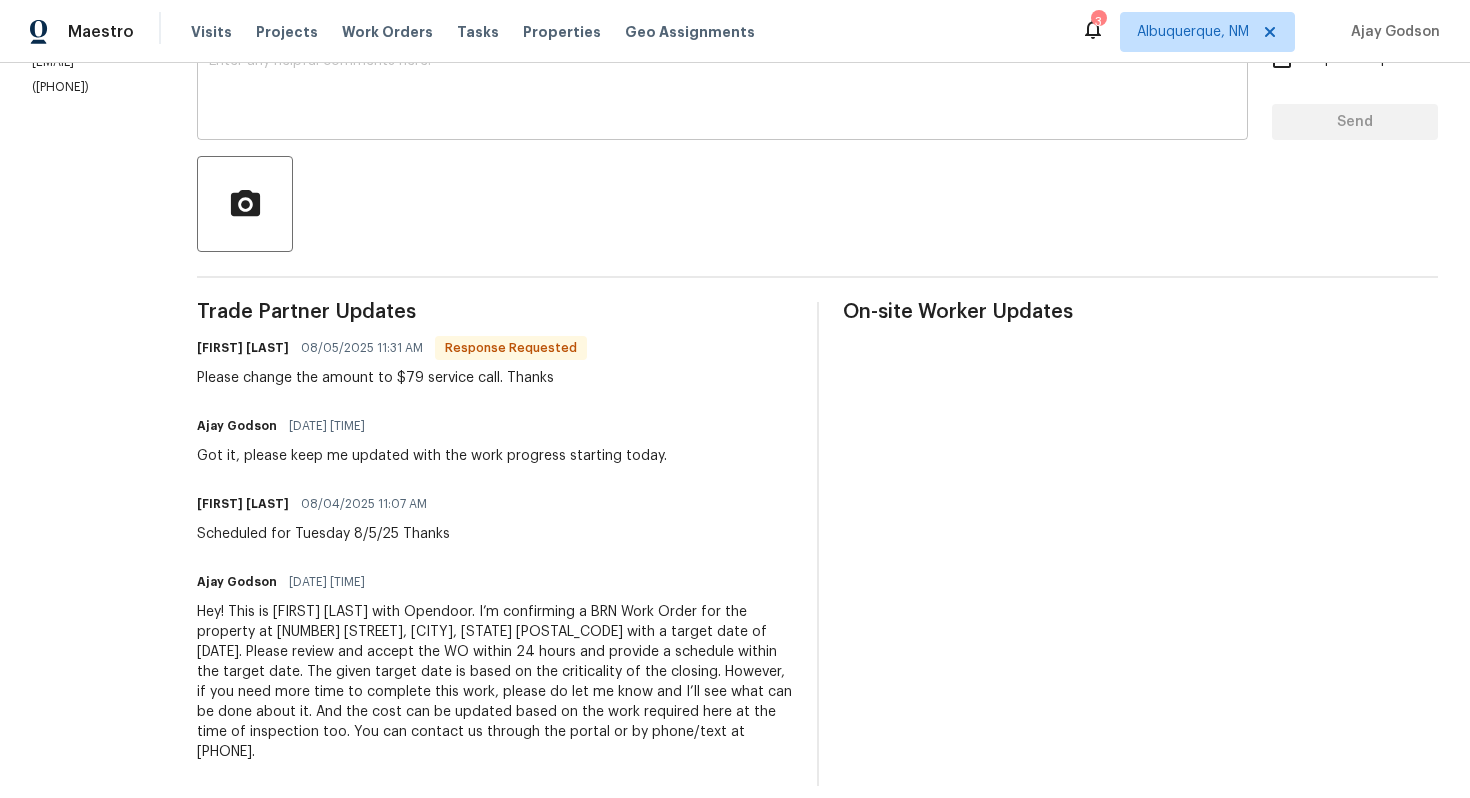 scroll, scrollTop: 0, scrollLeft: 0, axis: both 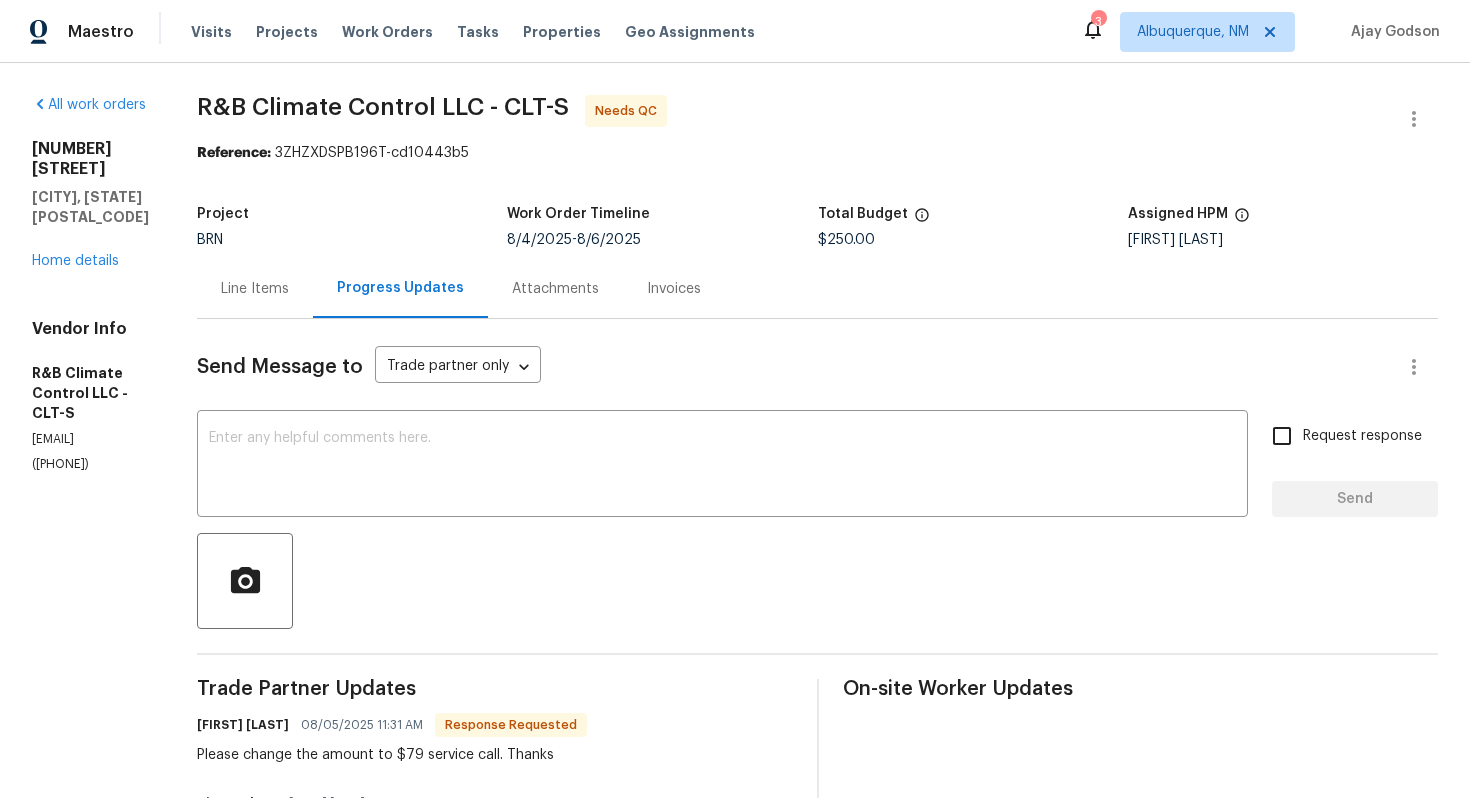 click on "Line Items" at bounding box center [255, 289] 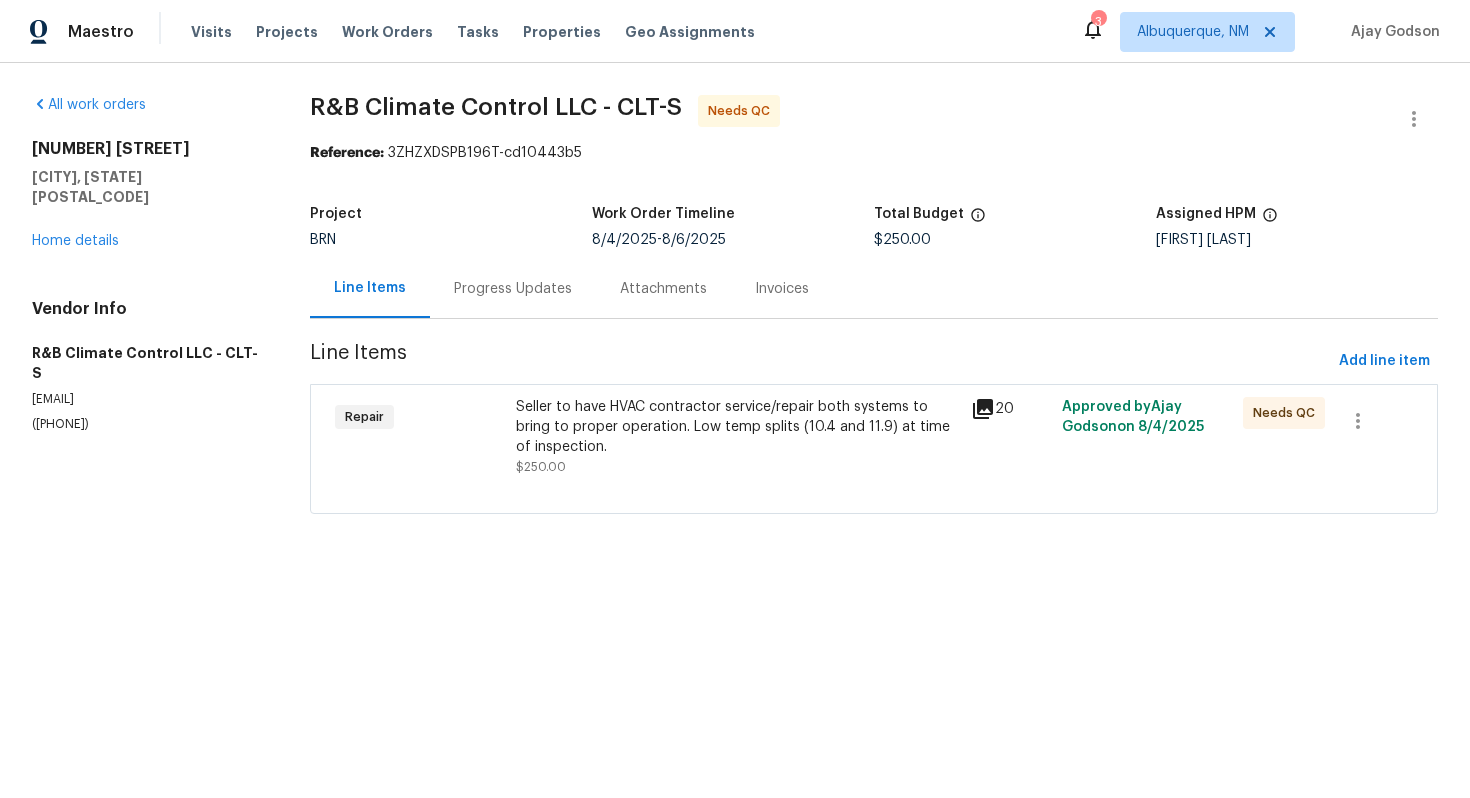 click on "Seller to have HVAC contractor service/repair both systems to bring to proper operation. Low temp splits (10.4 and 11.9) at time of inspection." at bounding box center [737, 427] 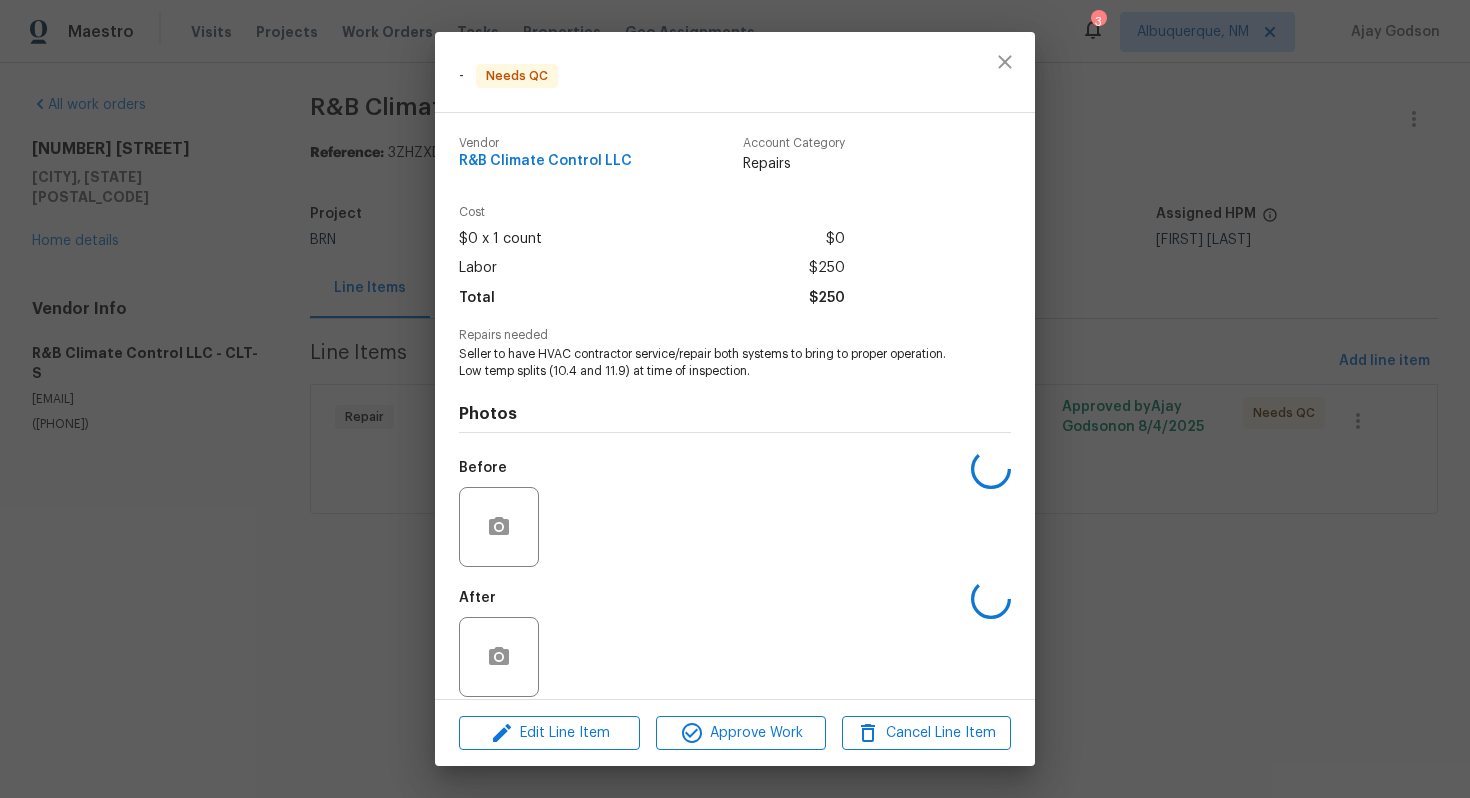 scroll, scrollTop: 18, scrollLeft: 0, axis: vertical 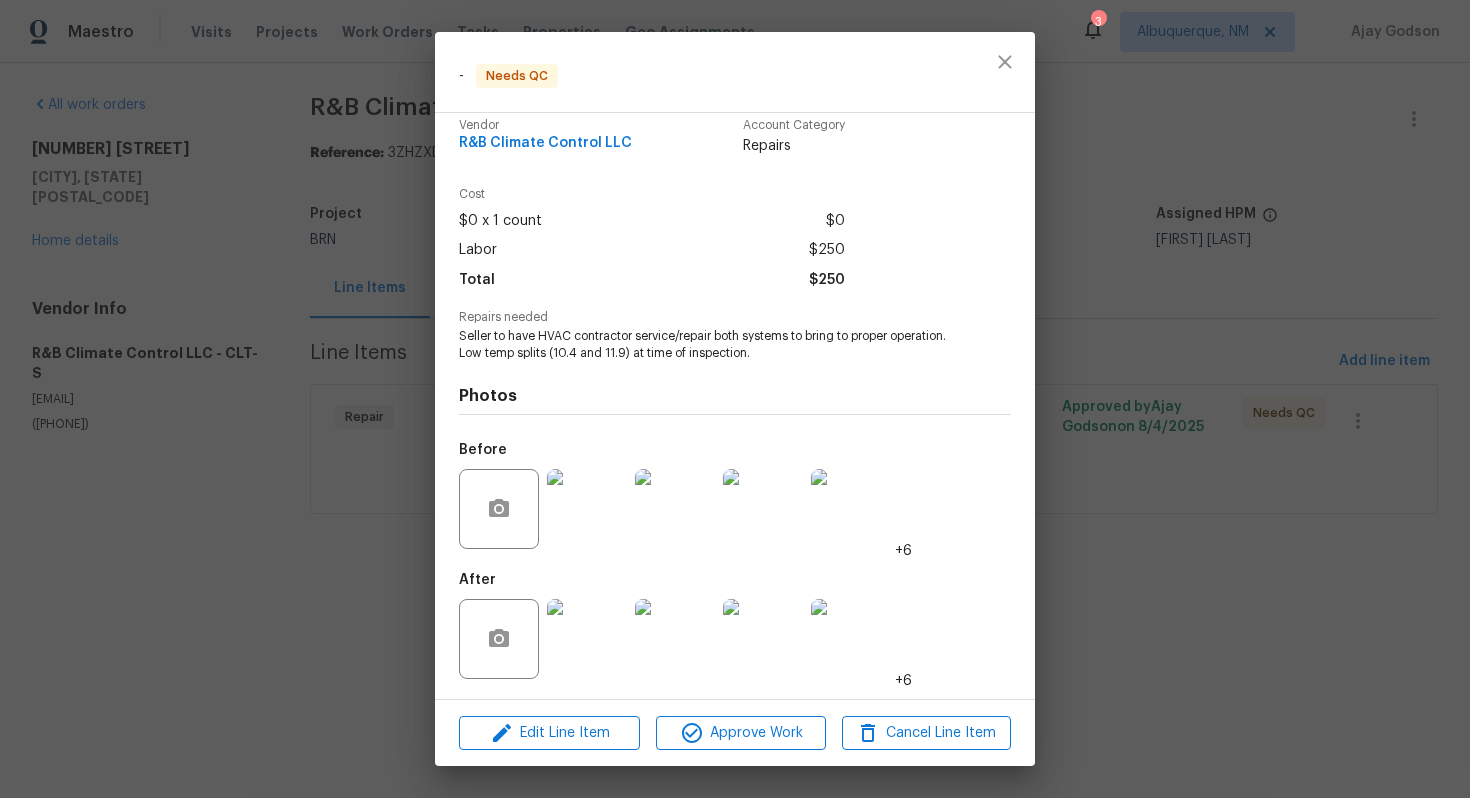click at bounding box center (587, 639) 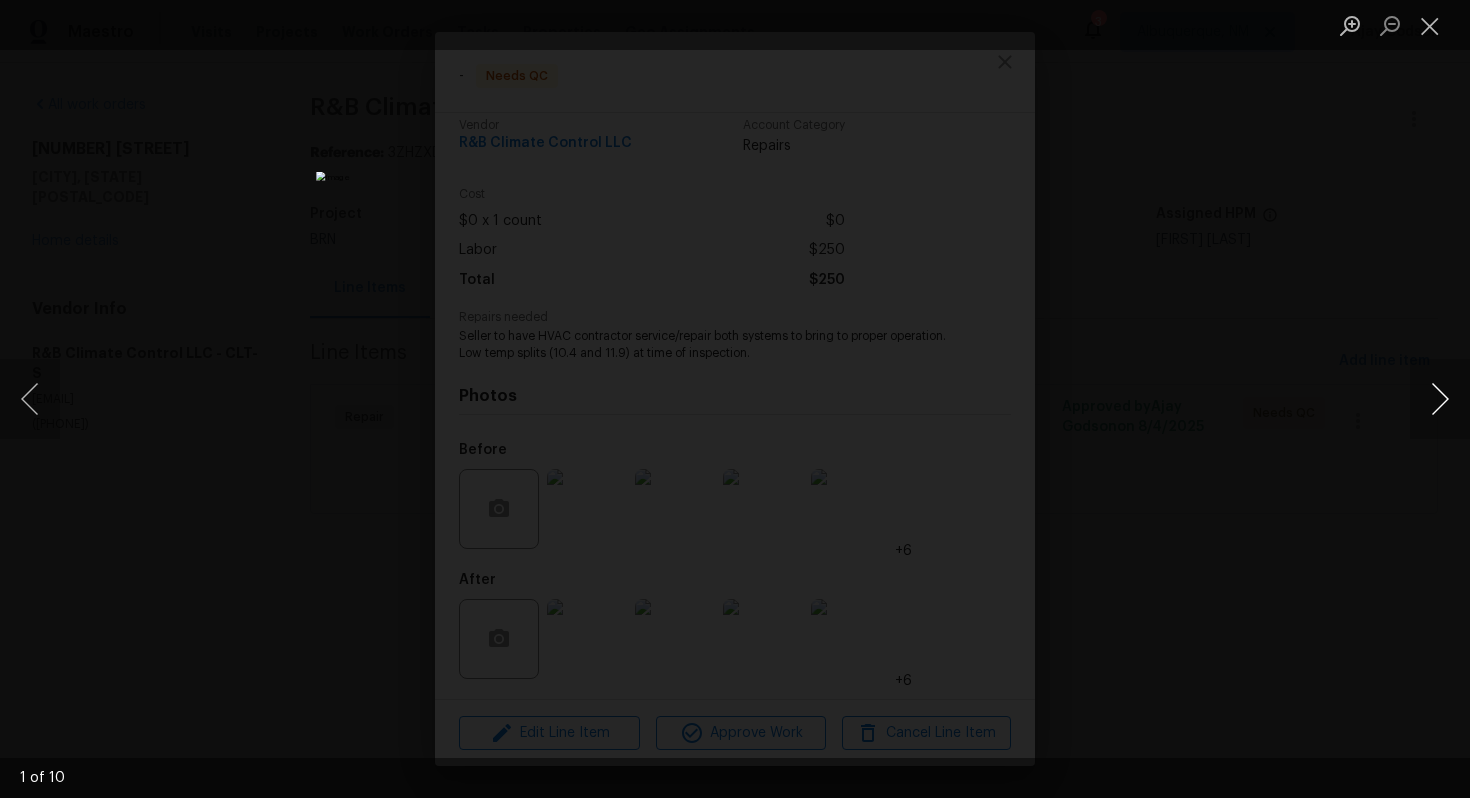 click at bounding box center (1440, 399) 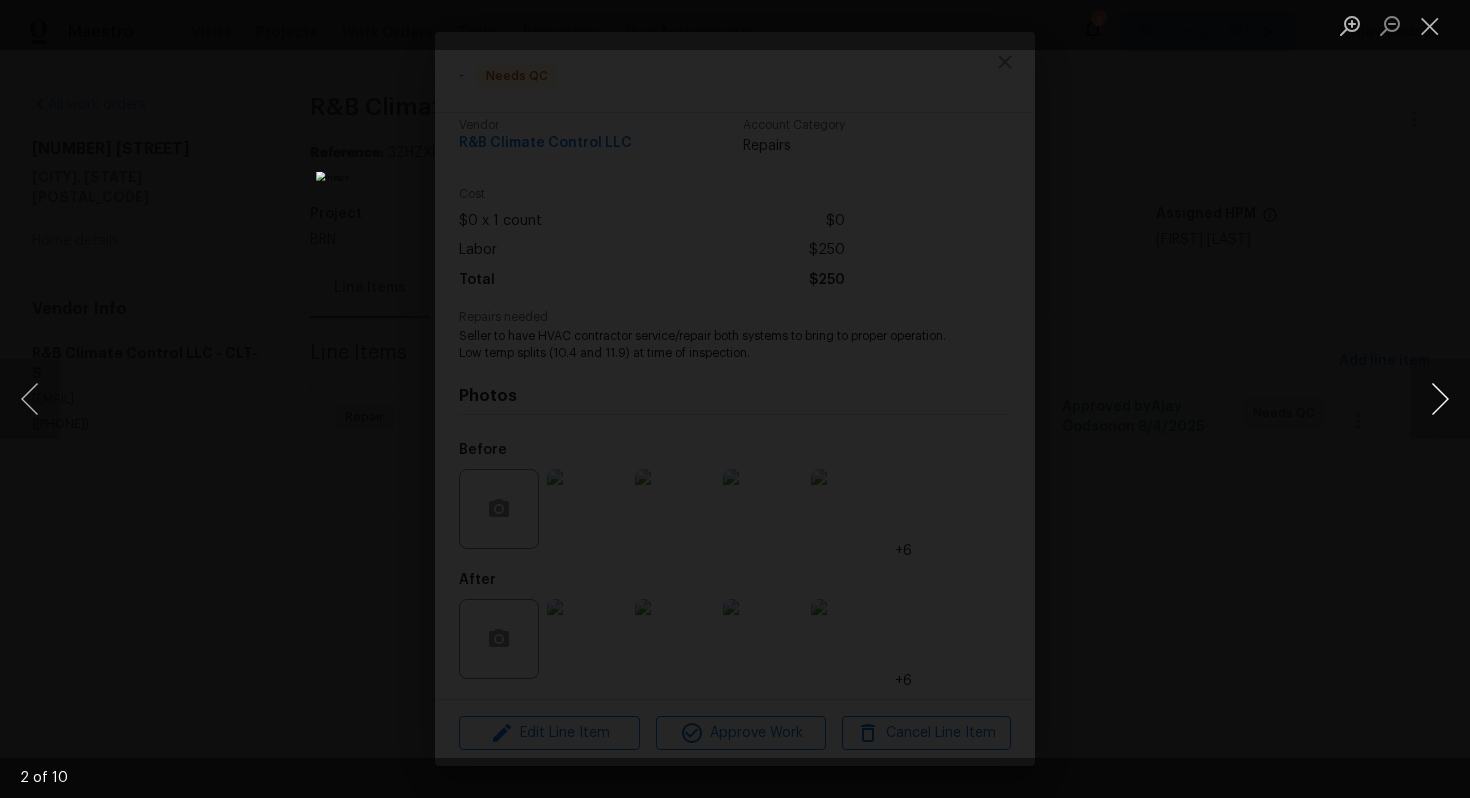 click at bounding box center [1440, 399] 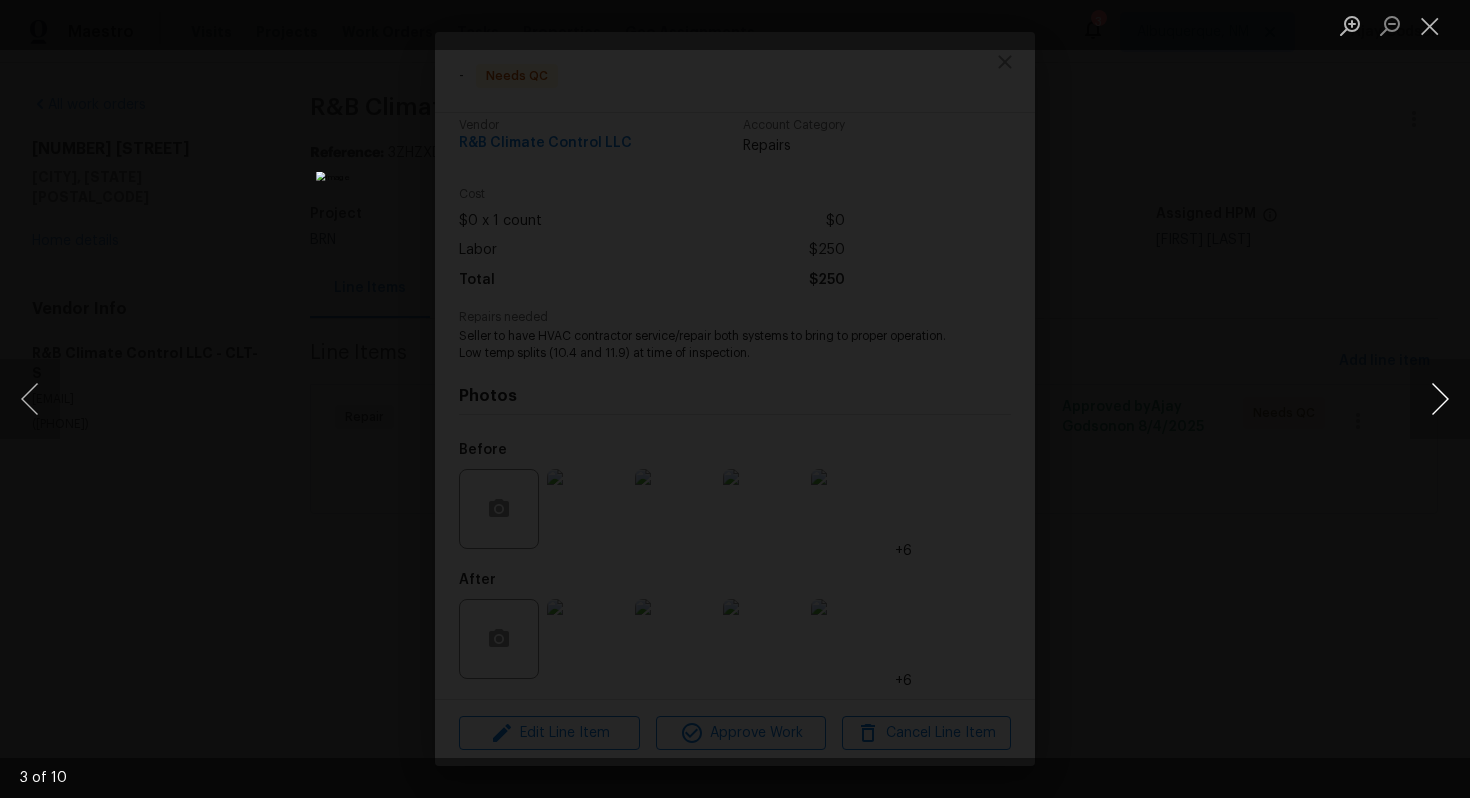 click at bounding box center [1440, 399] 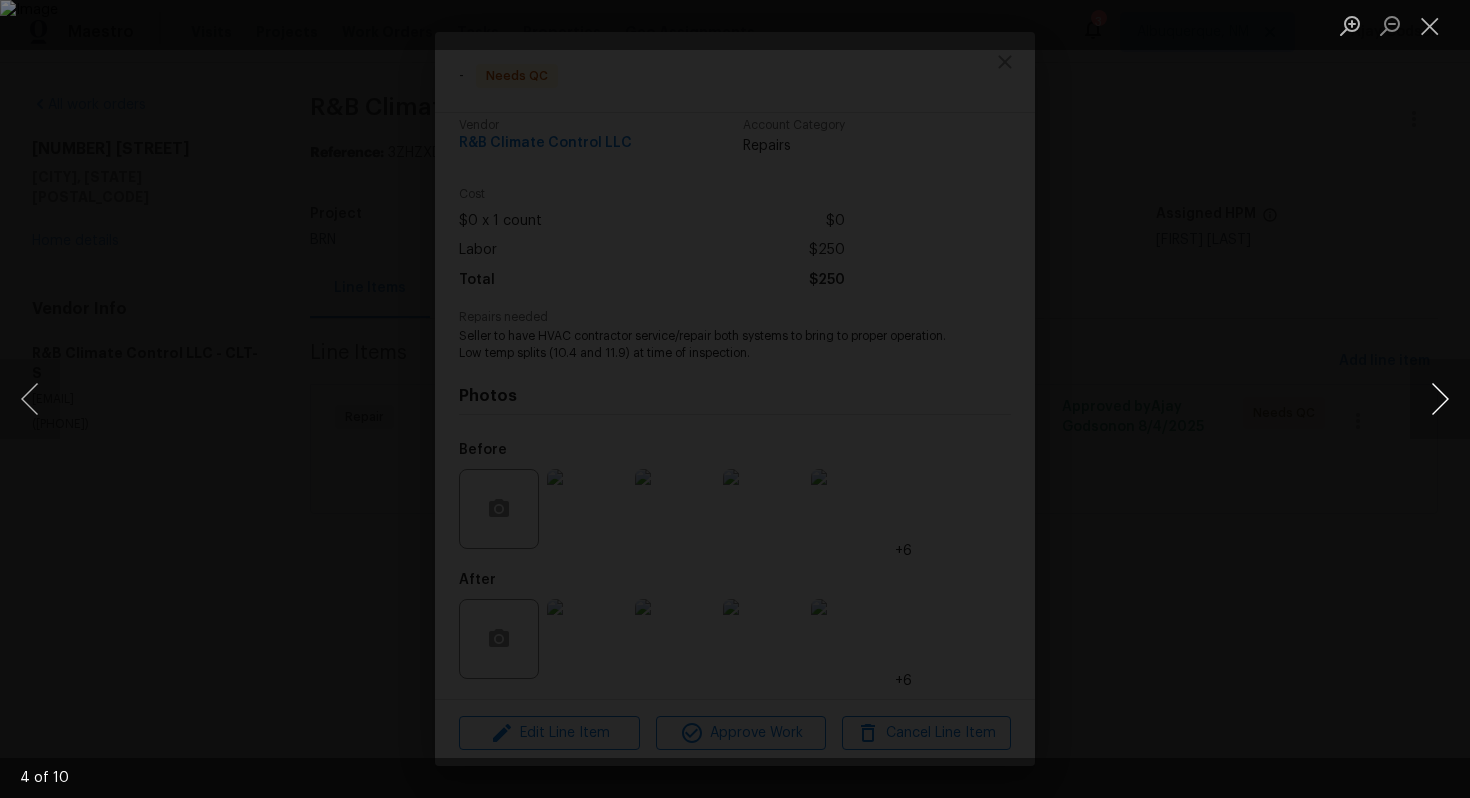 click at bounding box center [1440, 399] 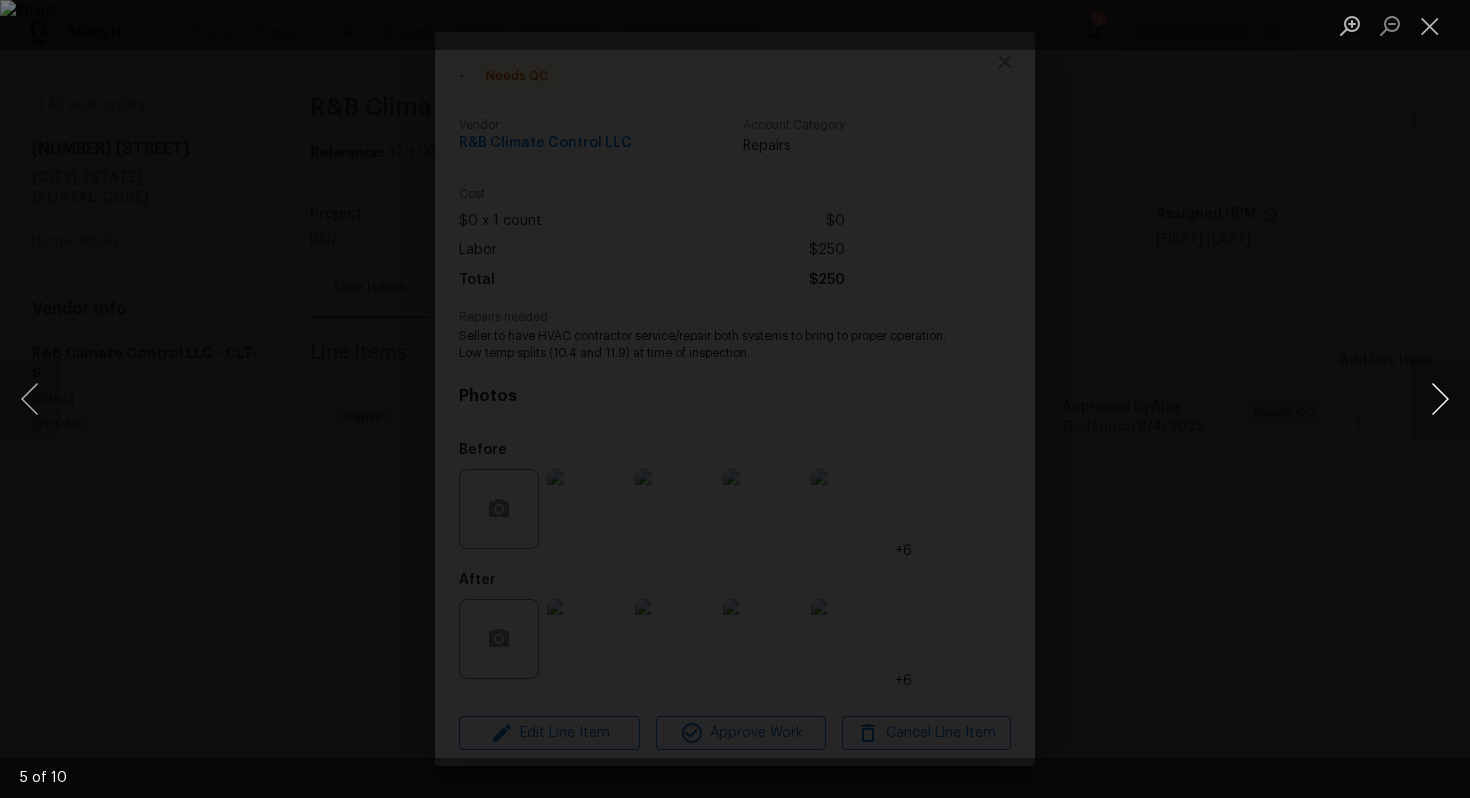 click at bounding box center [1440, 399] 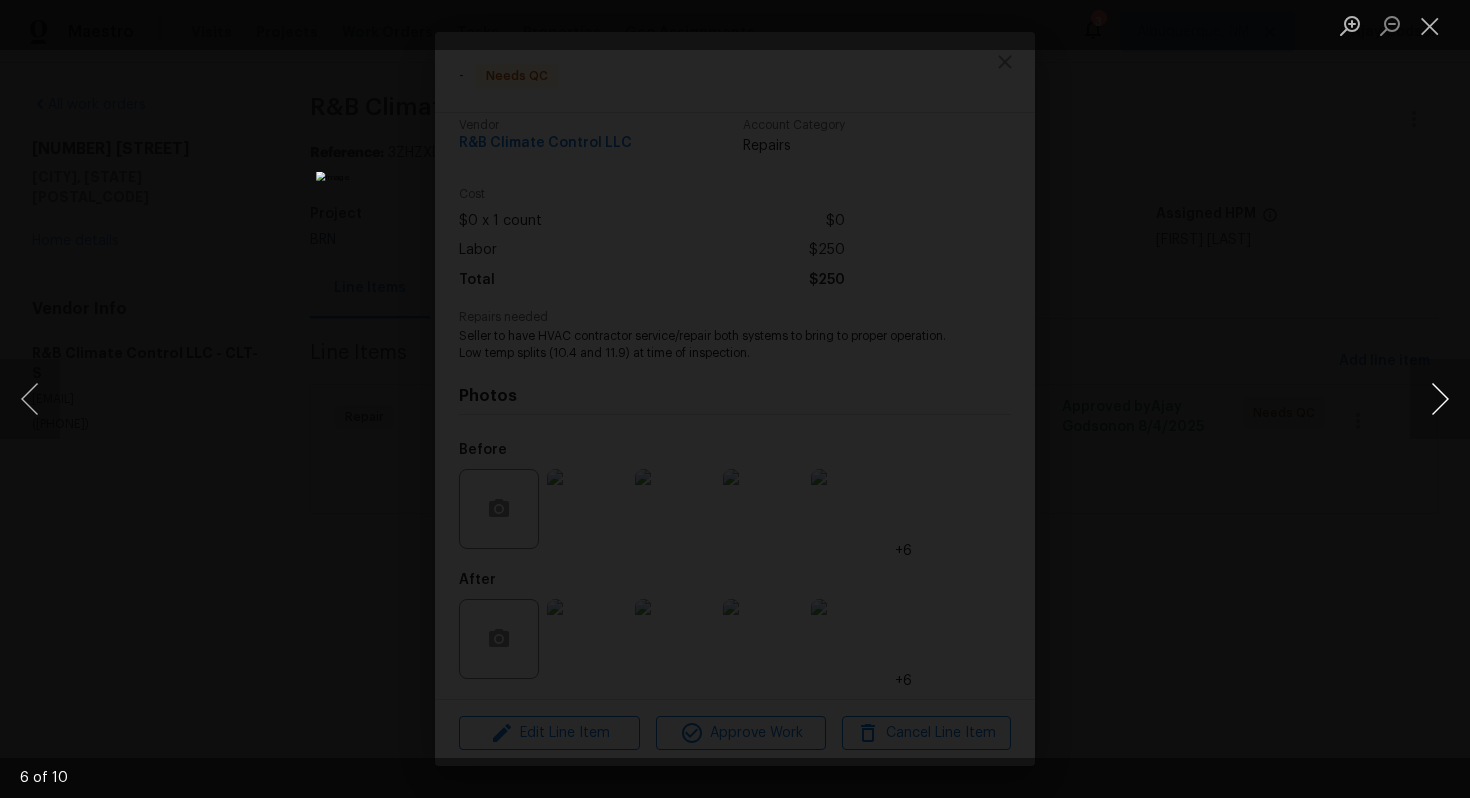 click at bounding box center [1440, 399] 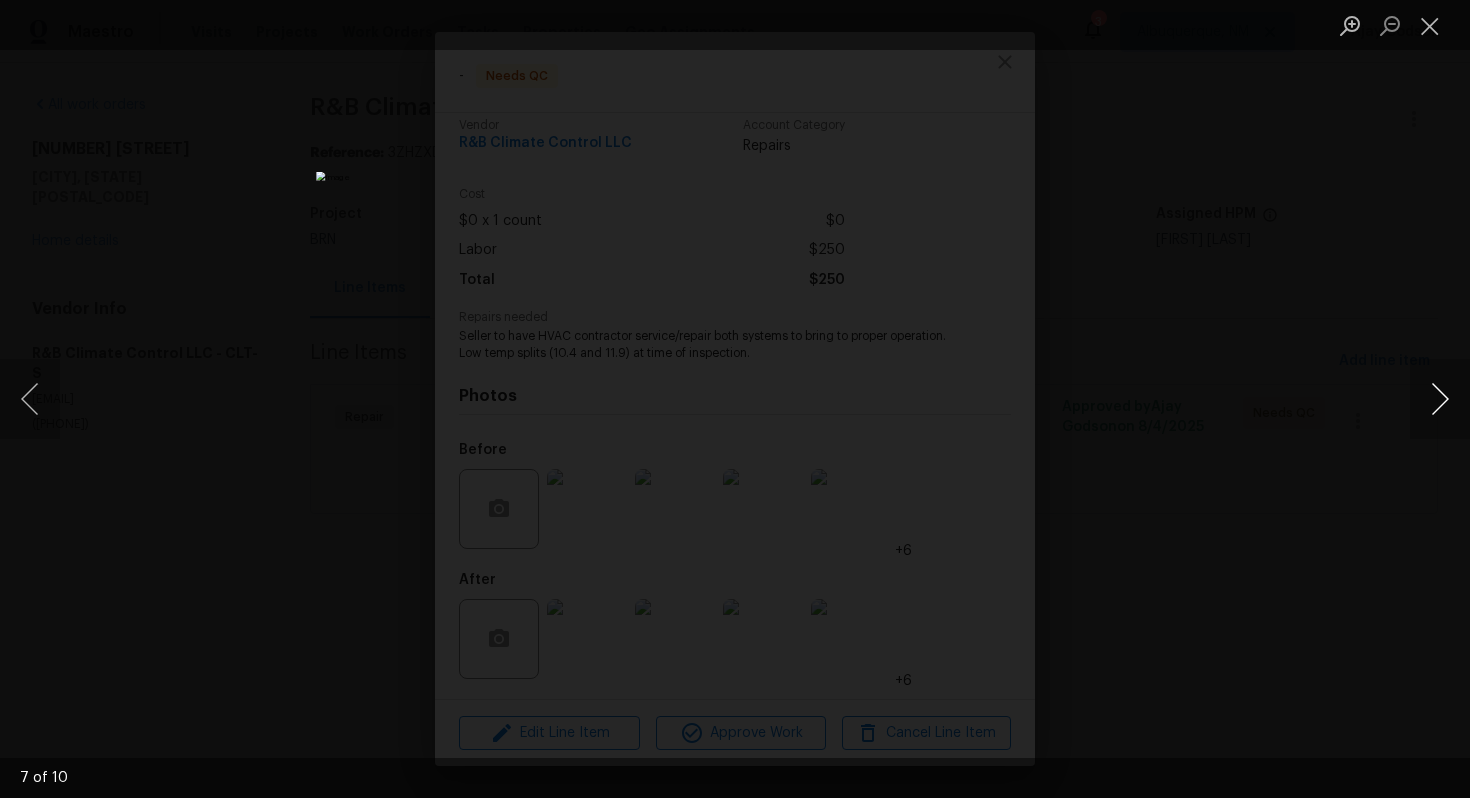 click at bounding box center (1440, 399) 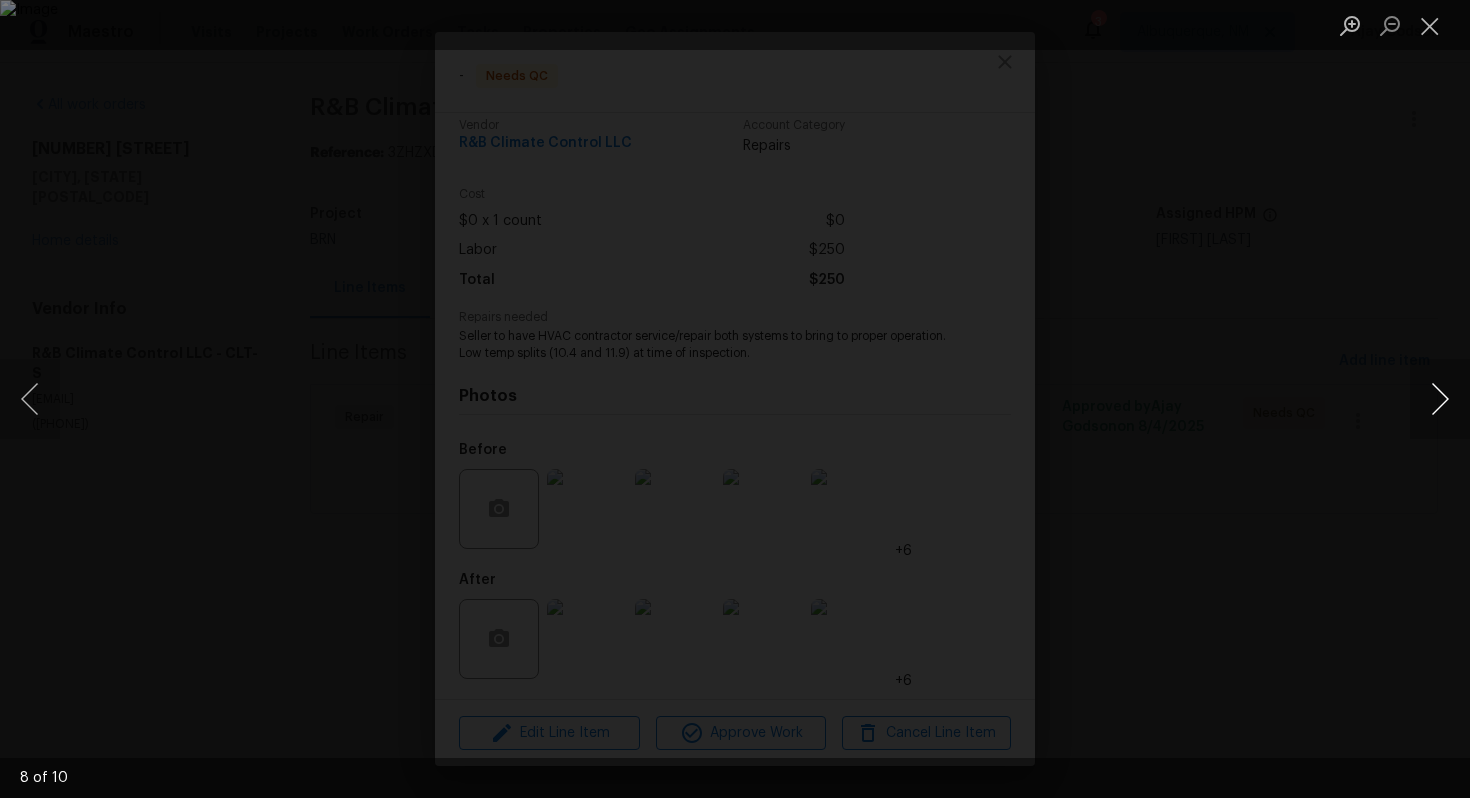 click at bounding box center (1440, 399) 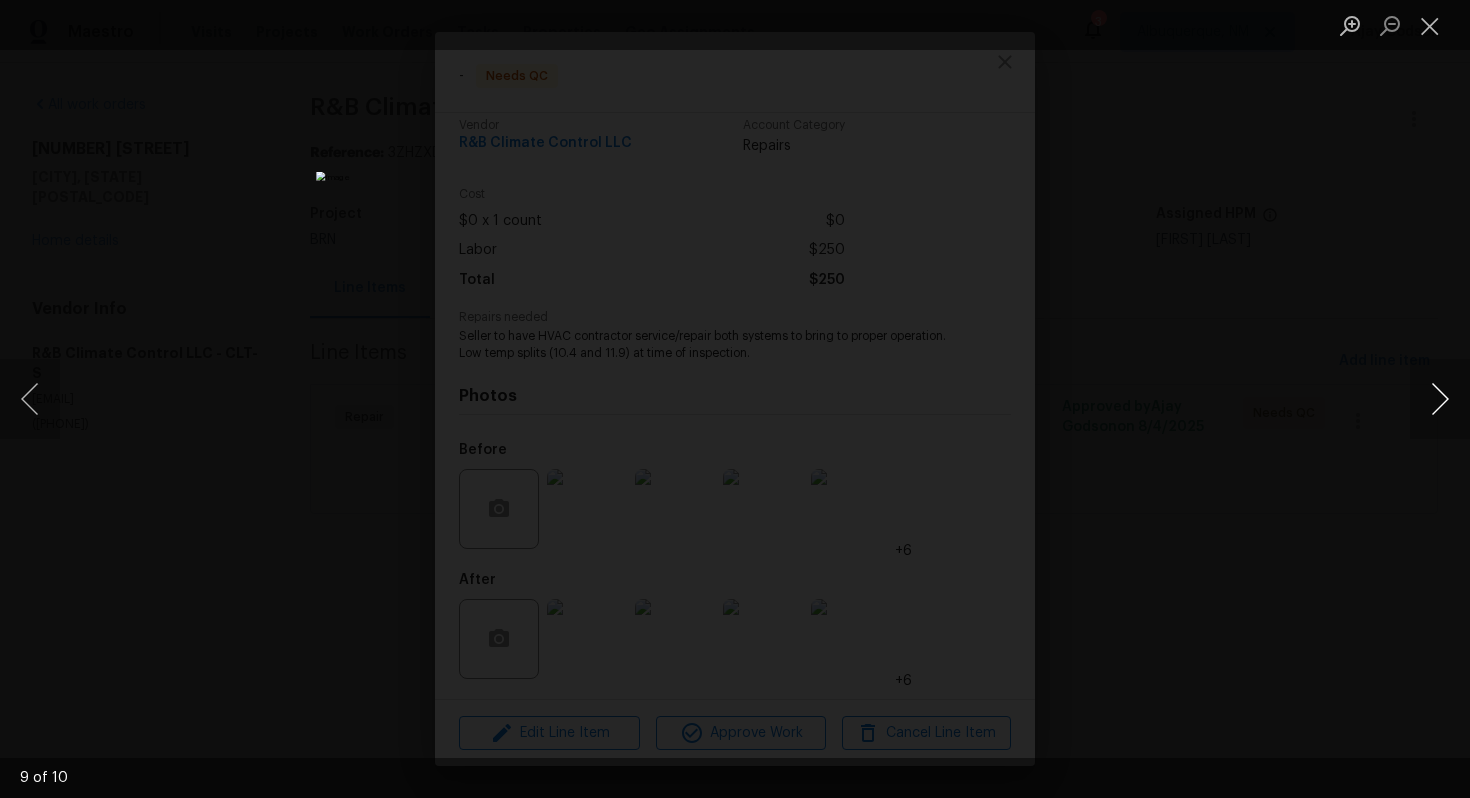 click at bounding box center (1440, 399) 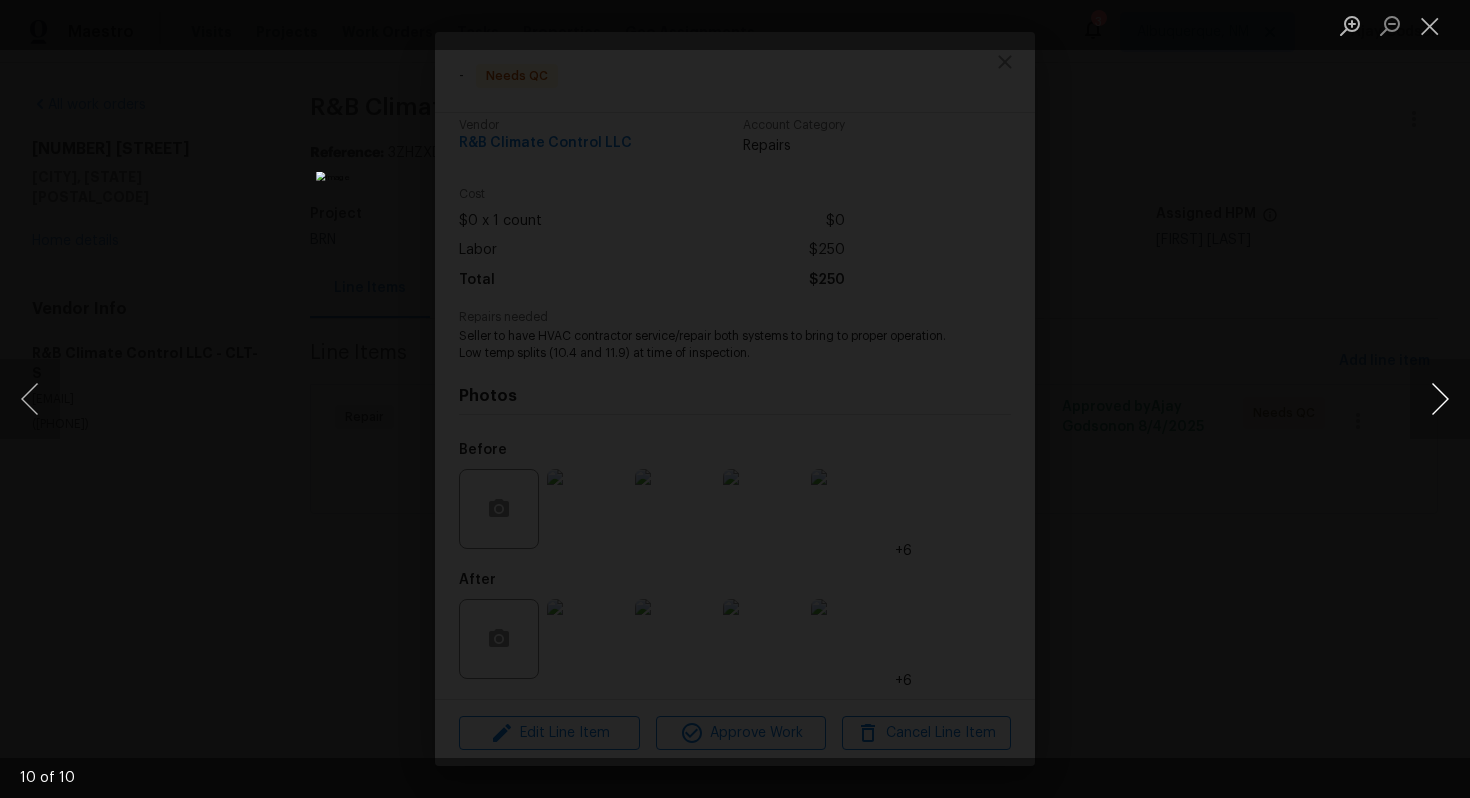 click at bounding box center (1440, 399) 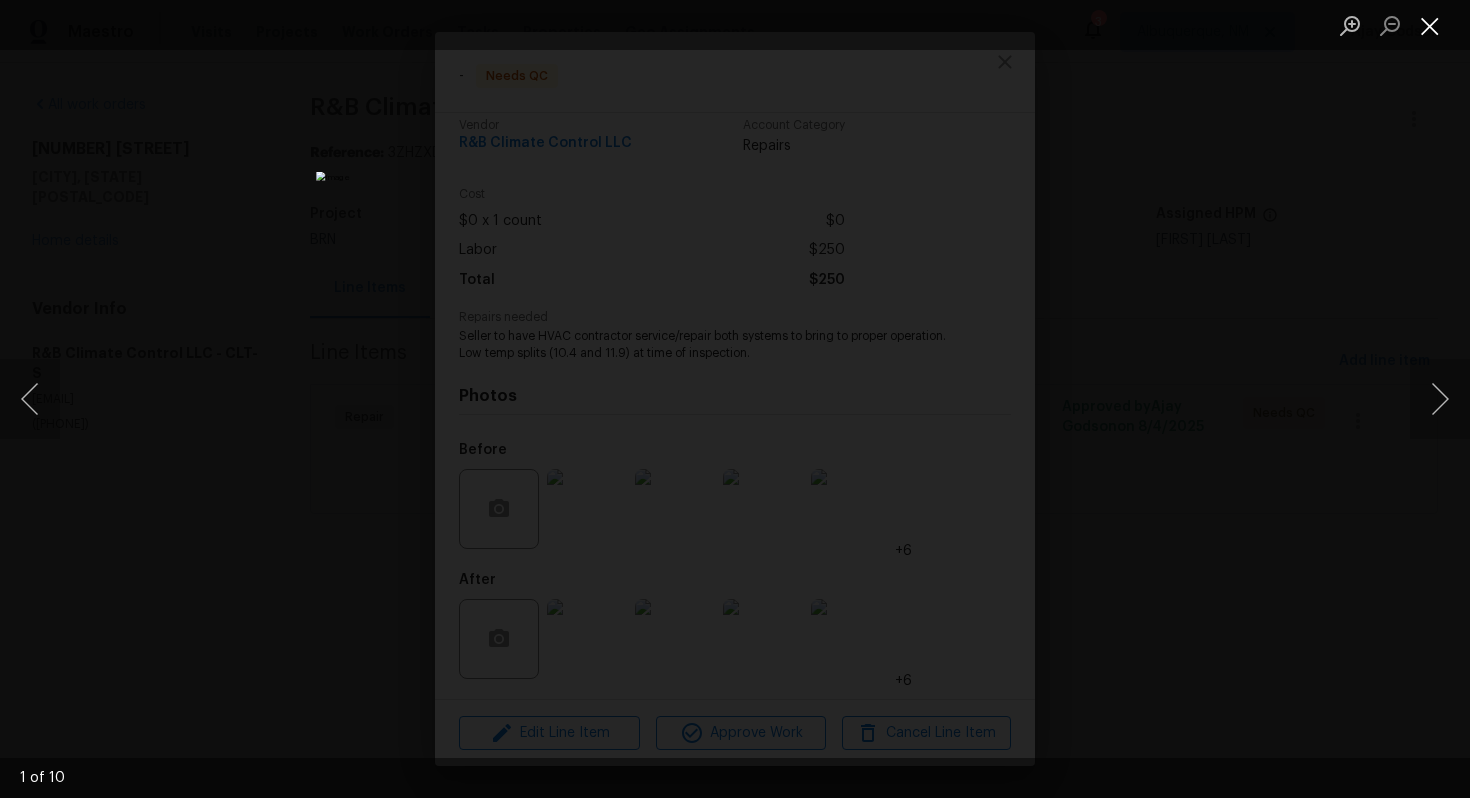 click at bounding box center (1430, 25) 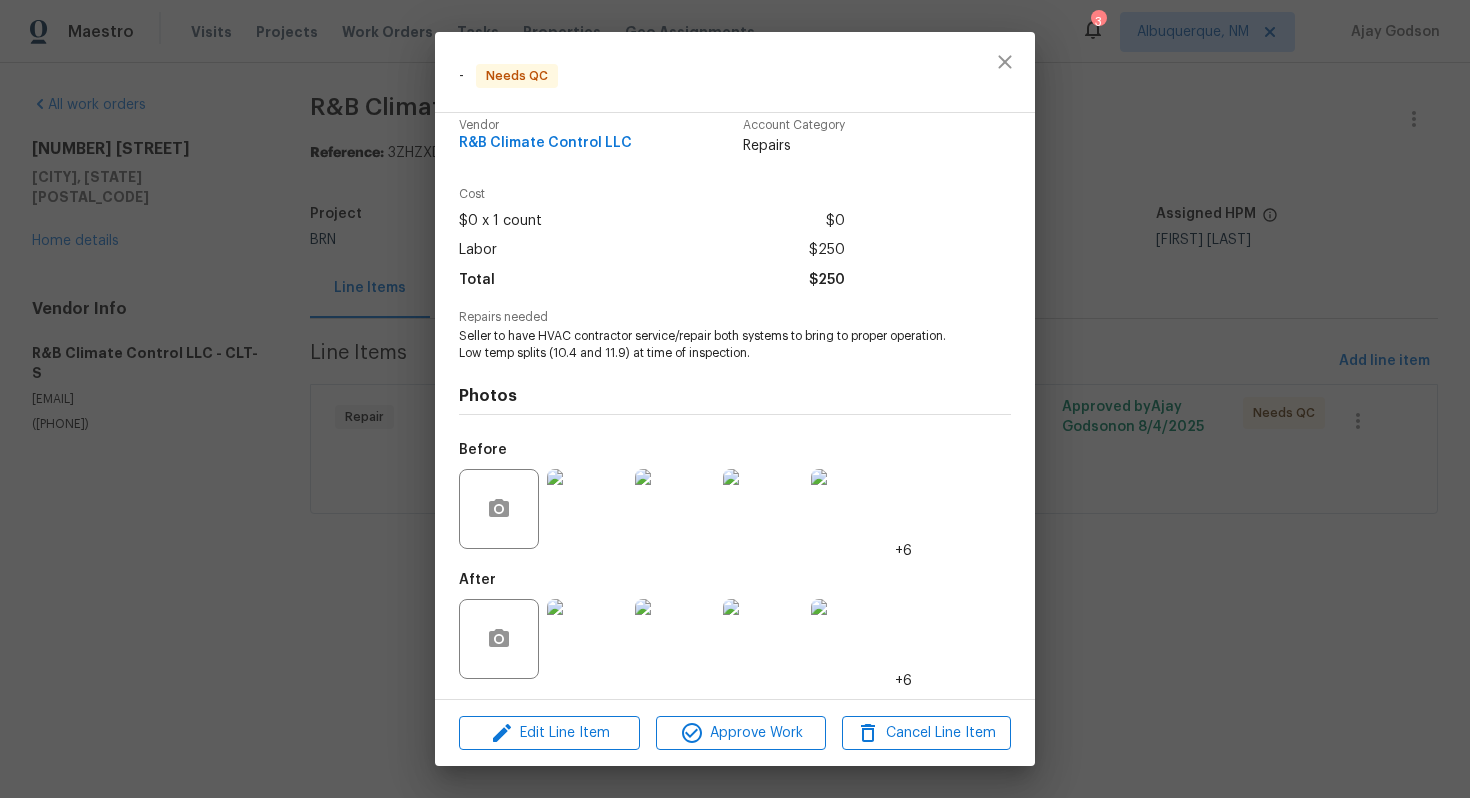 click on "-  Needs QC Vendor R&B Climate Control LLC Account Category Repairs Cost $0 x 1 count $0 Labor $250 Total $250 Repairs needed Seller to have HVAC contractor service/repair both systems to bring to proper operation. Low temp splits (10.4 and 11.9) at time of inspection. Photos Before  +6 After  +6  Edit Line Item  Approve Work  Cancel Line Item" at bounding box center [735, 399] 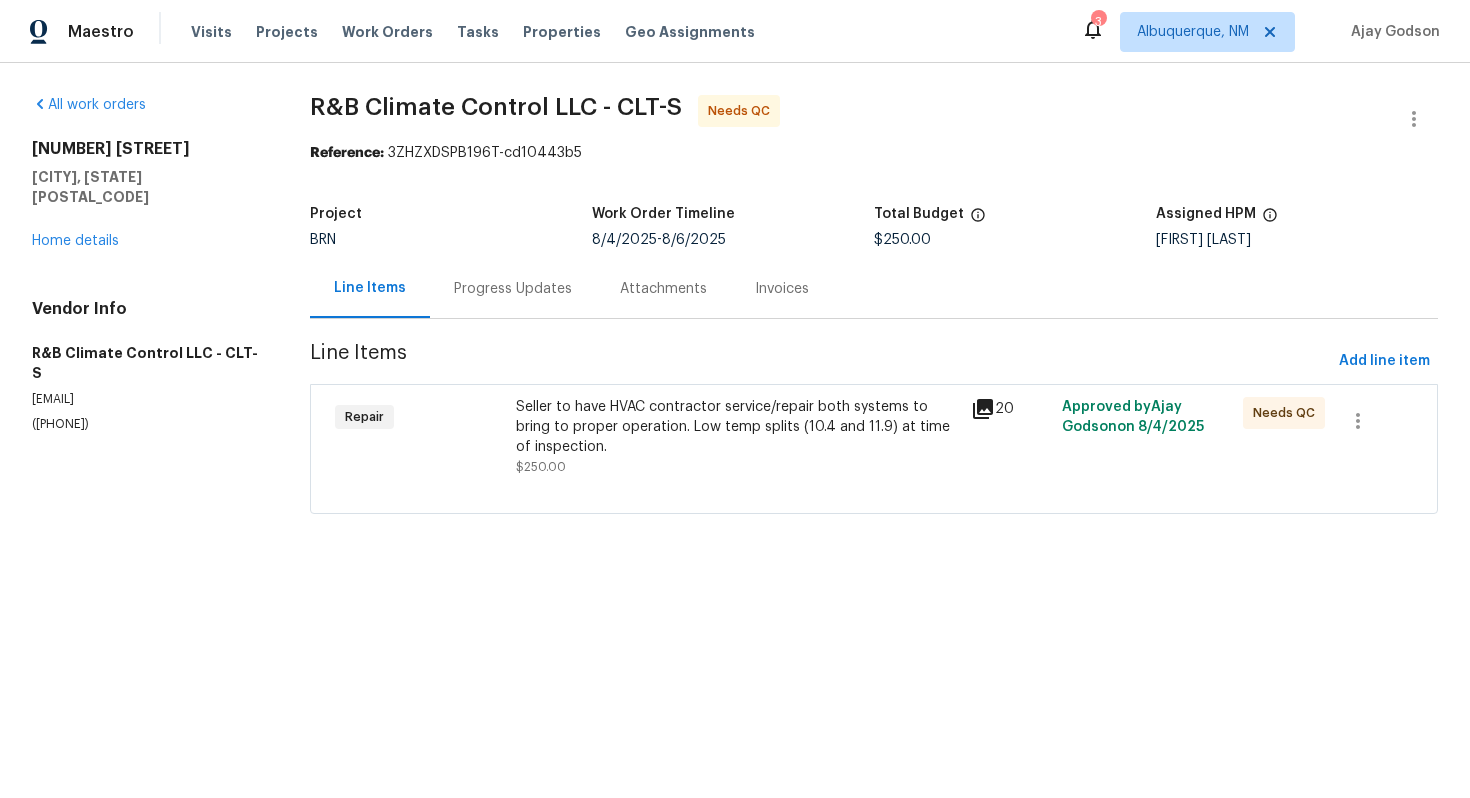 drag, startPoint x: 29, startPoint y: 378, endPoint x: 144, endPoint y: 392, distance: 115.84904 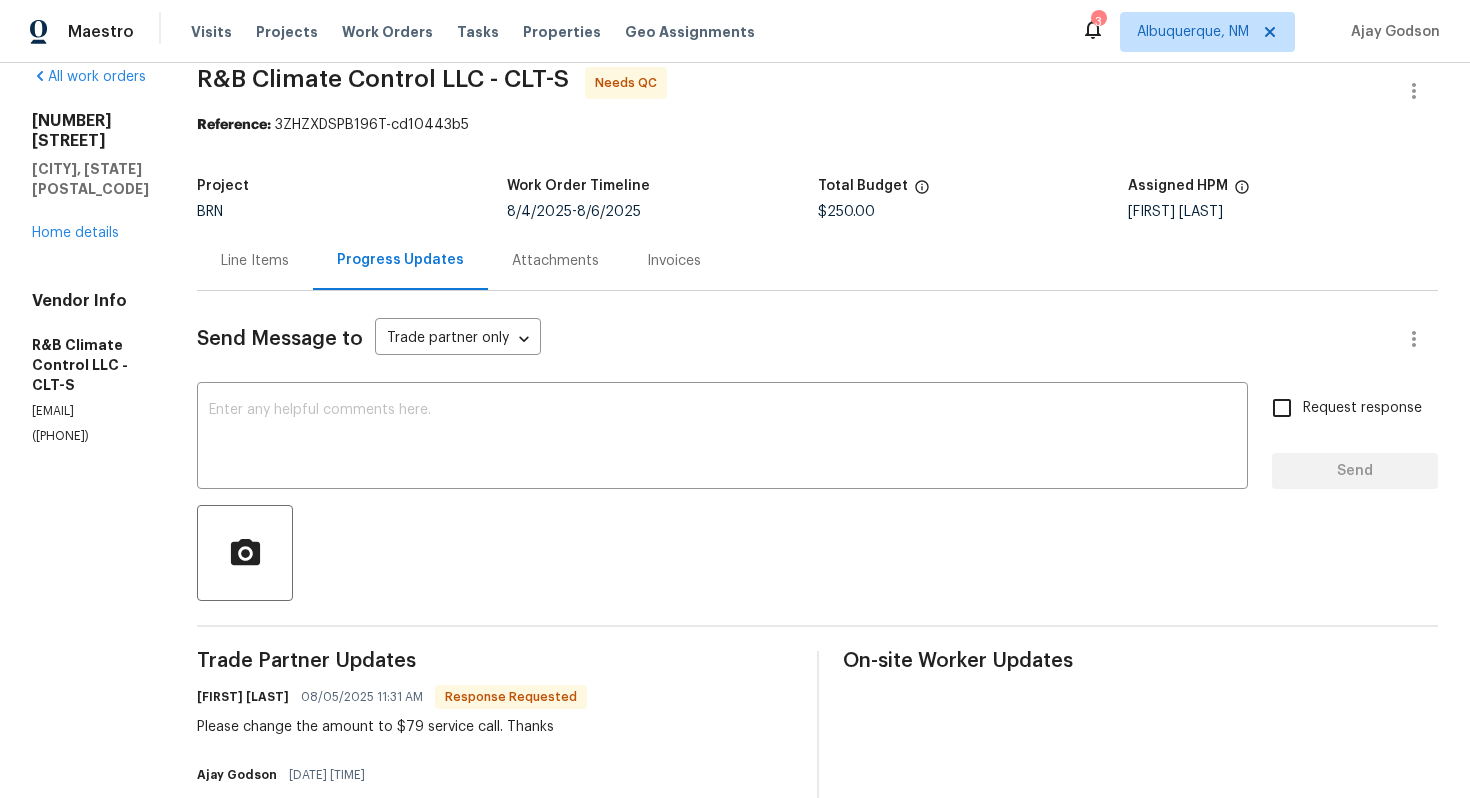 scroll, scrollTop: 0, scrollLeft: 0, axis: both 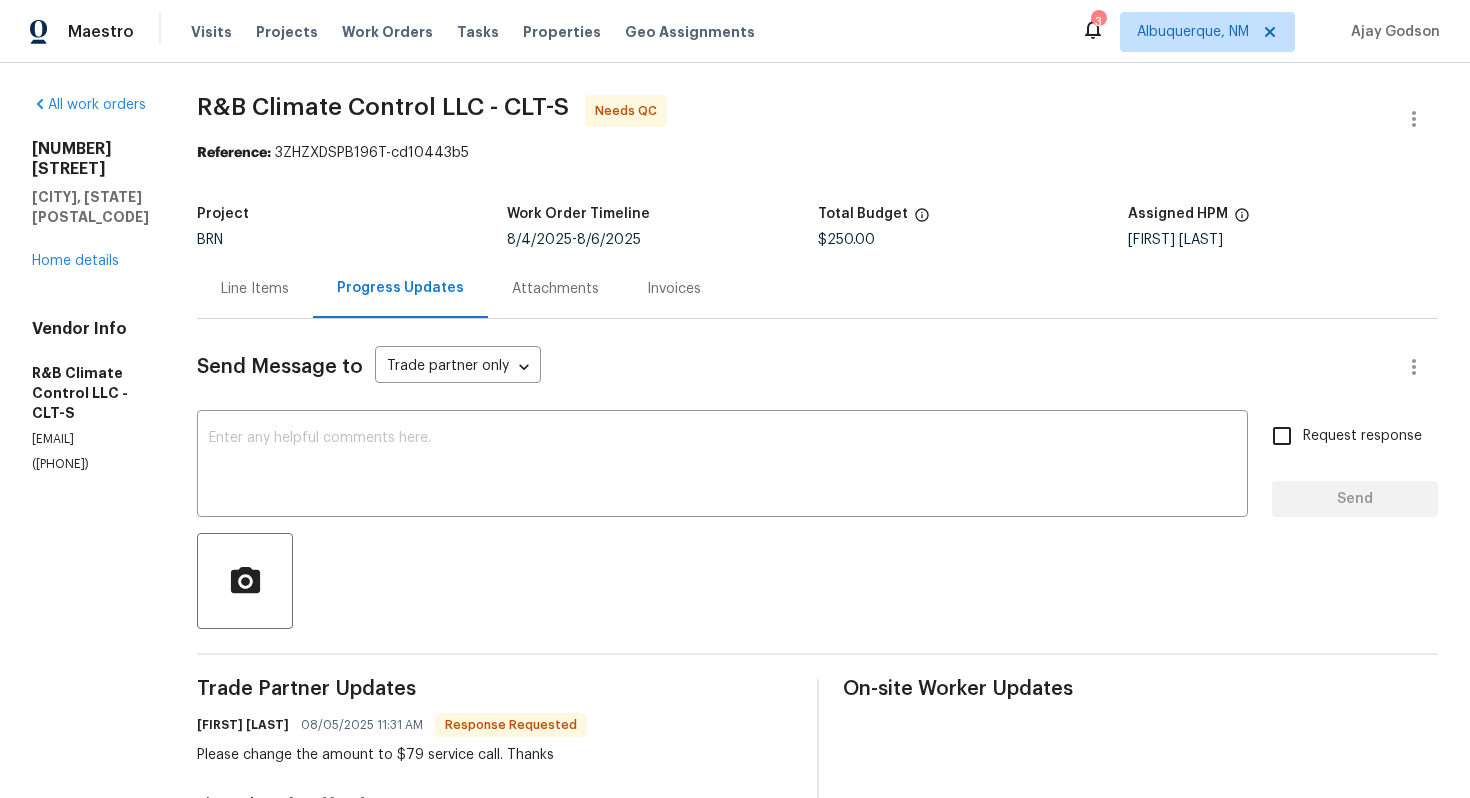 click on "Line Items" at bounding box center (255, 289) 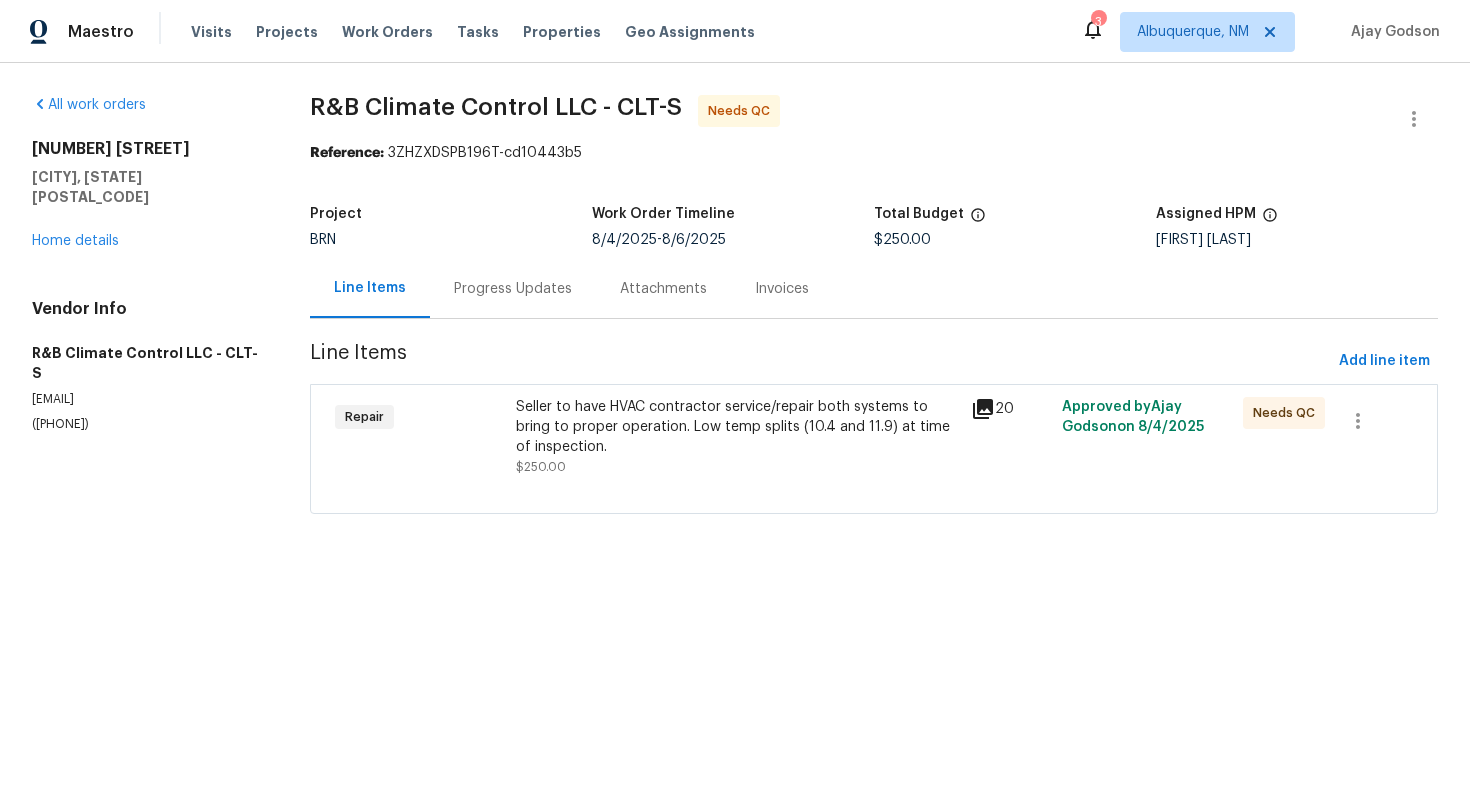 click on "Progress Updates" at bounding box center (513, 288) 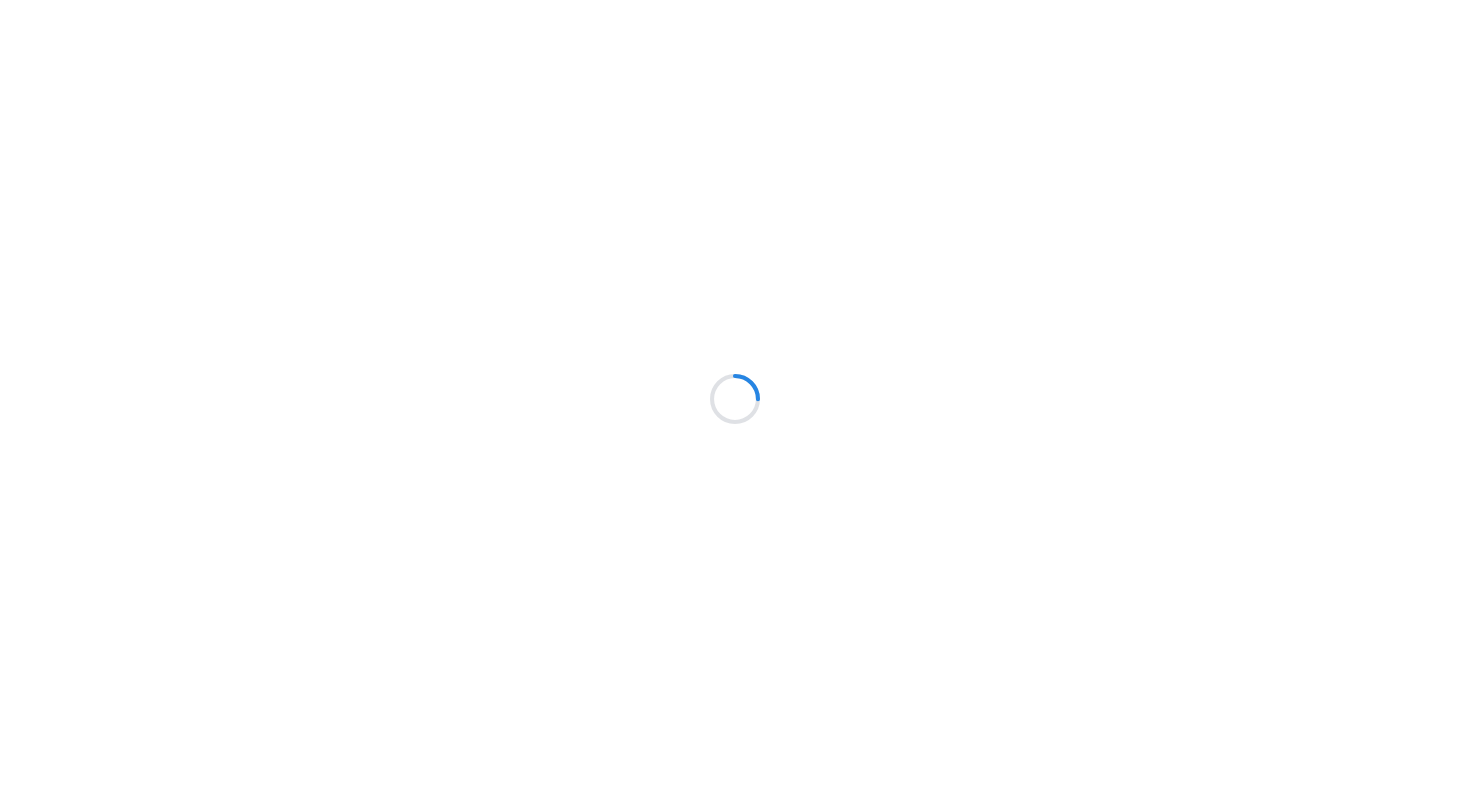 scroll, scrollTop: 0, scrollLeft: 0, axis: both 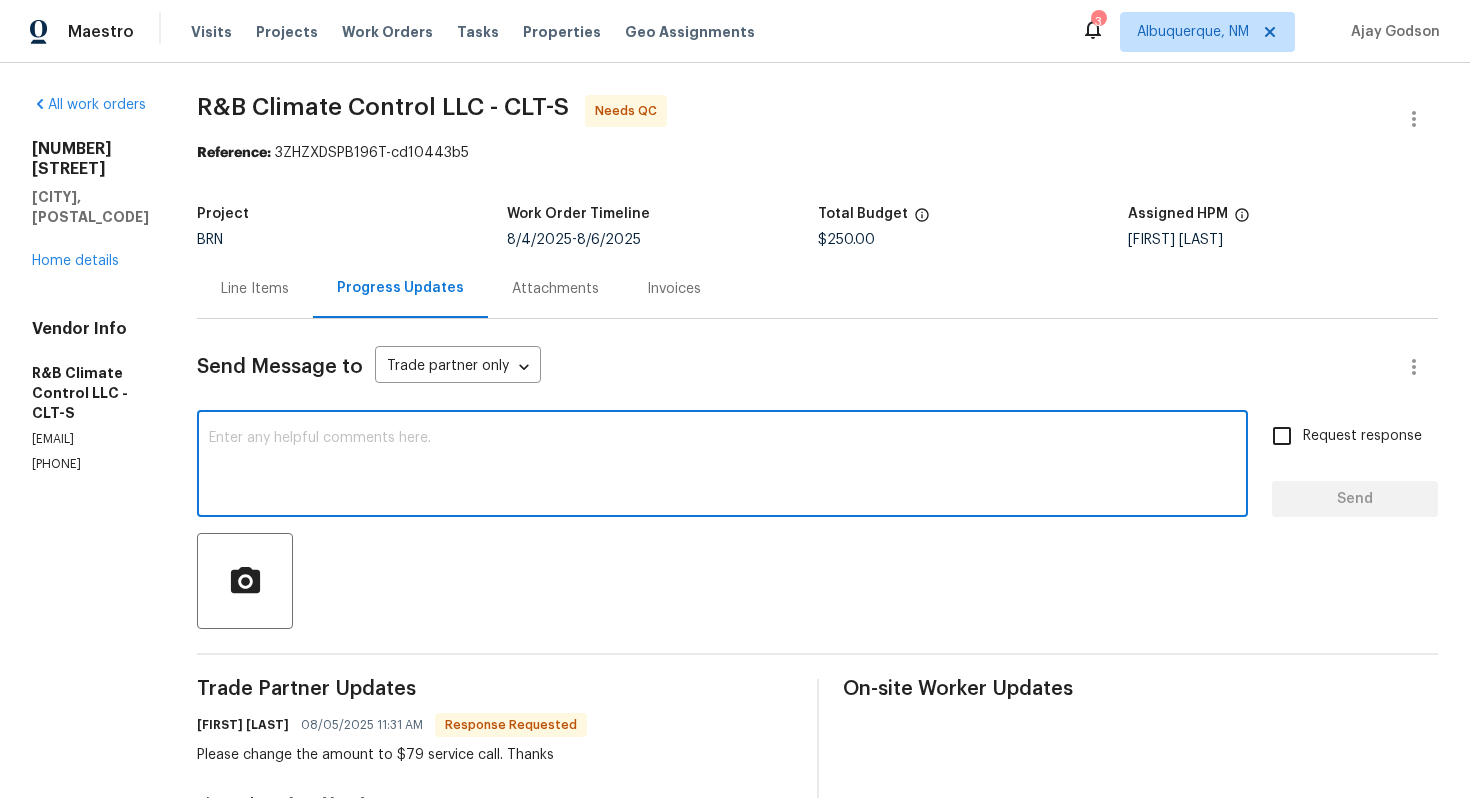 click at bounding box center (722, 466) 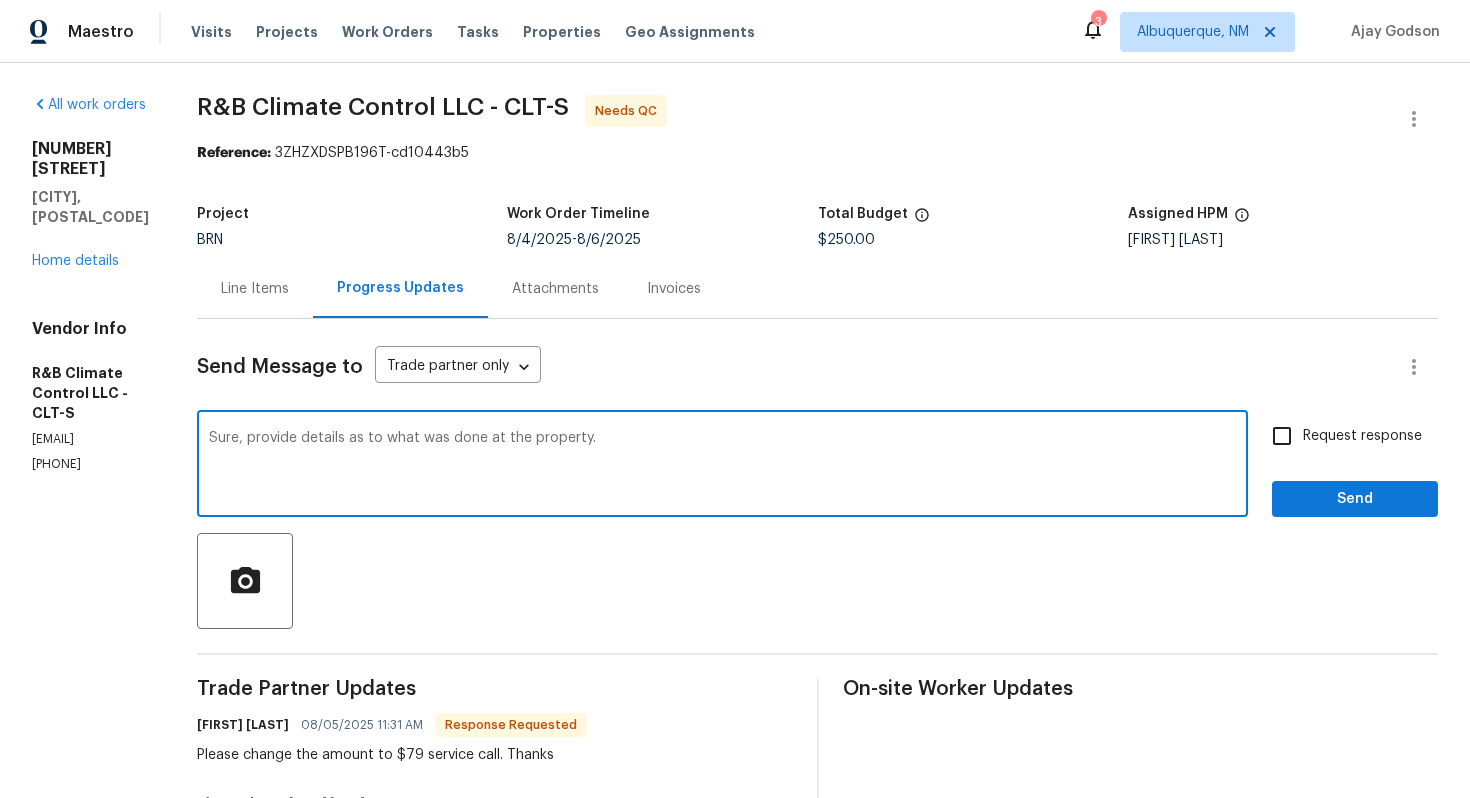 type on "Sure, provide details as to what was done at the property." 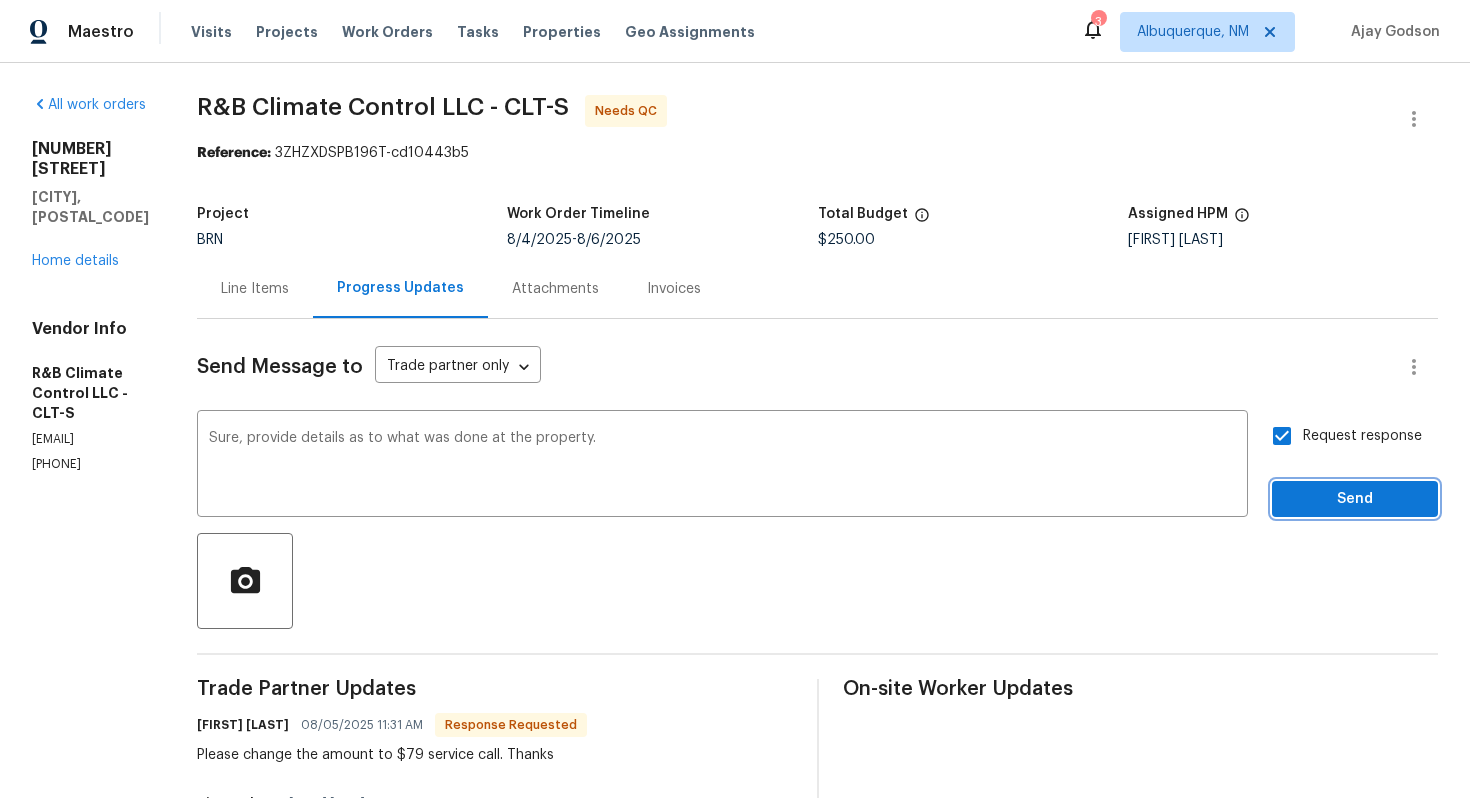click on "Send" at bounding box center (1355, 499) 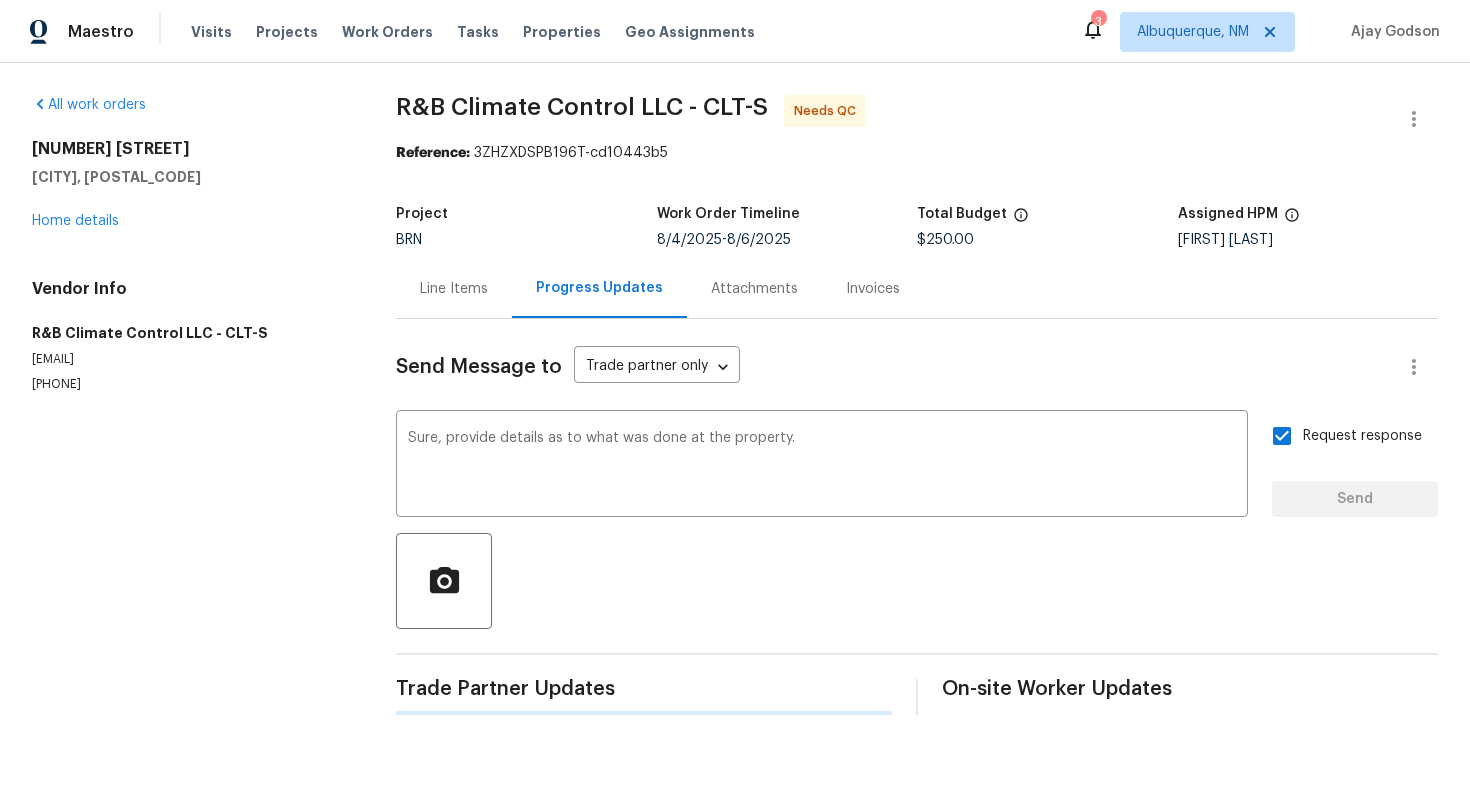 type 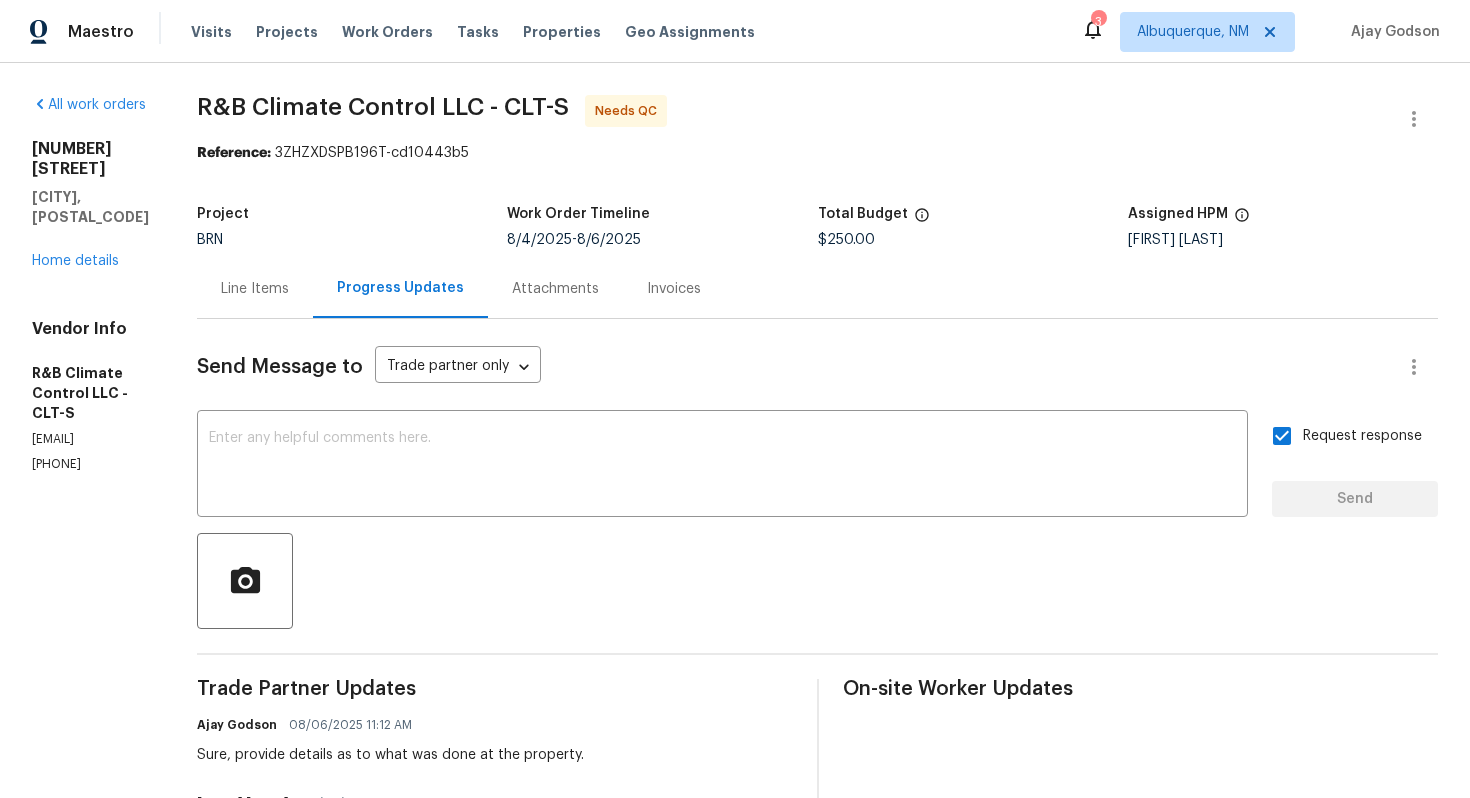 click on "Line Items" at bounding box center [255, 289] 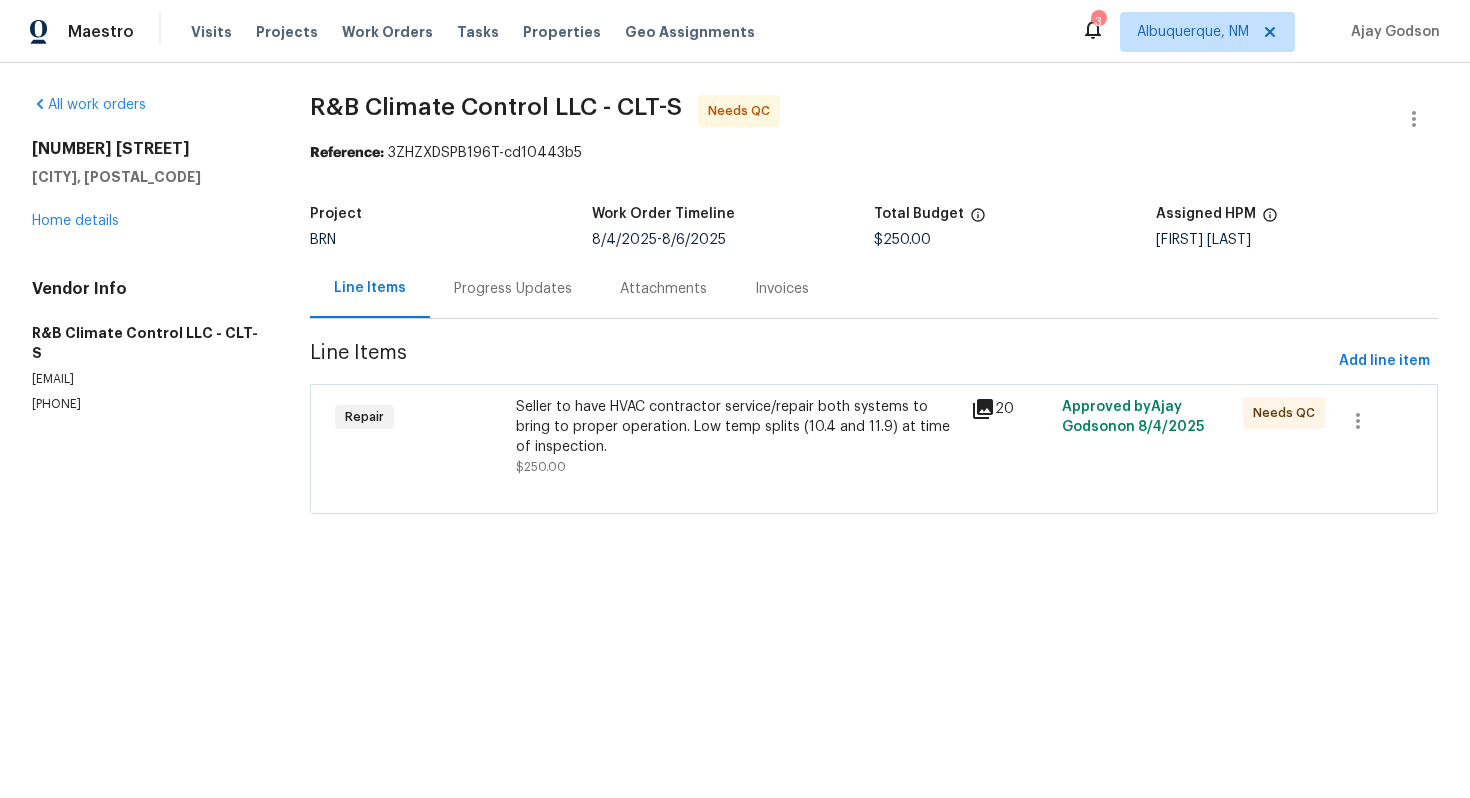 click on "Progress Updates" at bounding box center (513, 289) 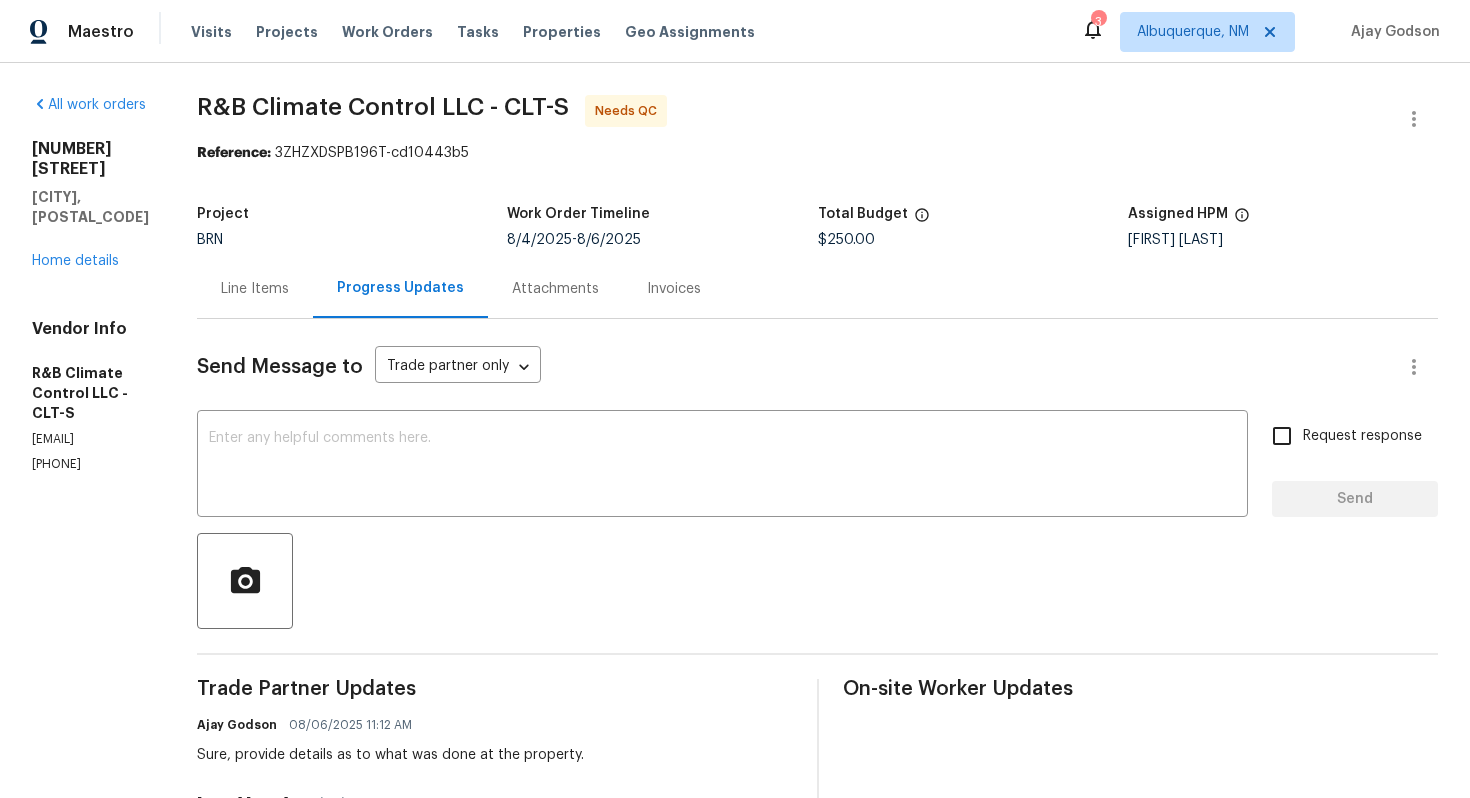 click on "Line Items" at bounding box center [255, 289] 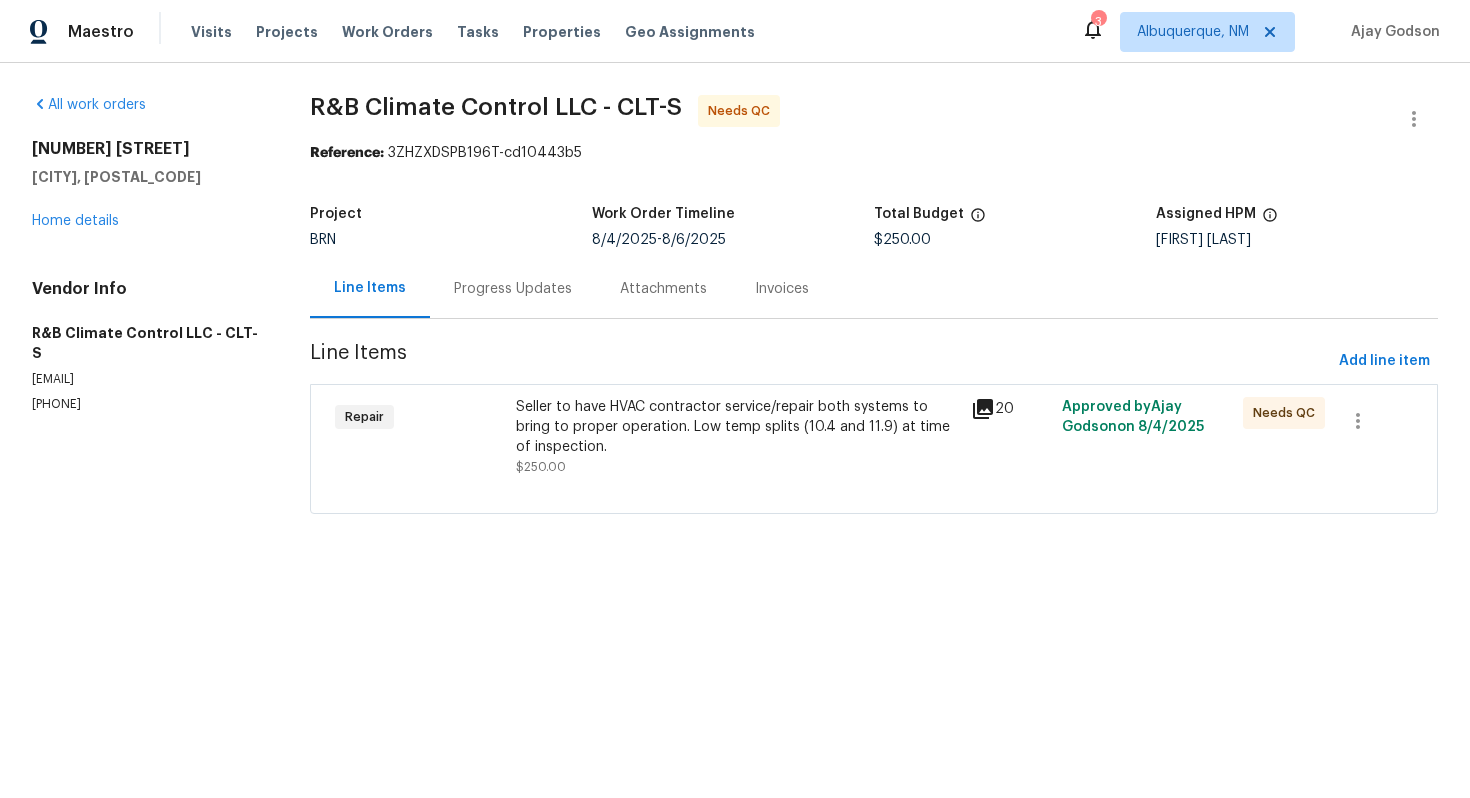click on "Seller to have HVAC contractor service/repair both systems to bring to proper operation. Low temp splits (10.4 and 11.9) at time of inspection." at bounding box center [737, 427] 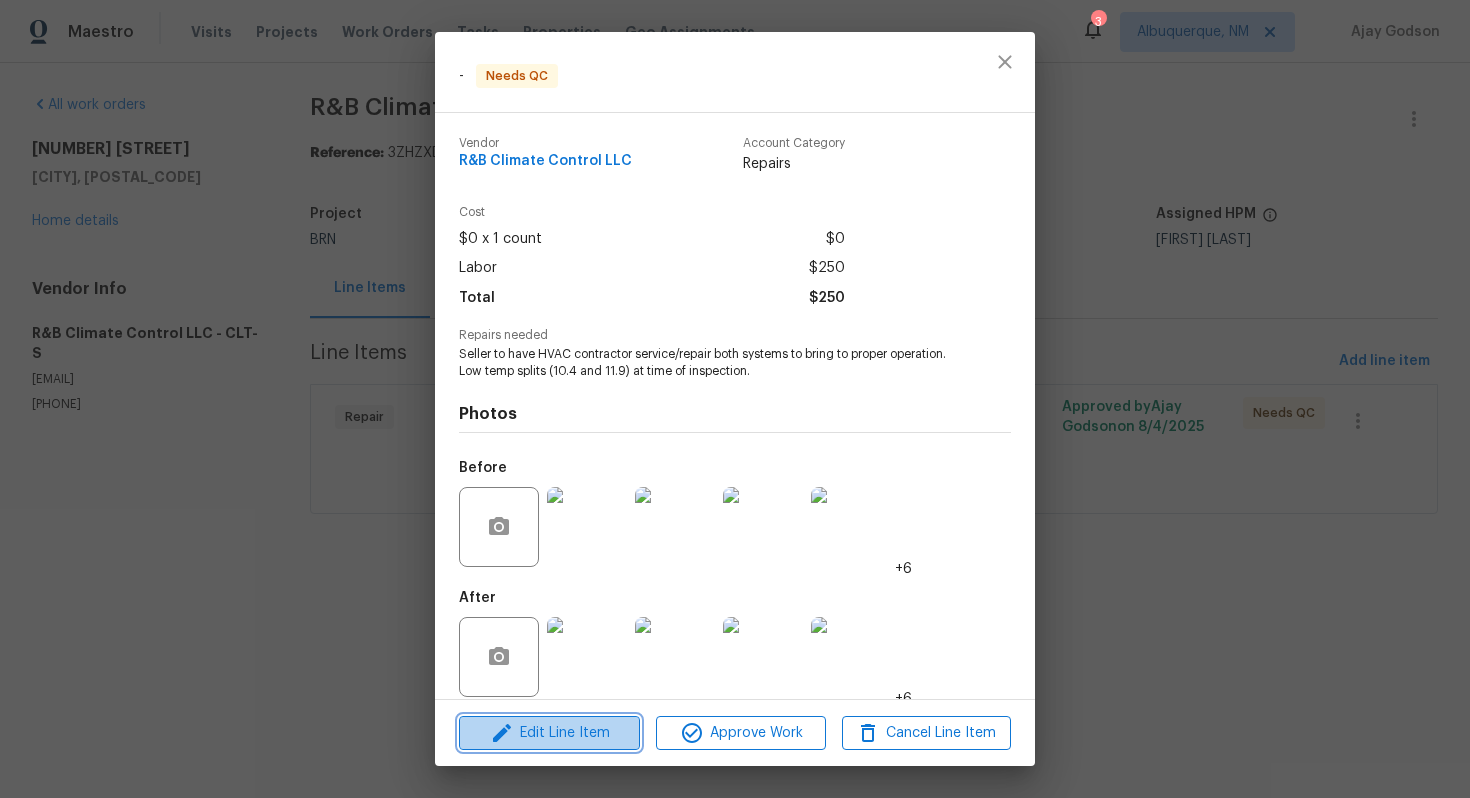 click on "Edit Line Item" at bounding box center (549, 733) 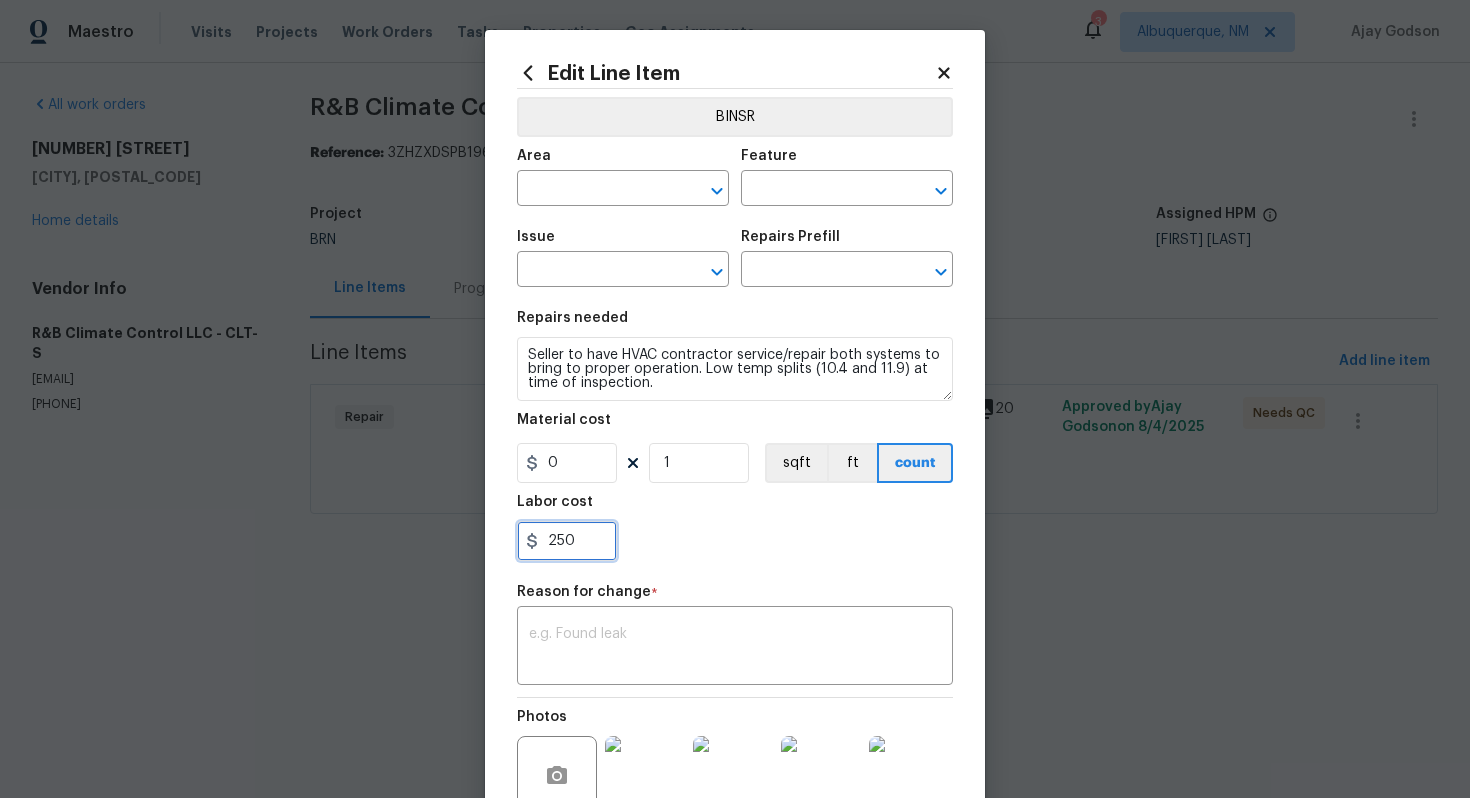 drag, startPoint x: 545, startPoint y: 549, endPoint x: 626, endPoint y: 545, distance: 81.09871 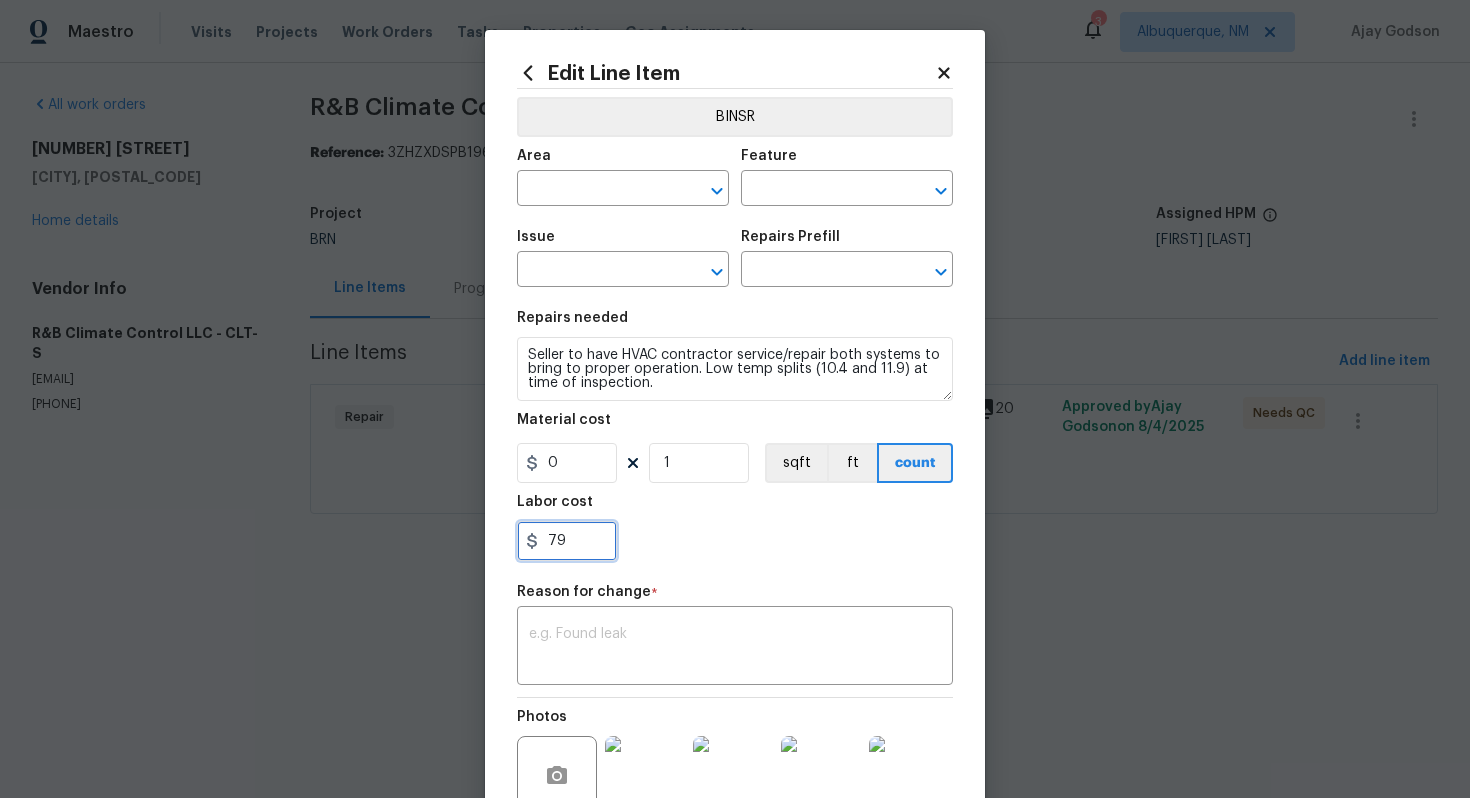 type on "79" 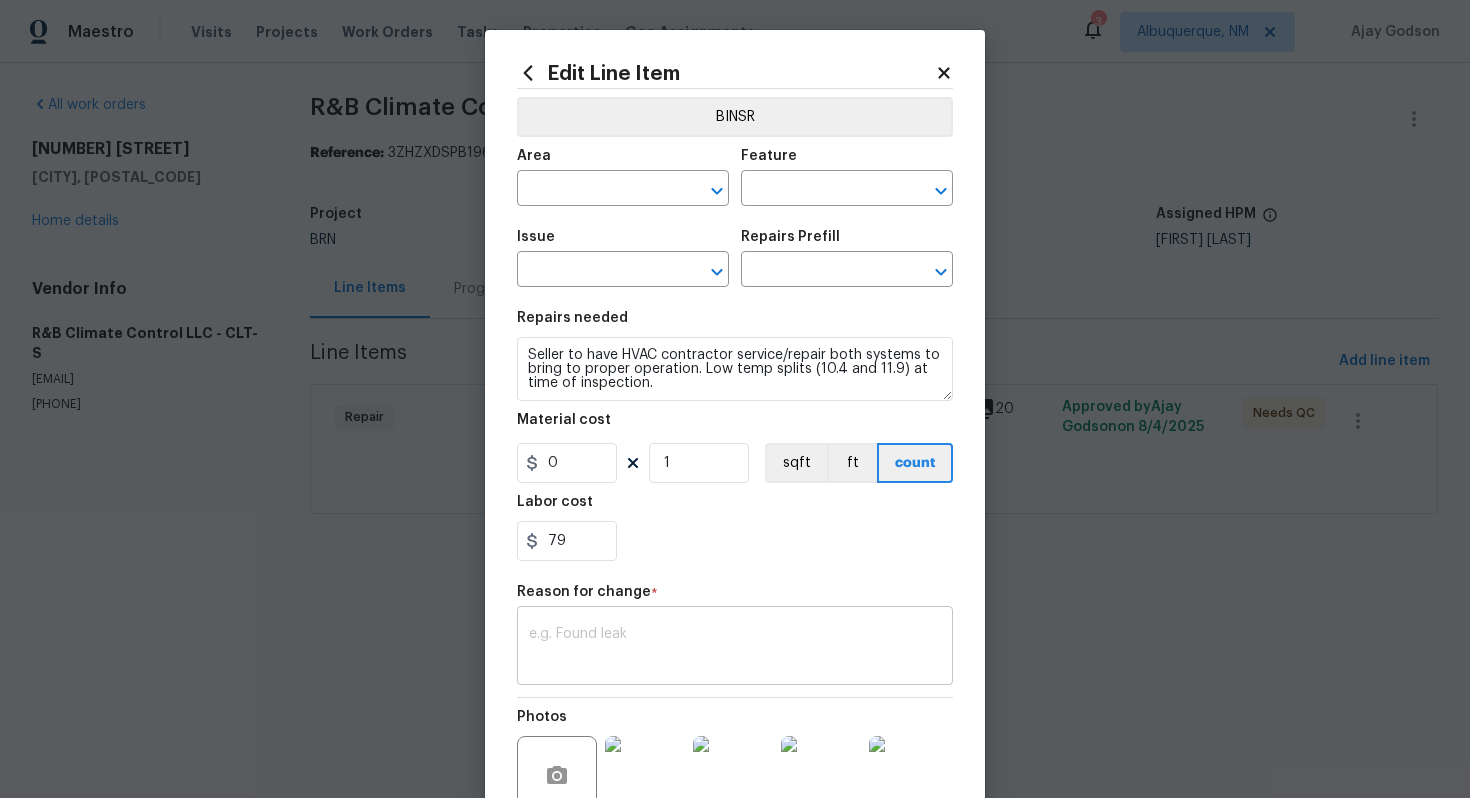 click at bounding box center [735, 648] 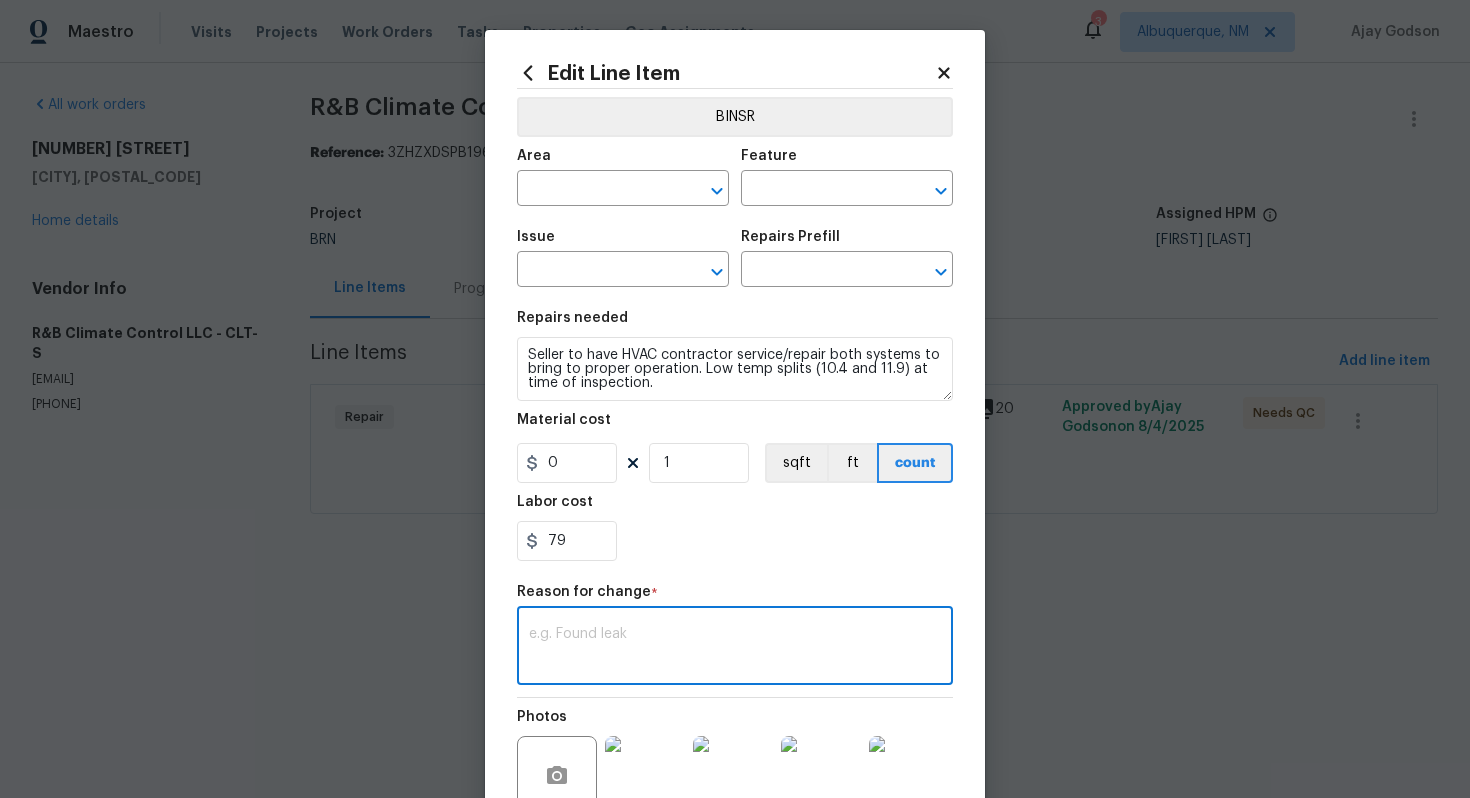 paste on "(AG) Updated per vendors final cost." 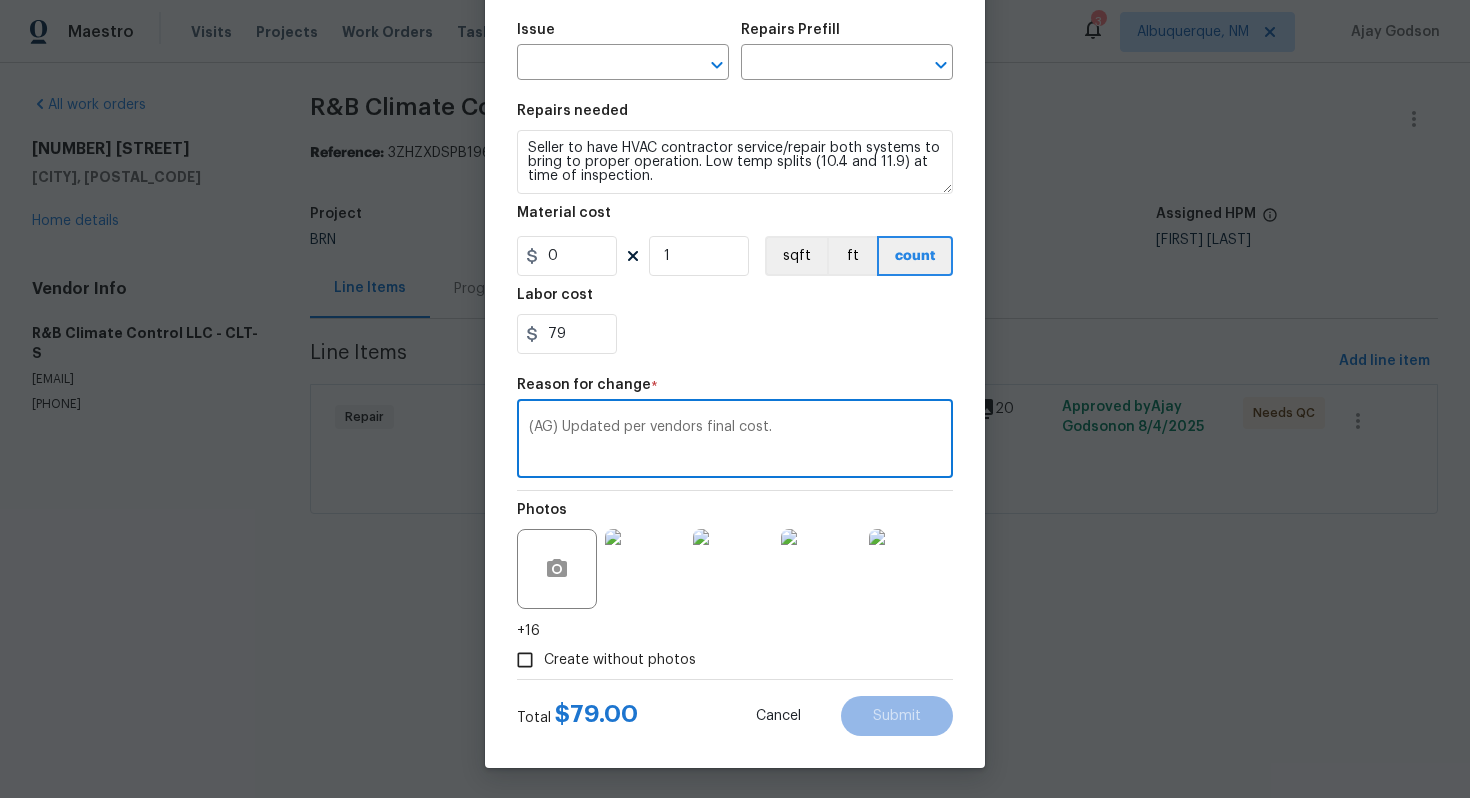 scroll, scrollTop: 0, scrollLeft: 0, axis: both 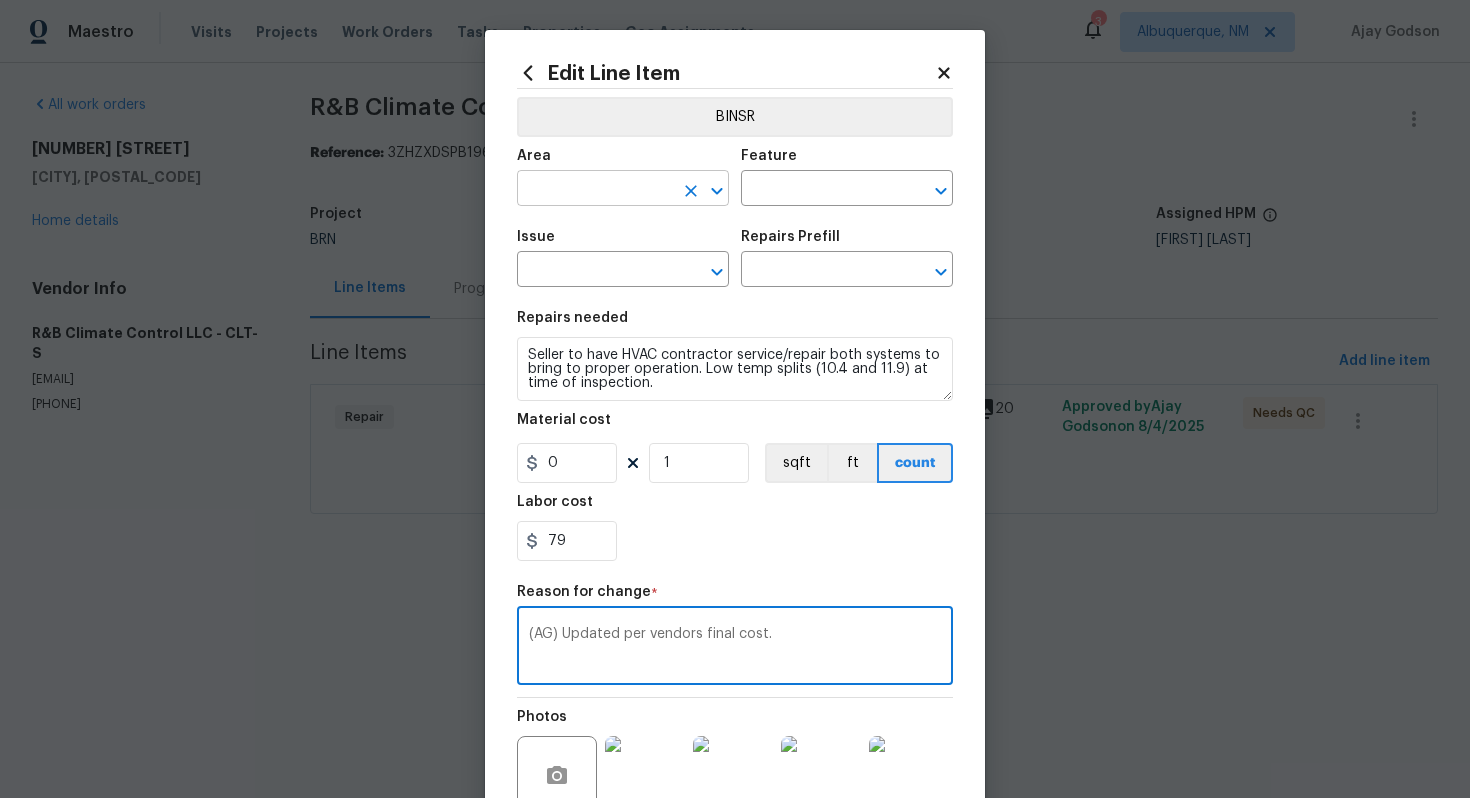 type on "(AG) Updated per vendors final cost." 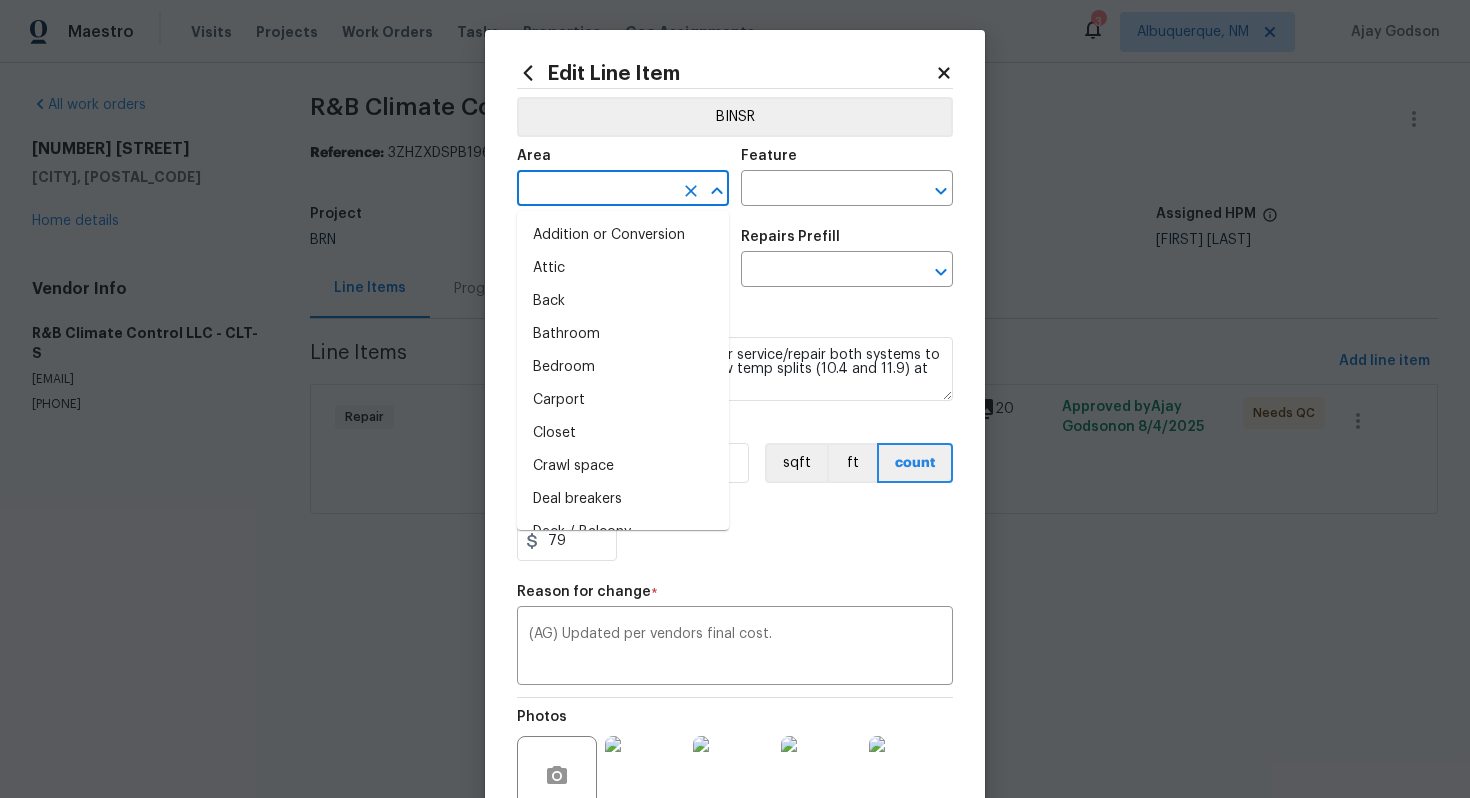 click at bounding box center [595, 190] 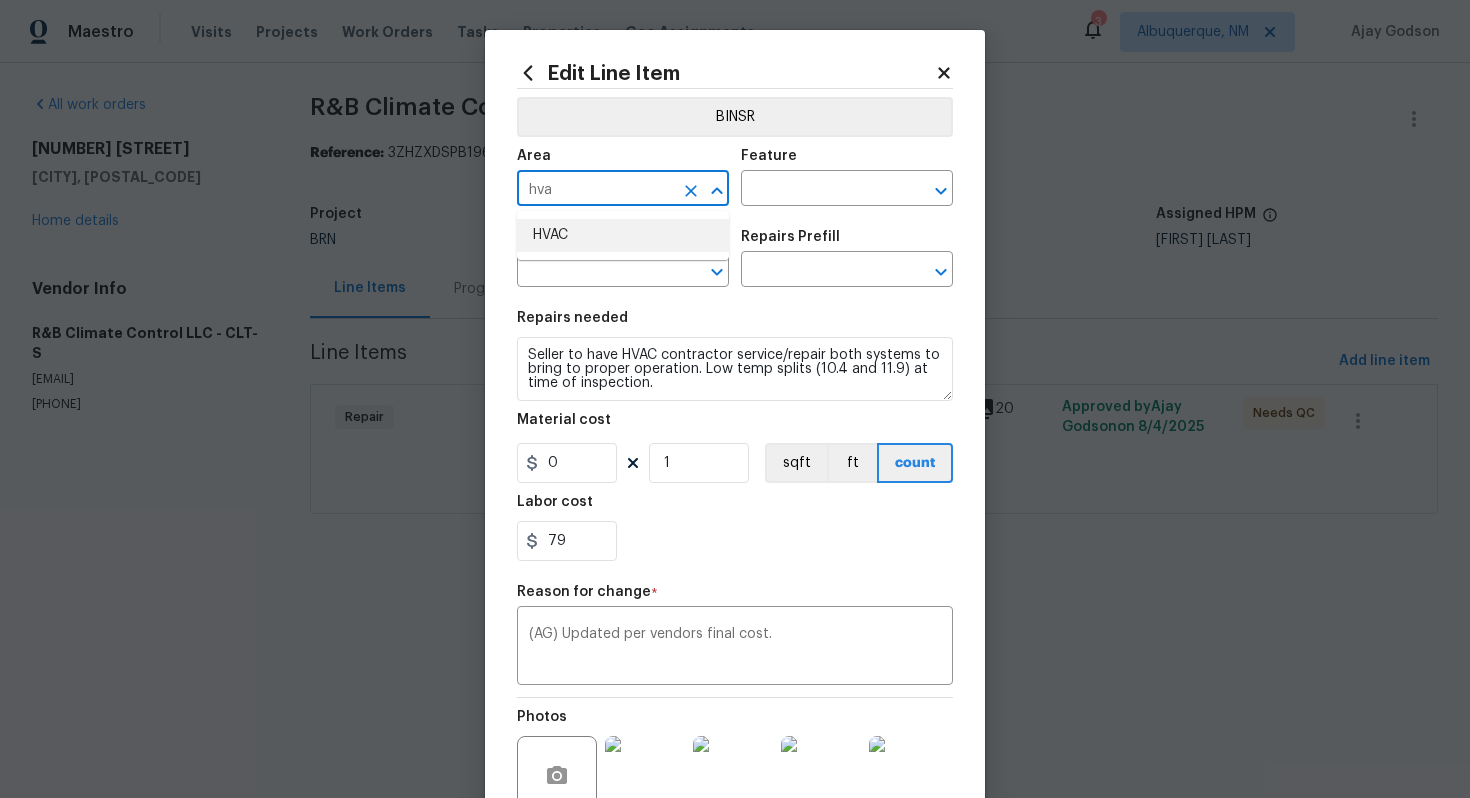 click on "HVAC" at bounding box center [623, 235] 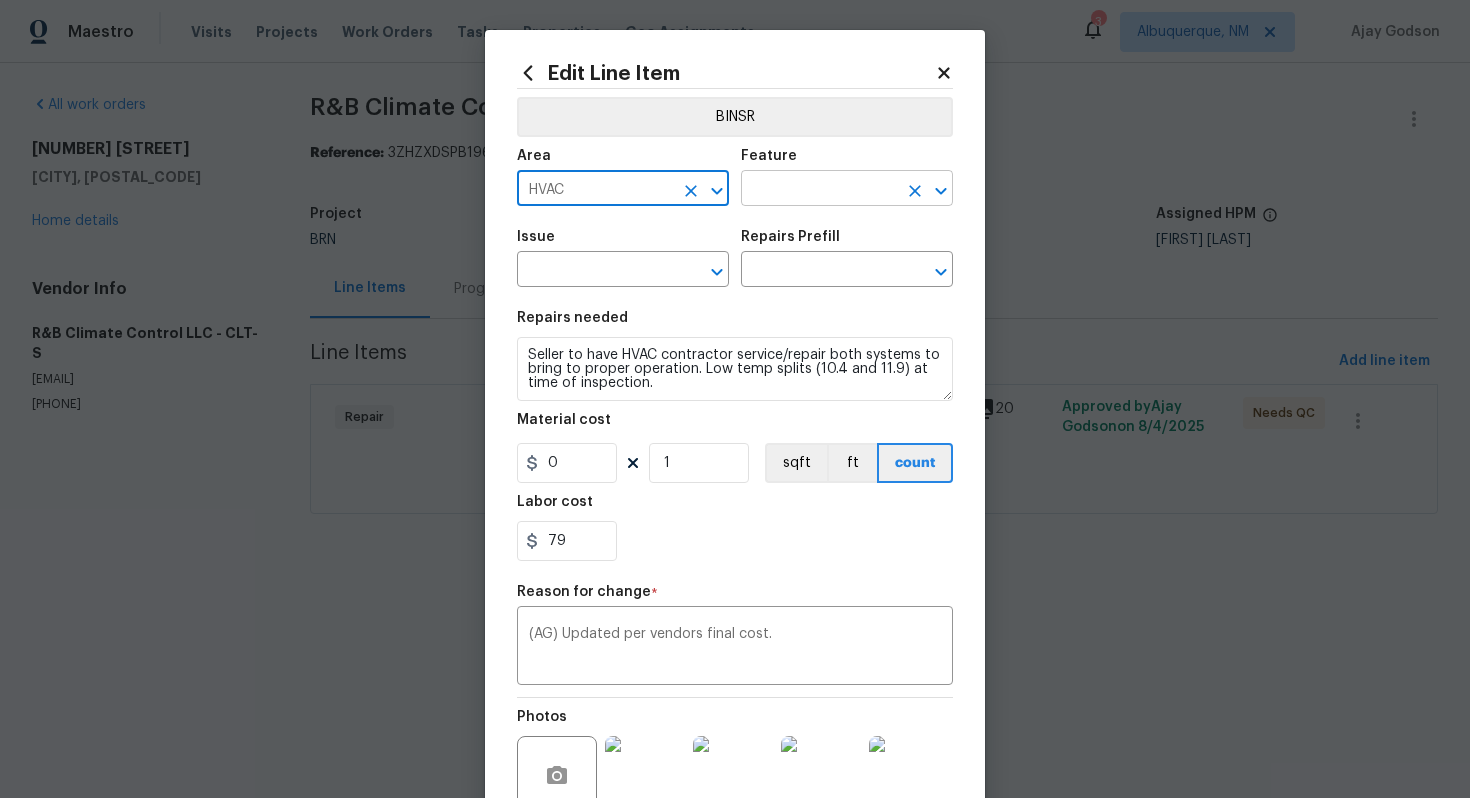 type on "HVAC" 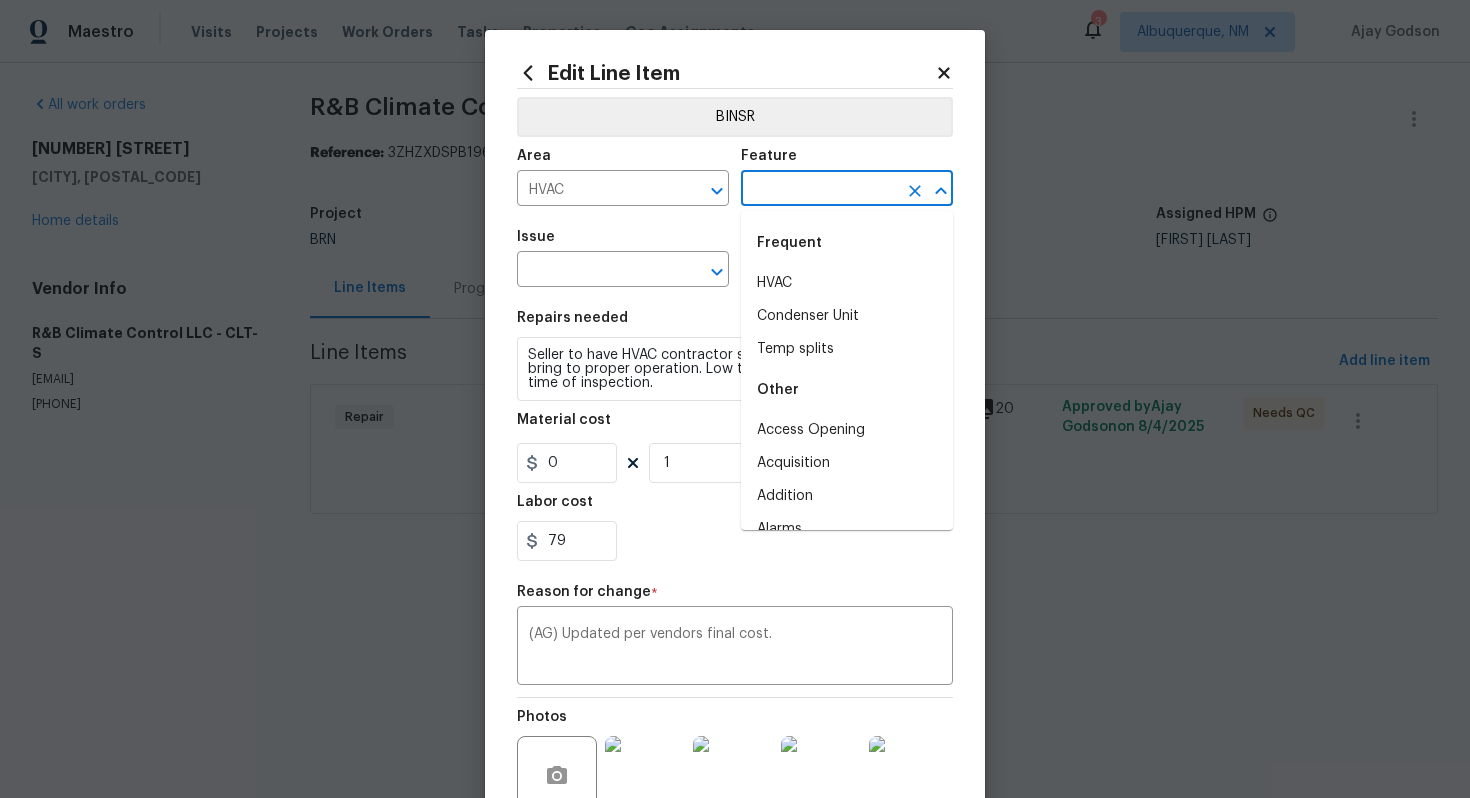 click at bounding box center [819, 190] 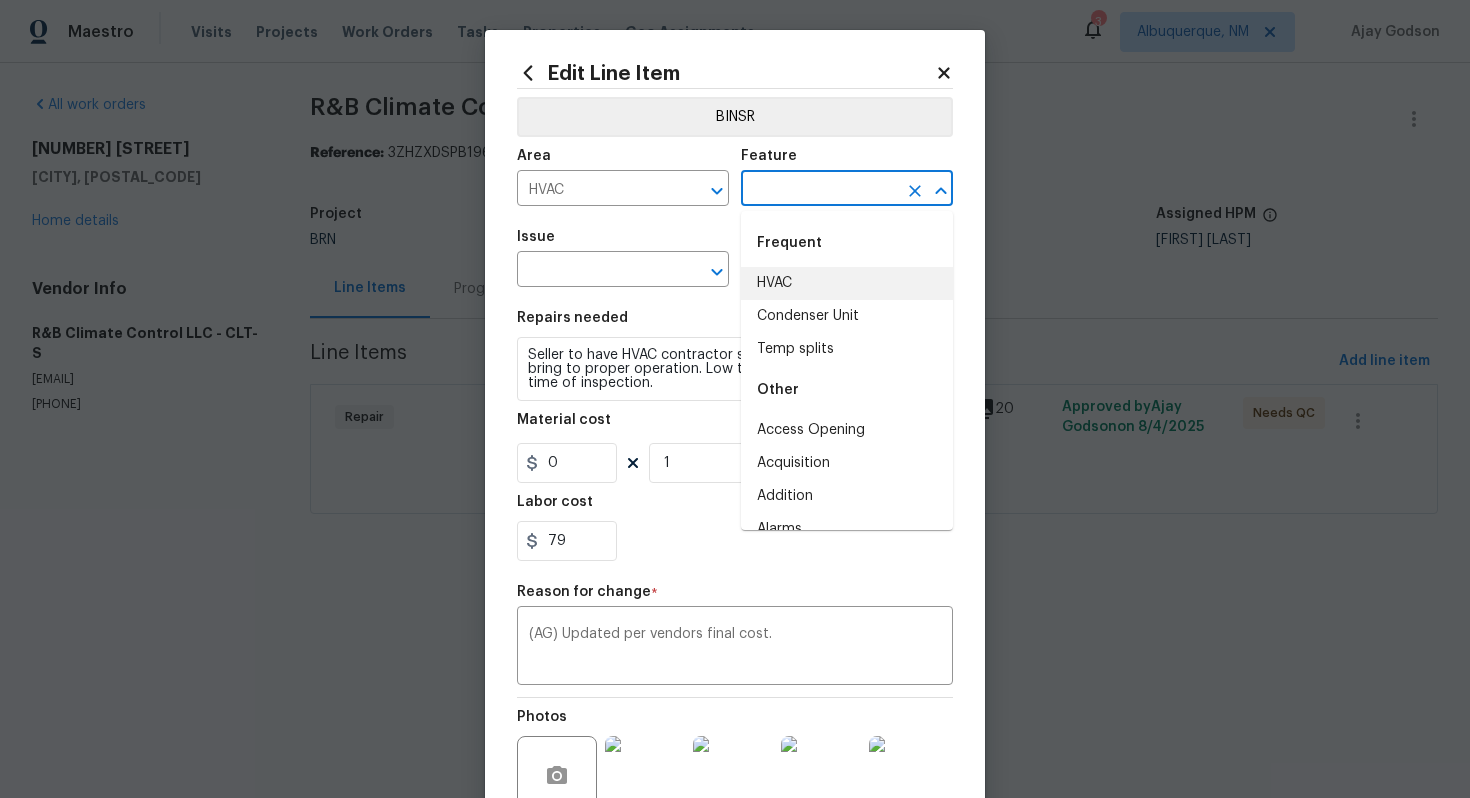 click on "HVAC" at bounding box center [847, 283] 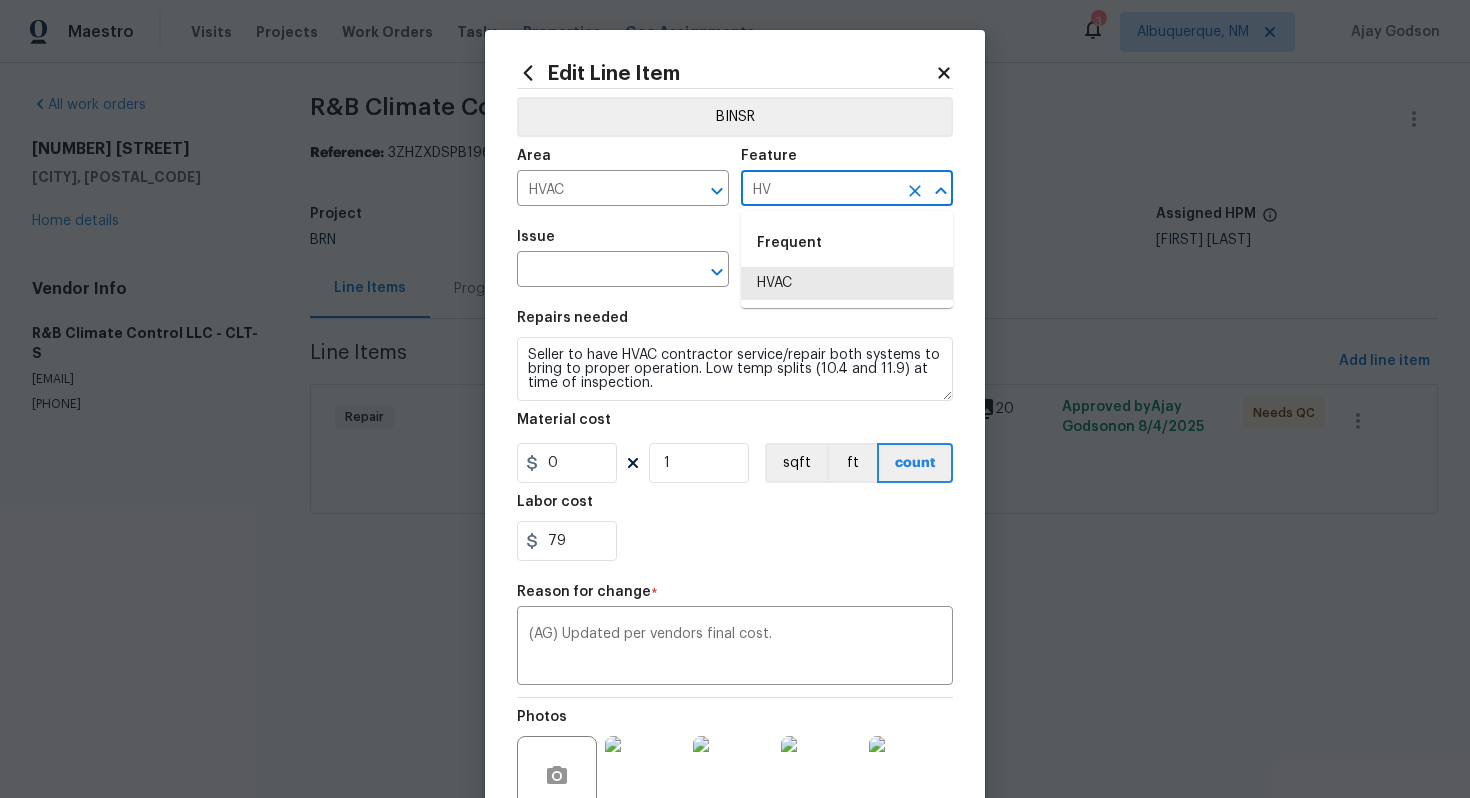 type on "H" 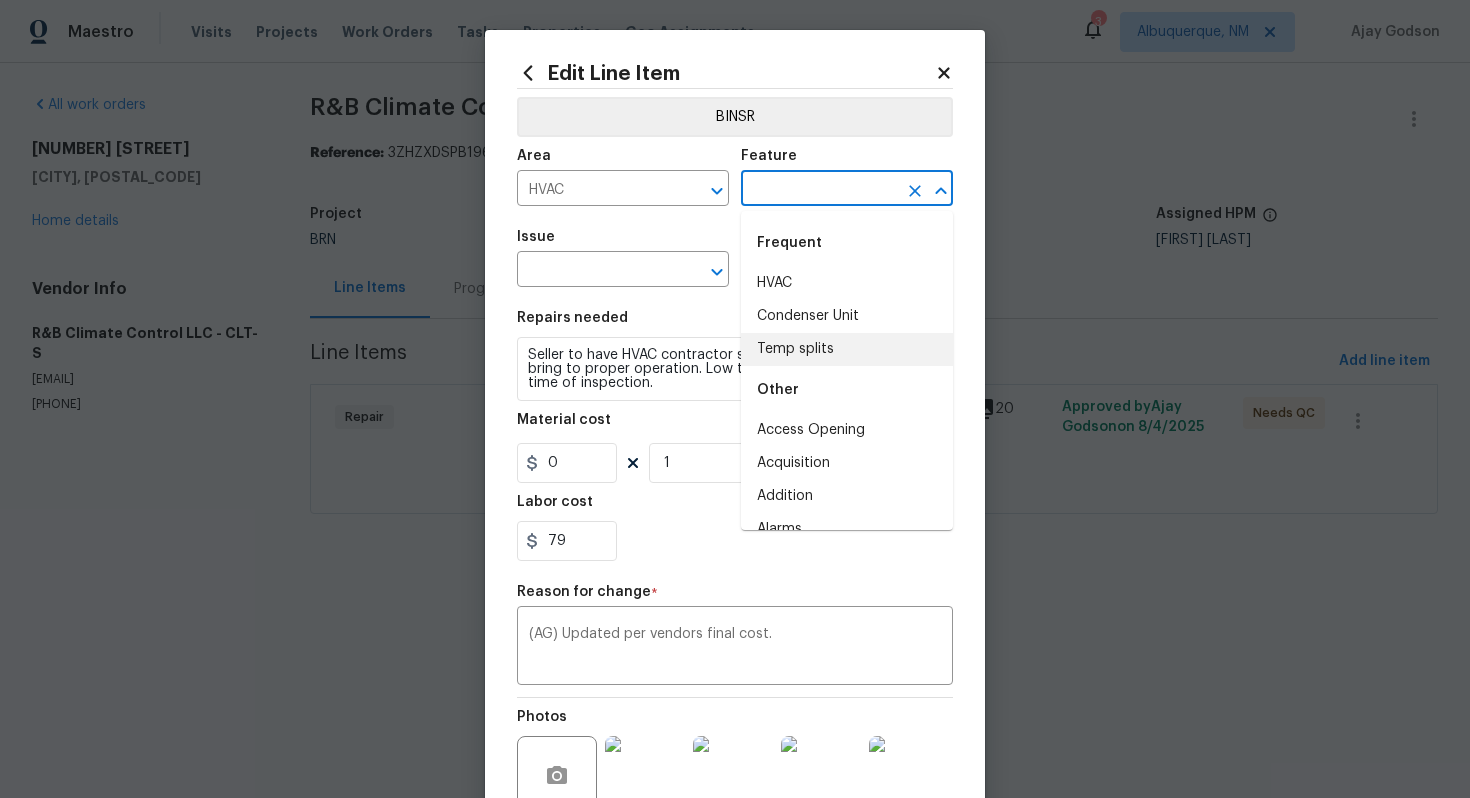 click on "Temp splits" at bounding box center [847, 349] 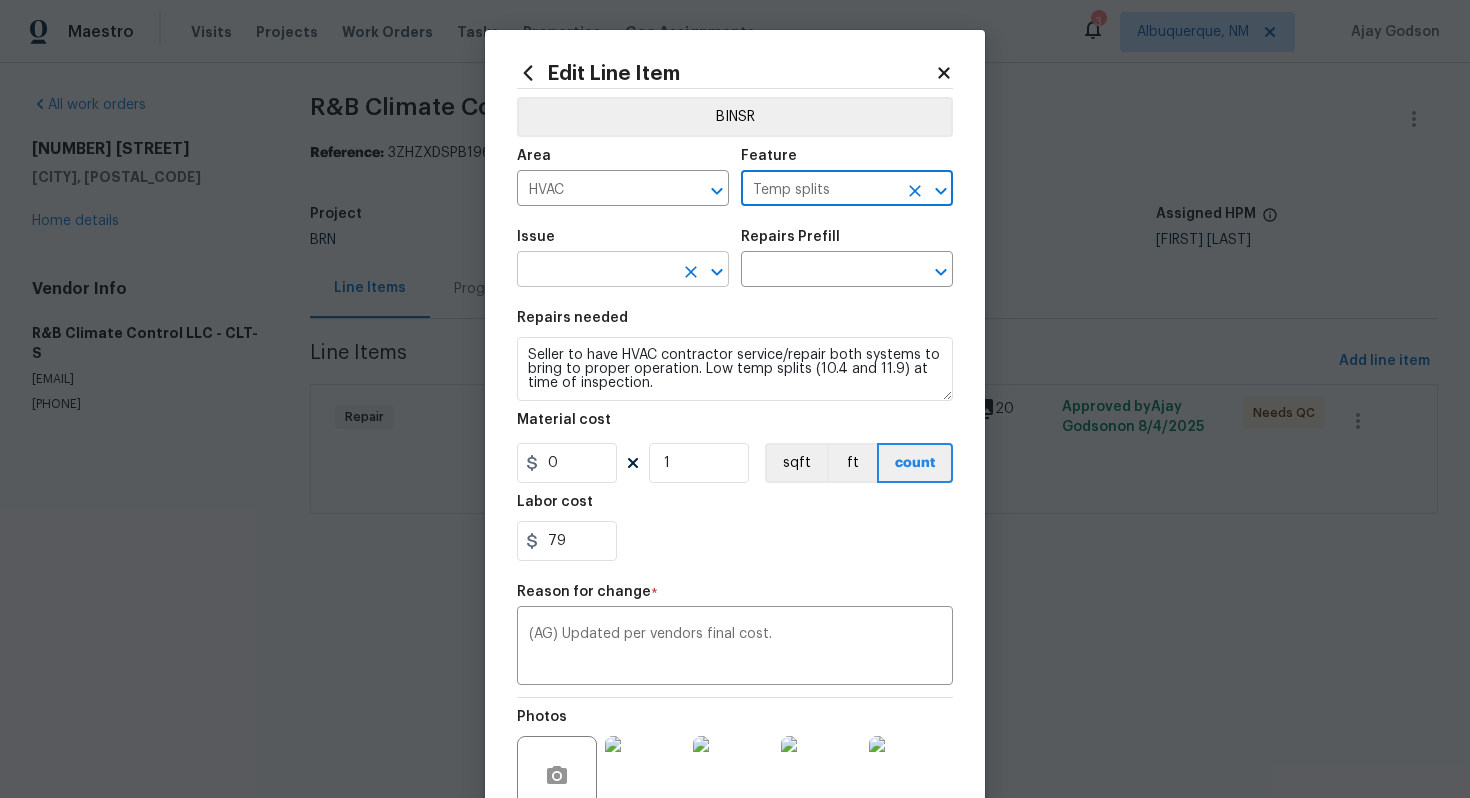 type on "Temp splits" 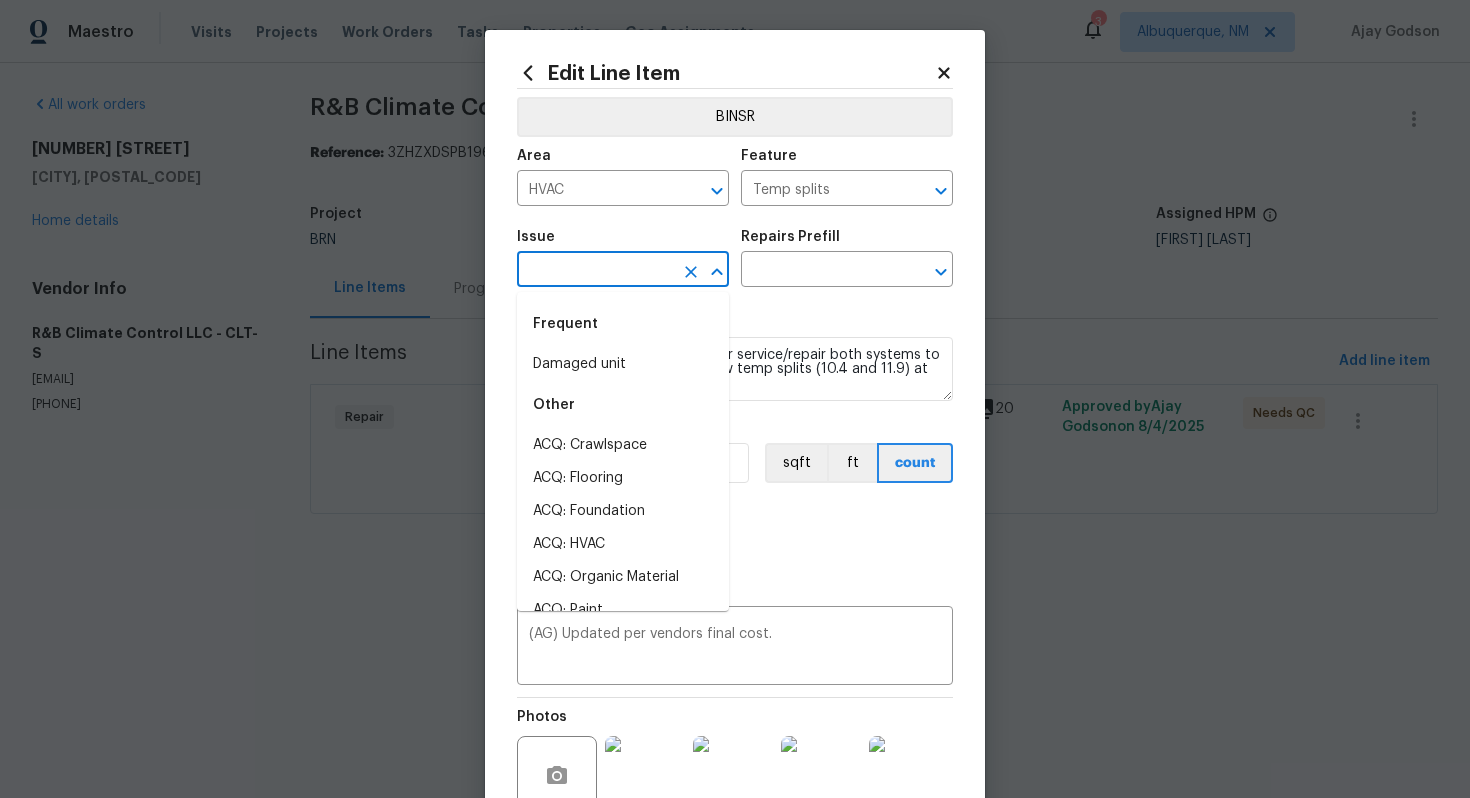click at bounding box center (595, 271) 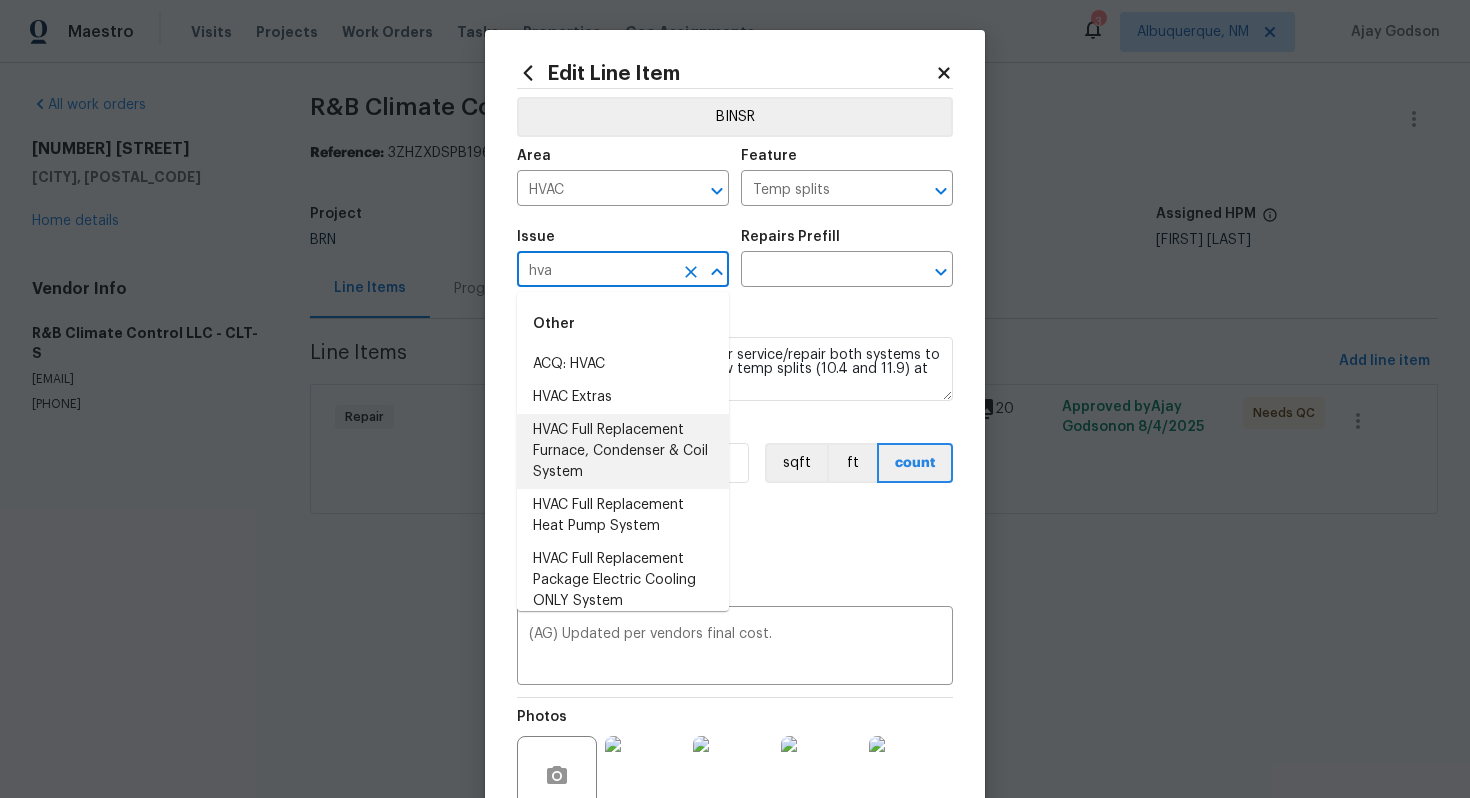 click on "HVAC Full Replacement Furnace, Condenser & Coil System" at bounding box center [623, 451] 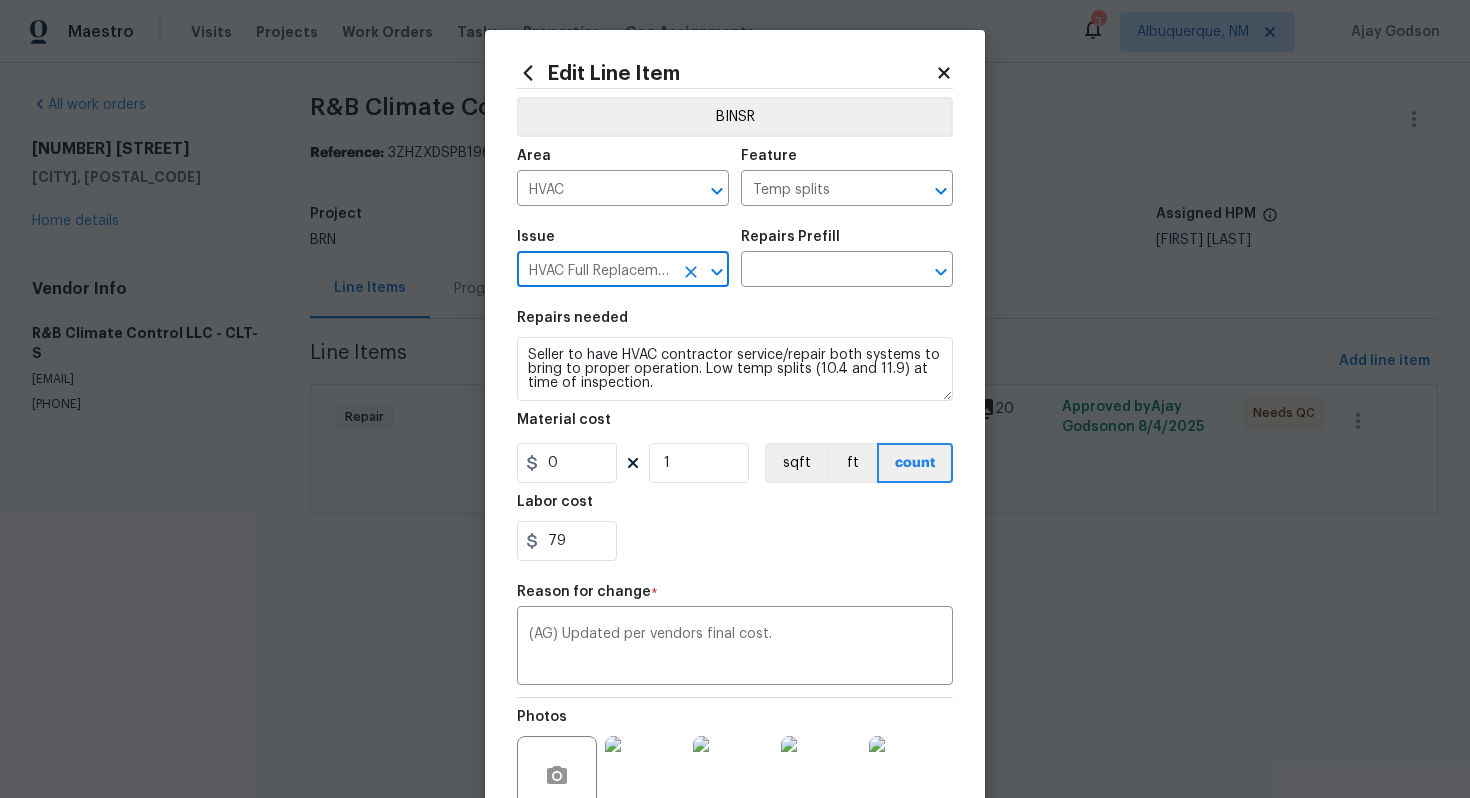 type on "HVAC Full Replacement Furnace, Condenser & Coil System" 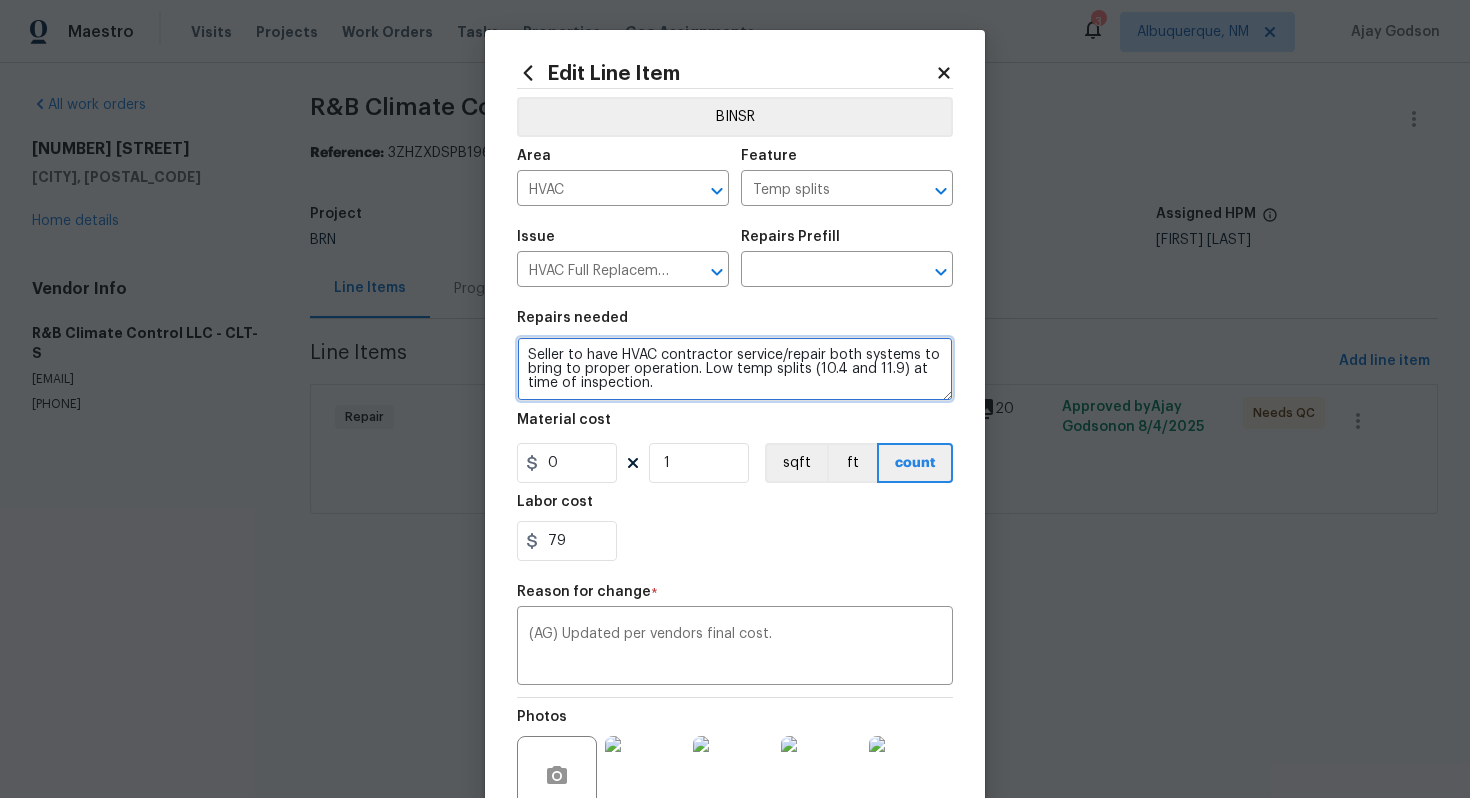 drag, startPoint x: 526, startPoint y: 358, endPoint x: 676, endPoint y: 419, distance: 161.929 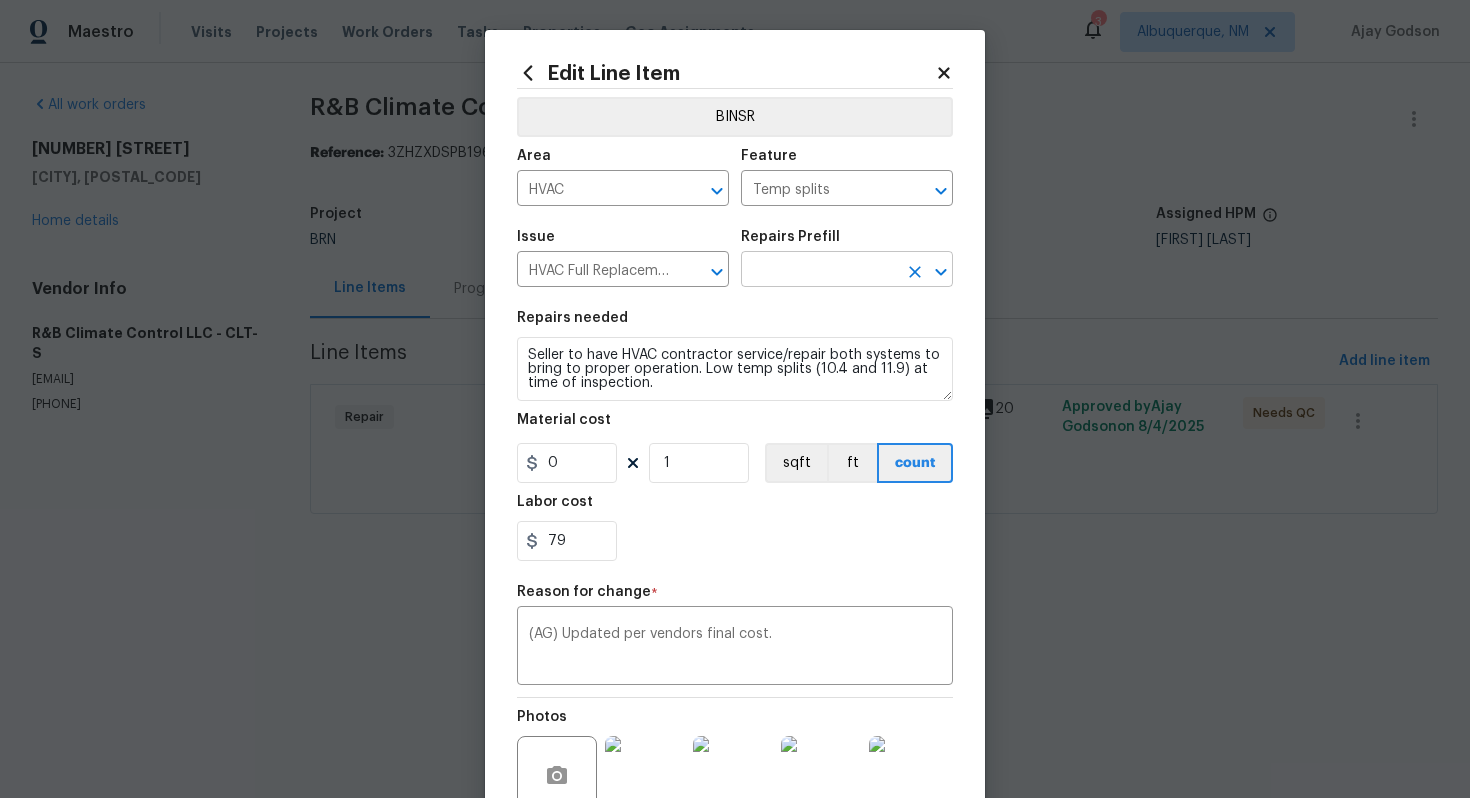 click at bounding box center (819, 271) 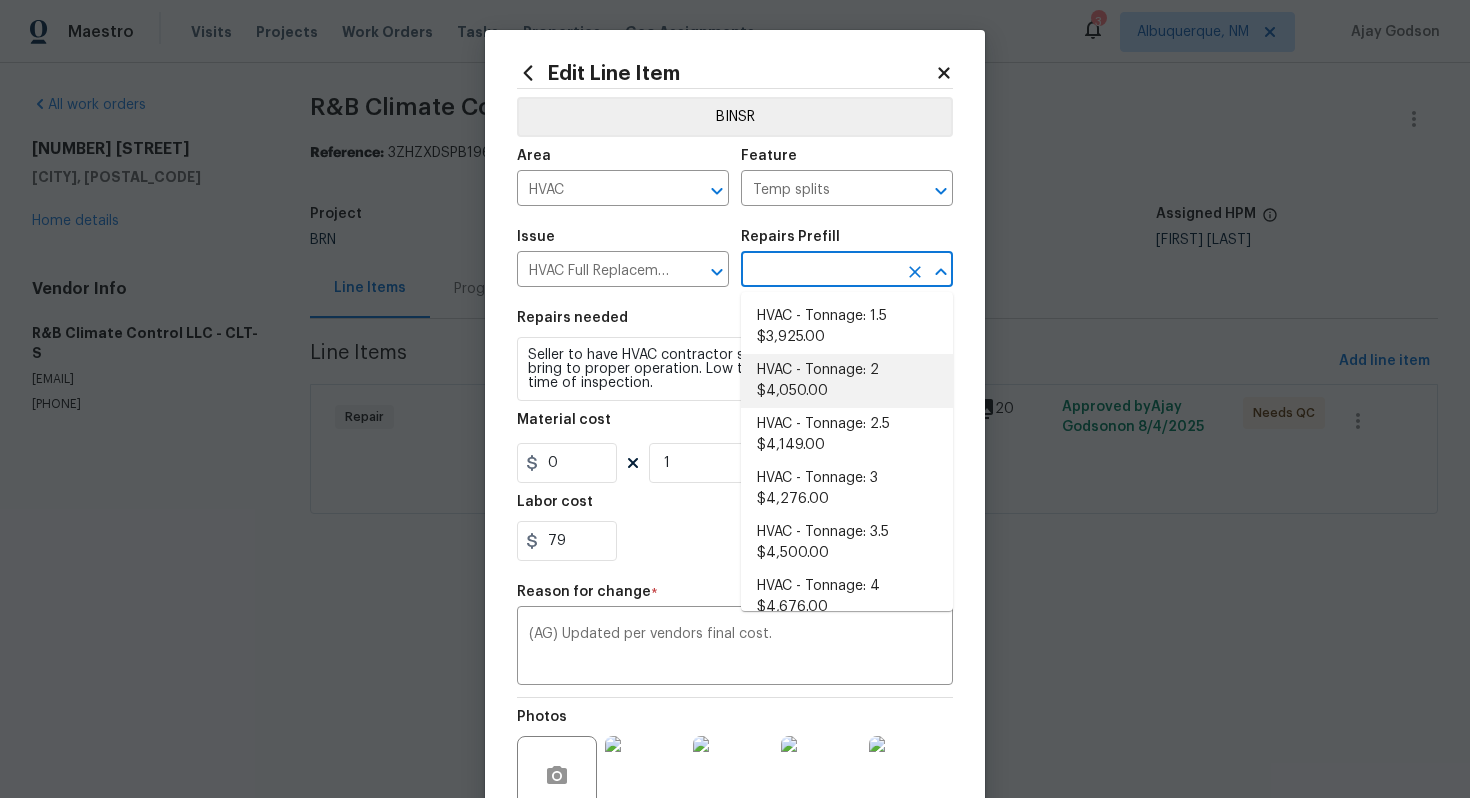 click on "HVAC - Tonnage: 2 $4,050.00" at bounding box center [847, 381] 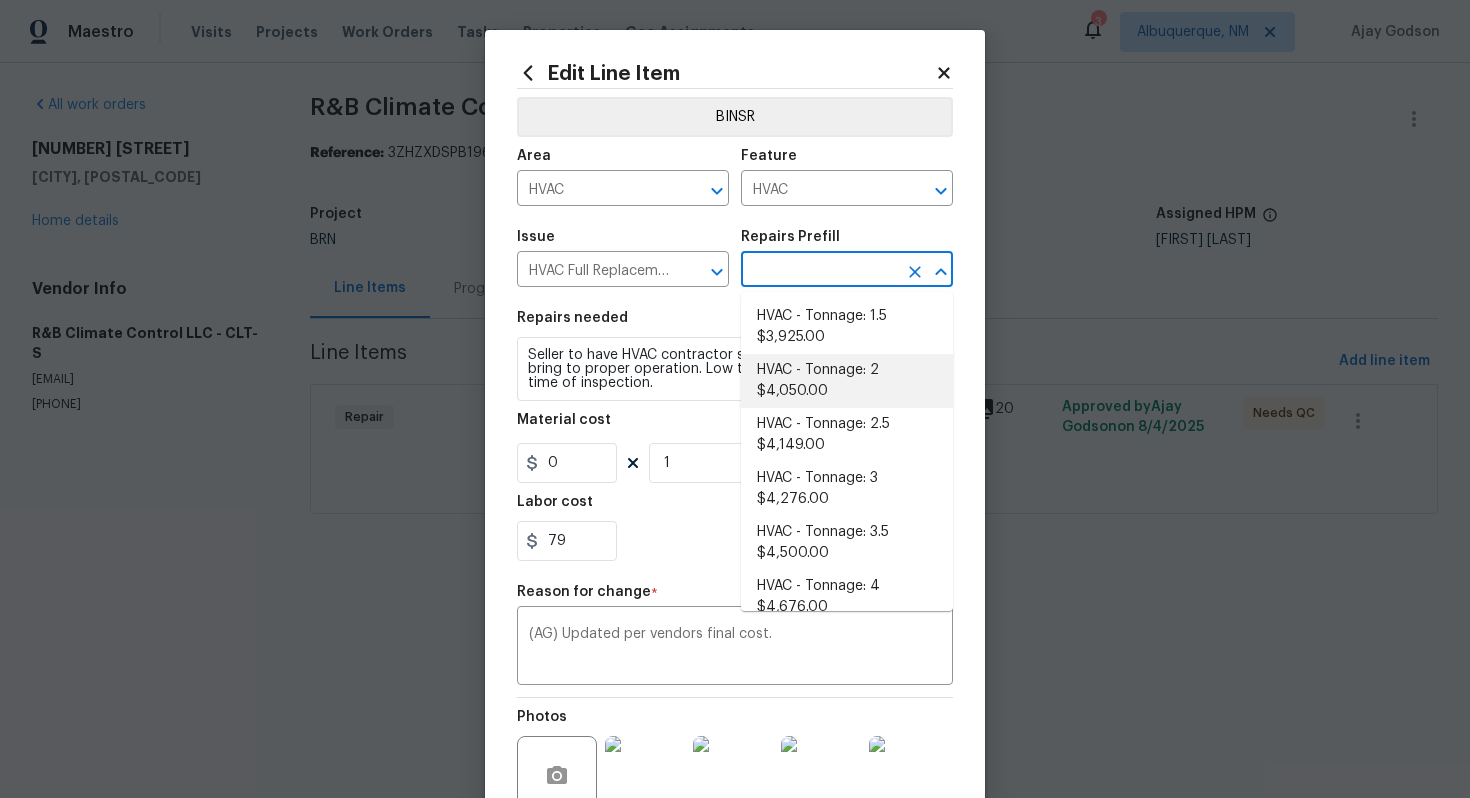 type on "Replace 2 Ton Furnace, Condenser & Coil System. SEER2 14.3  Gas Split System Material: Digital 1/1 Thermostat, Supply Plenum, Return Plenum (Includes Filter Rack if Needed), Air Filter, Ductwork Transition Material, Outdoor Unit Pad, 30x60 Emergency Drain Pan, 1 Safety Switch for Emergency Pan, PVC Drain Material, Condensation Pump, Clear Tubing, Flexible Gas Connector, Armaflex (~10ft), 240V Whip & 240V Disconnect, Double Wall Flue Pipe Connectors, Refrigerant Piping (~5ft), Pipe Fittings, TXV, Rx11 Flush, Nitrogen Gas, Brazing Rods (~2), Duct Sealants, Tapes, & Accessories, Screws & Wire Nuts." 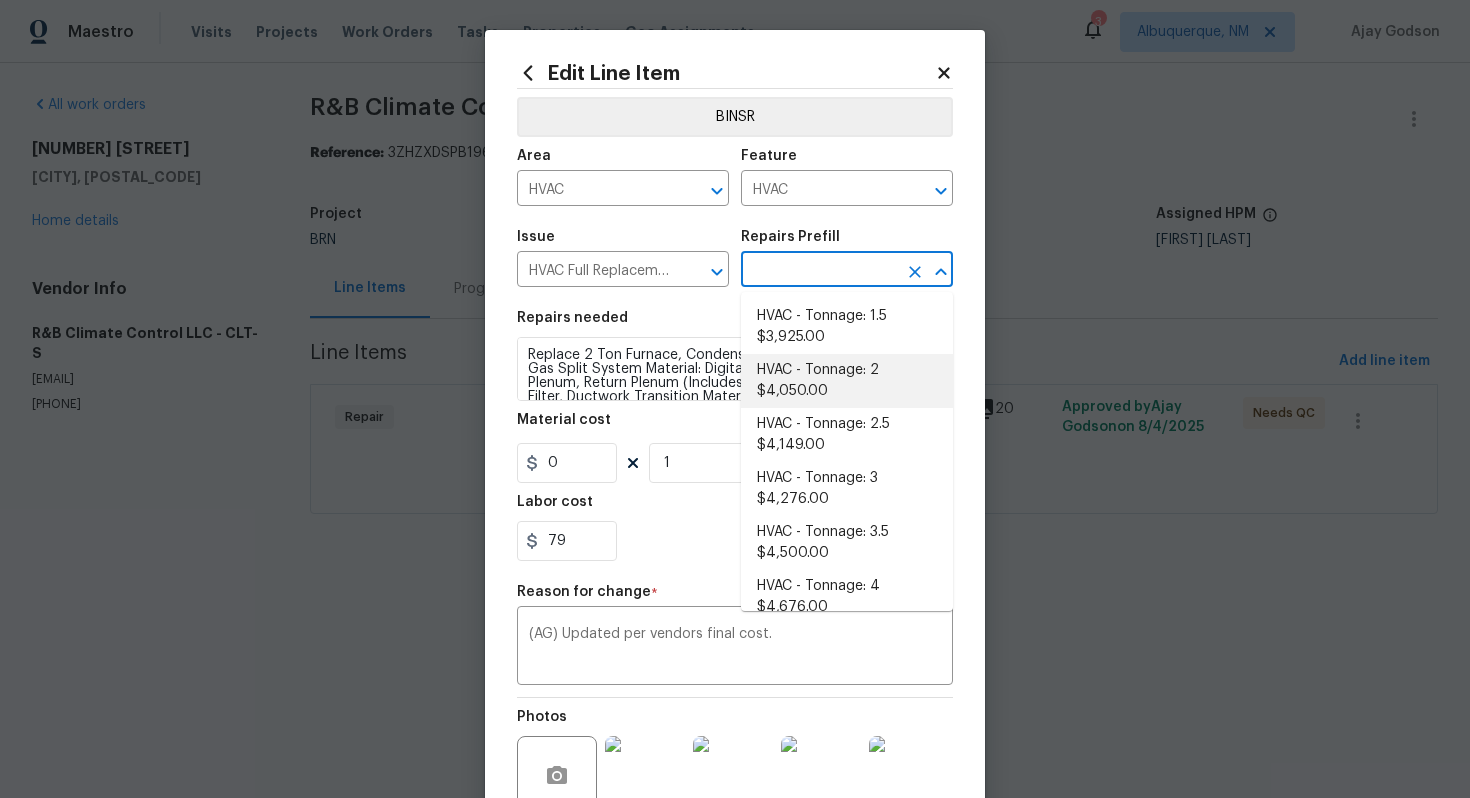 type on "HVAC - Tonnage: 2 $4,050.00" 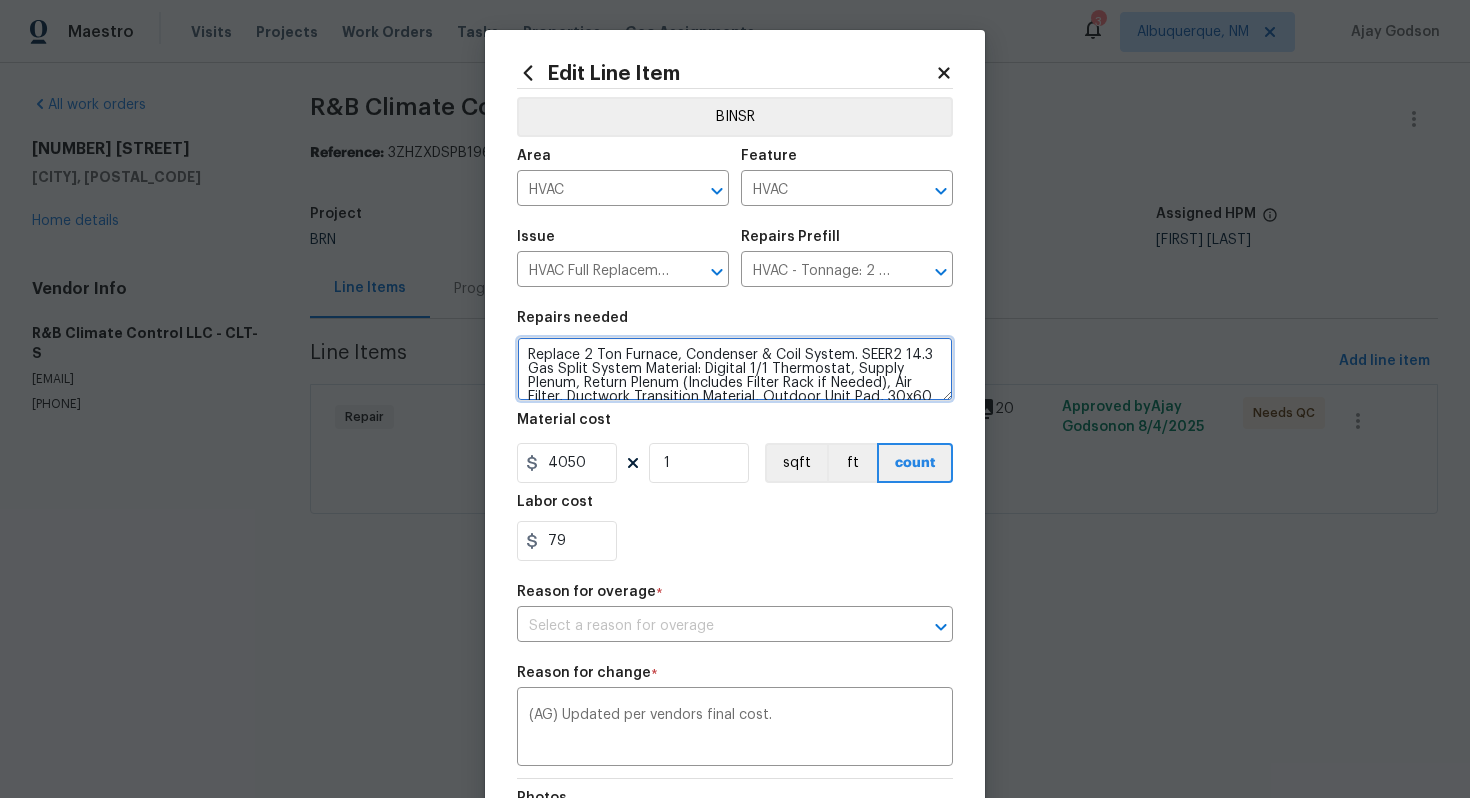 scroll, scrollTop: 98, scrollLeft: 0, axis: vertical 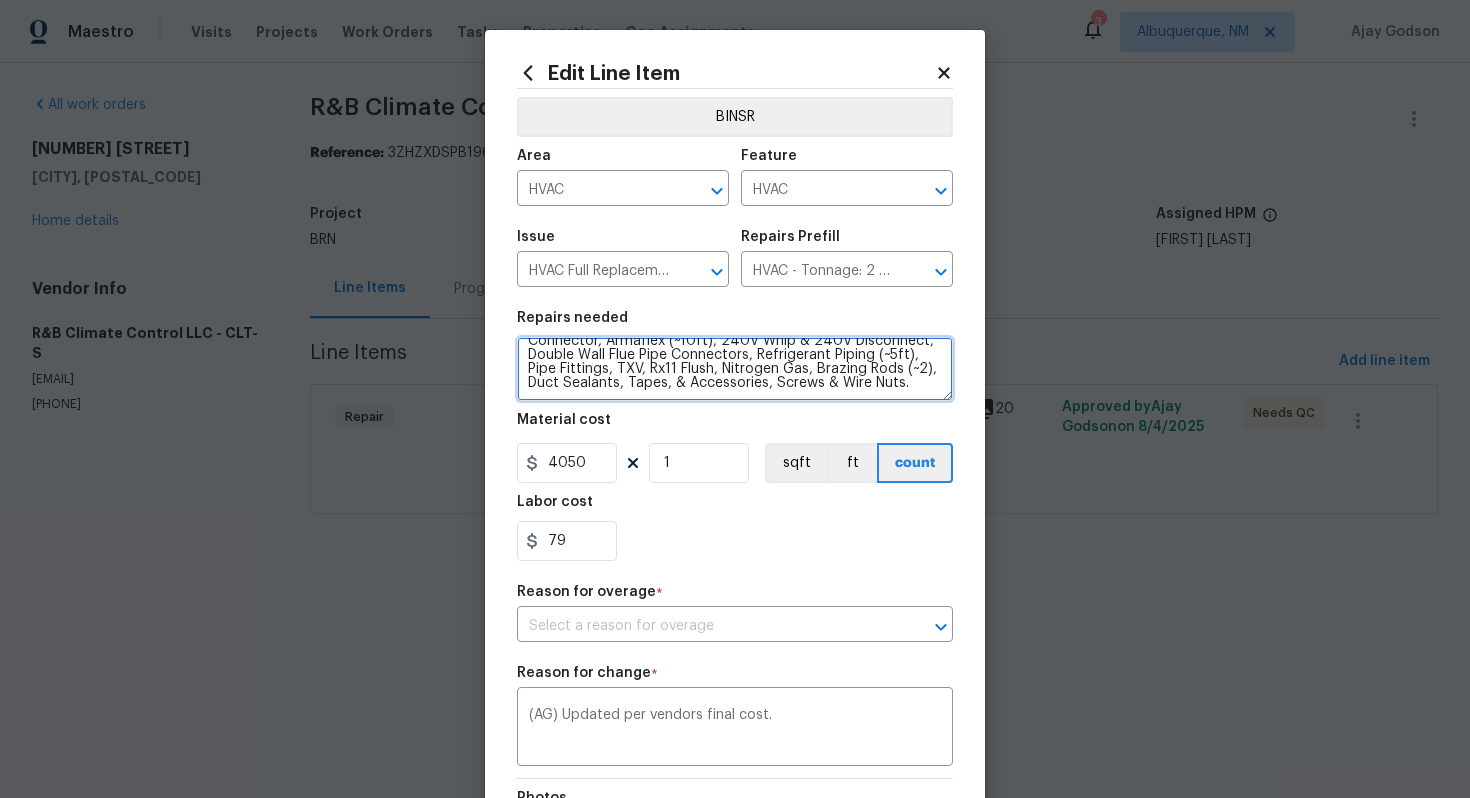 drag, startPoint x: 526, startPoint y: 358, endPoint x: 640, endPoint y: 420, distance: 129.76903 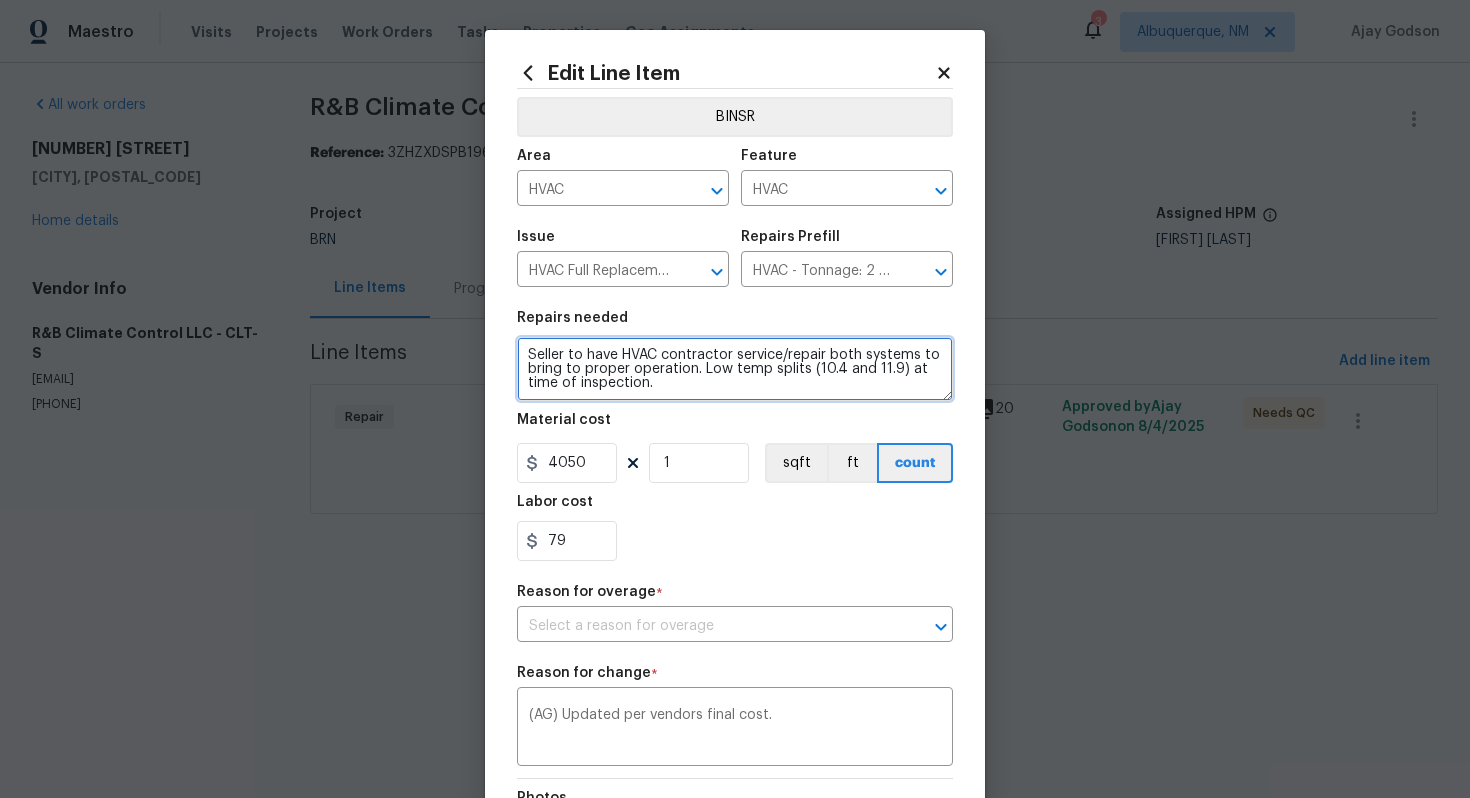 scroll, scrollTop: 0, scrollLeft: 0, axis: both 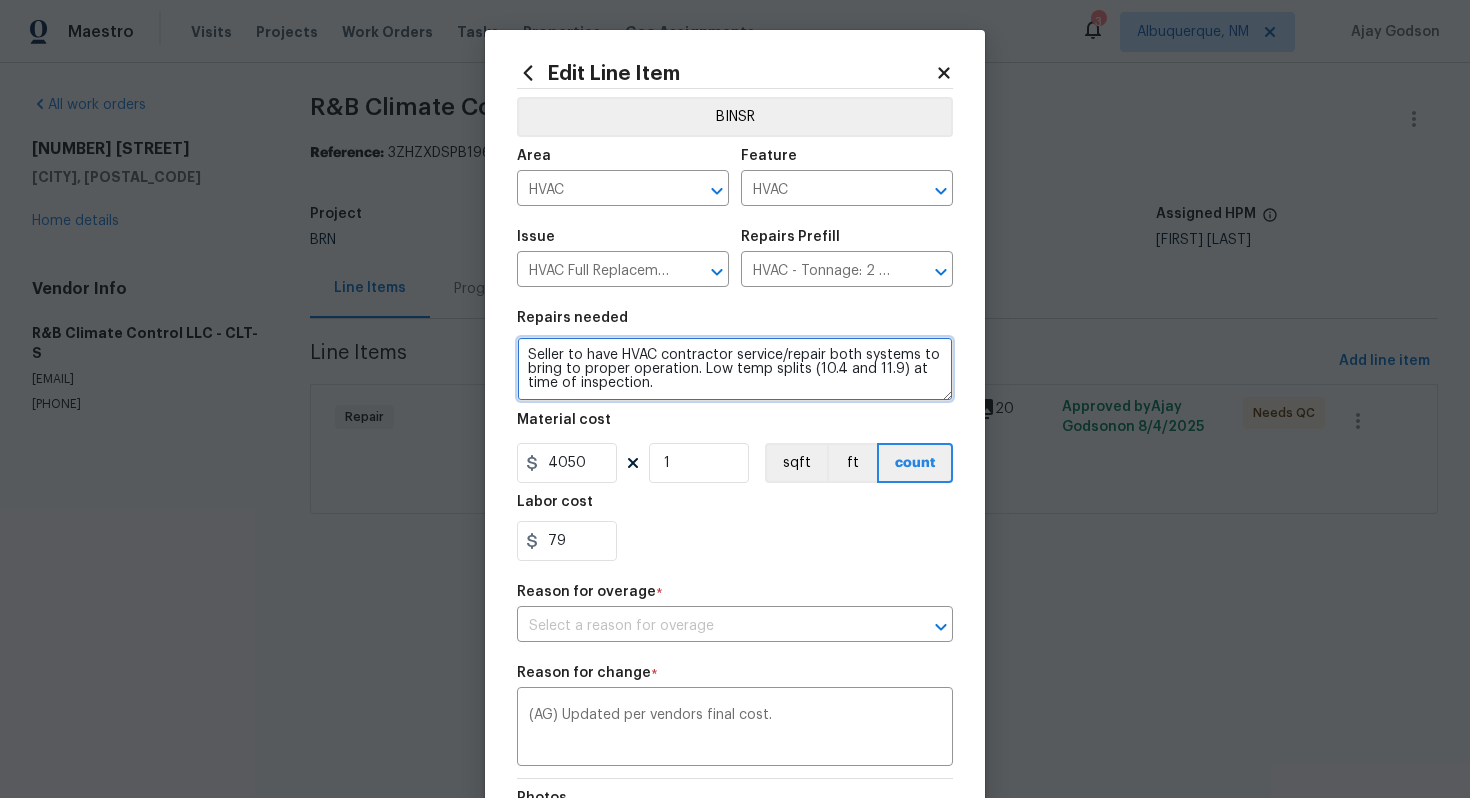 type on "Seller to have HVAC contractor service/repair both systems to bring to proper operation. Low temp splits (10.4 and 11.9) at time of inspection." 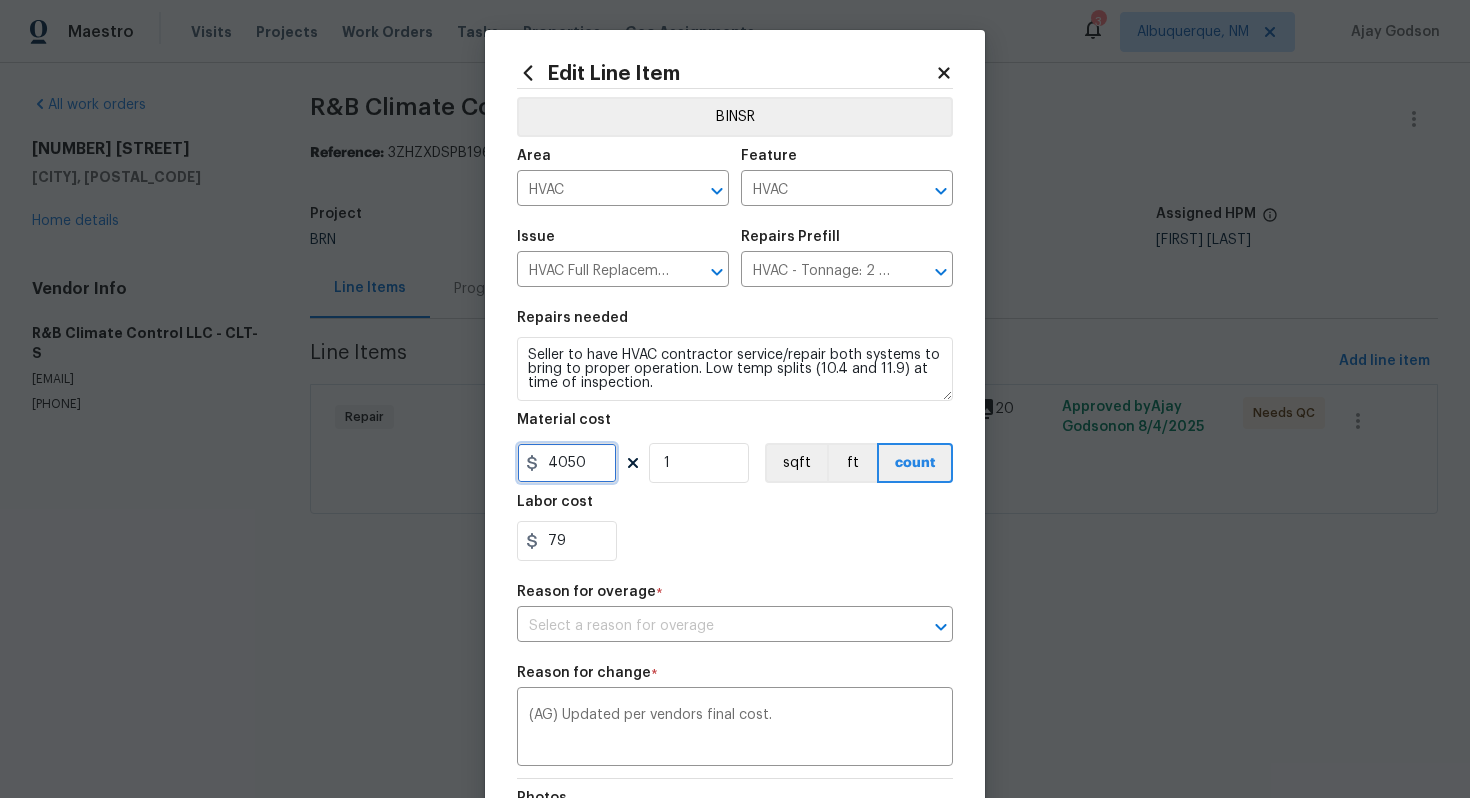 drag, startPoint x: 591, startPoint y: 459, endPoint x: 530, endPoint y: 457, distance: 61.03278 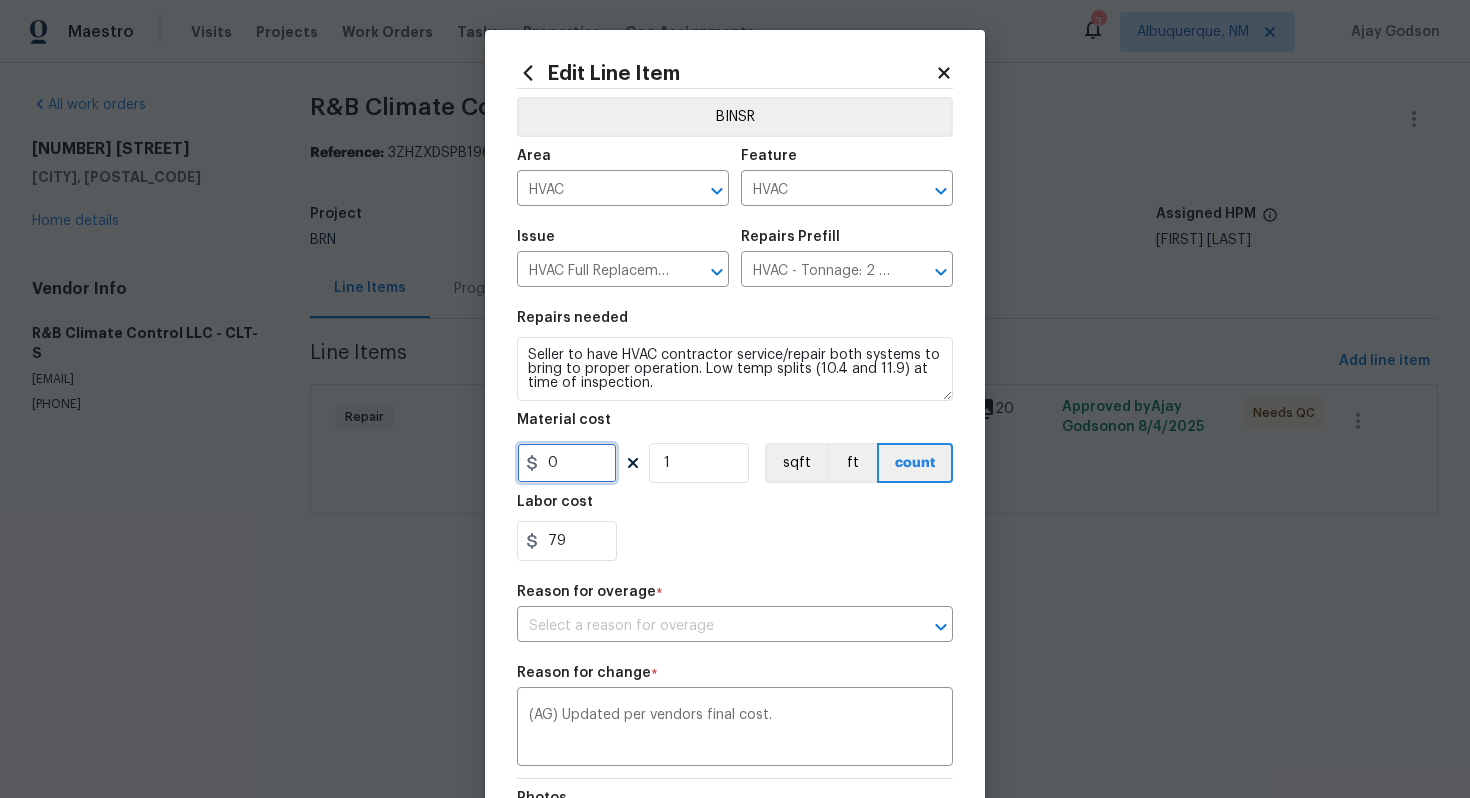 type on "0" 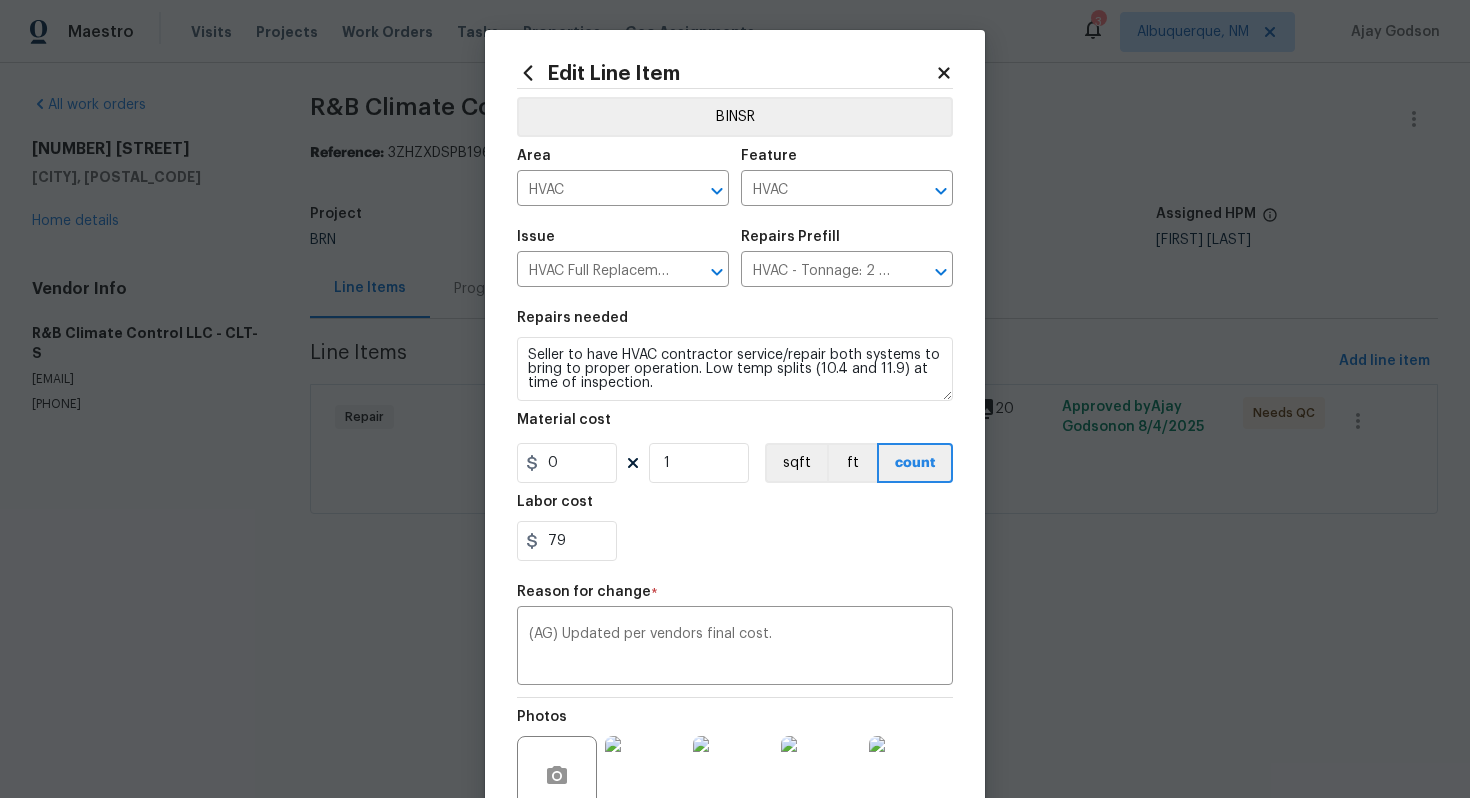 click on "79" at bounding box center [735, 541] 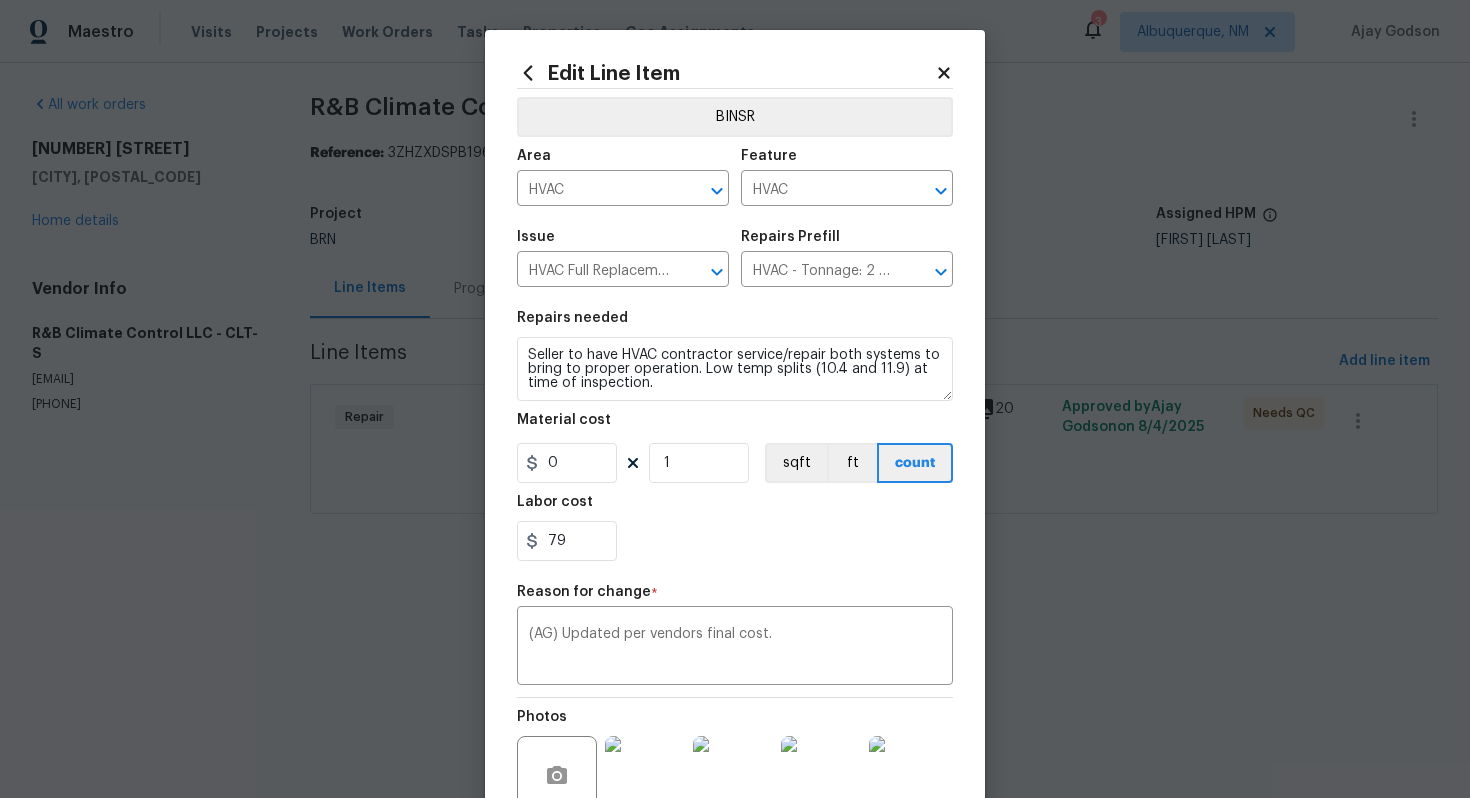 scroll, scrollTop: 208, scrollLeft: 0, axis: vertical 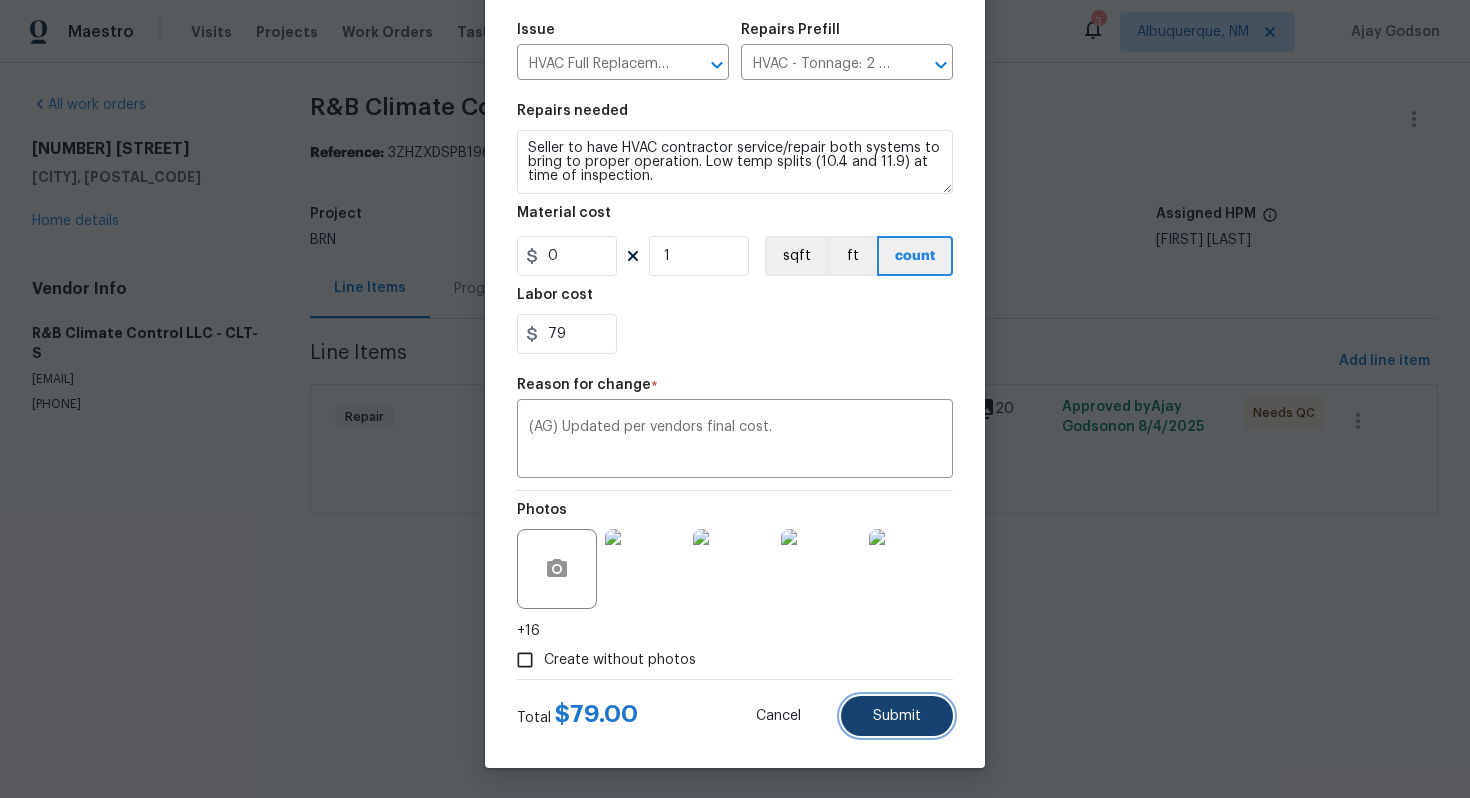 click on "Submit" at bounding box center [897, 716] 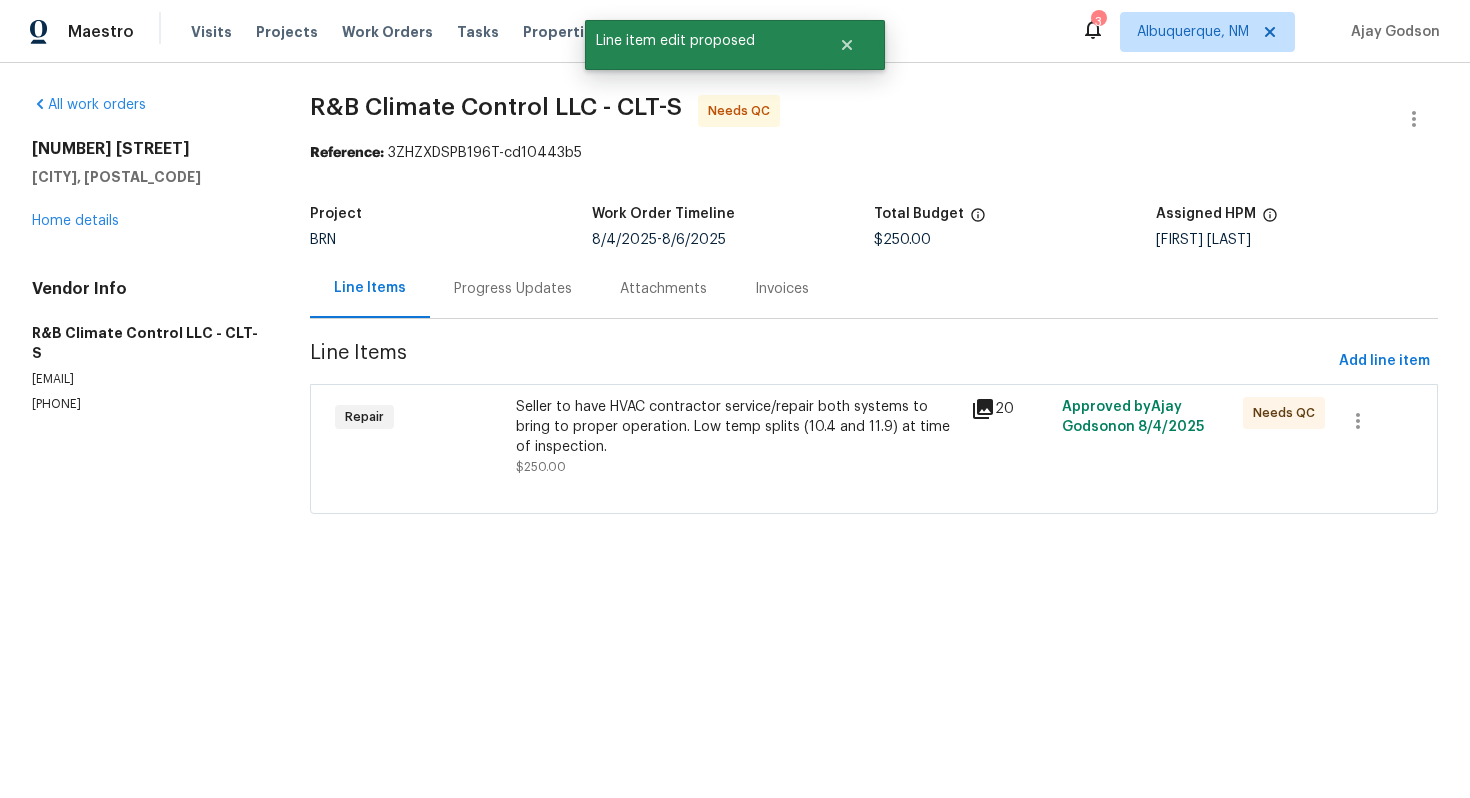 scroll, scrollTop: 0, scrollLeft: 0, axis: both 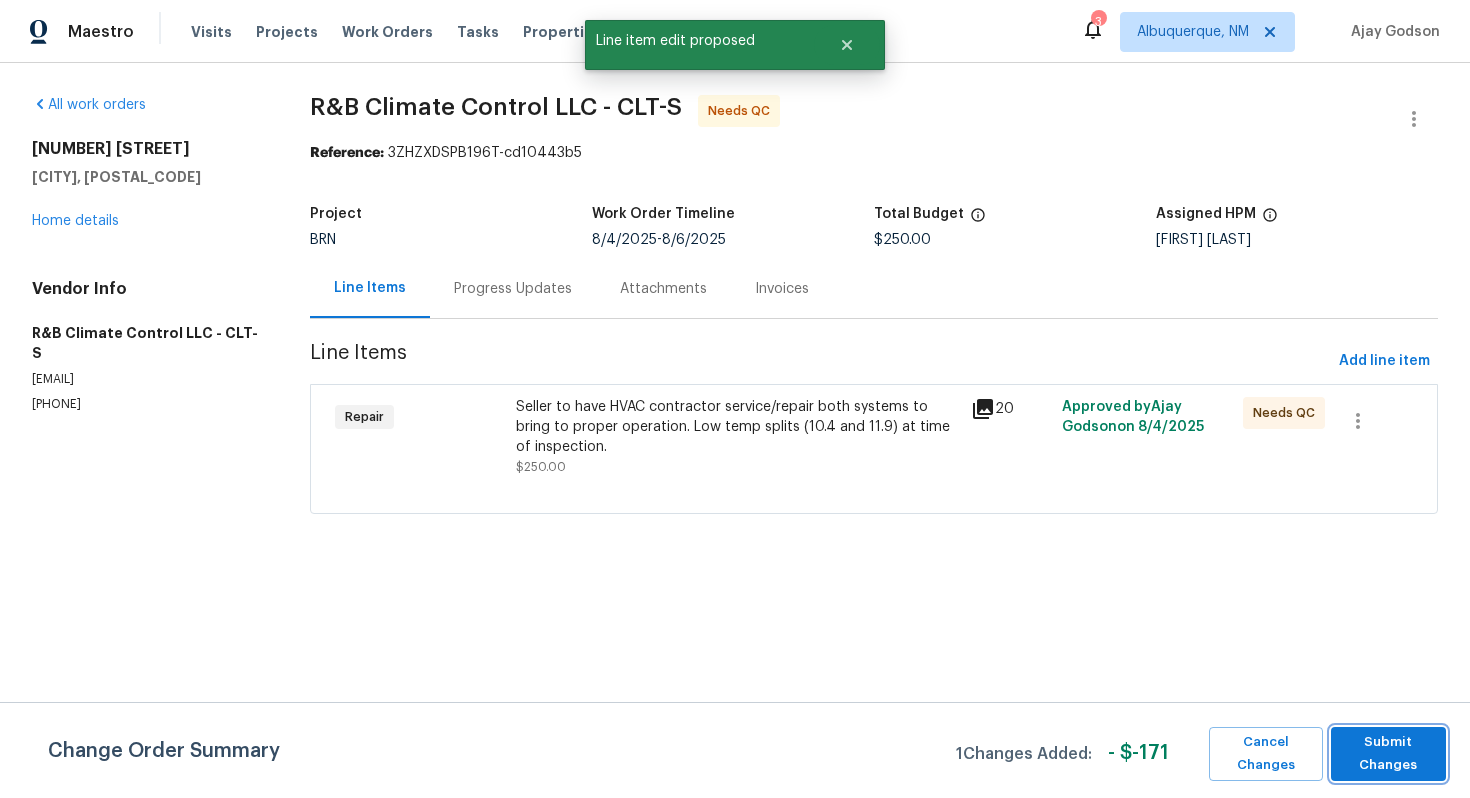 click on "Submit Changes" at bounding box center (1388, 754) 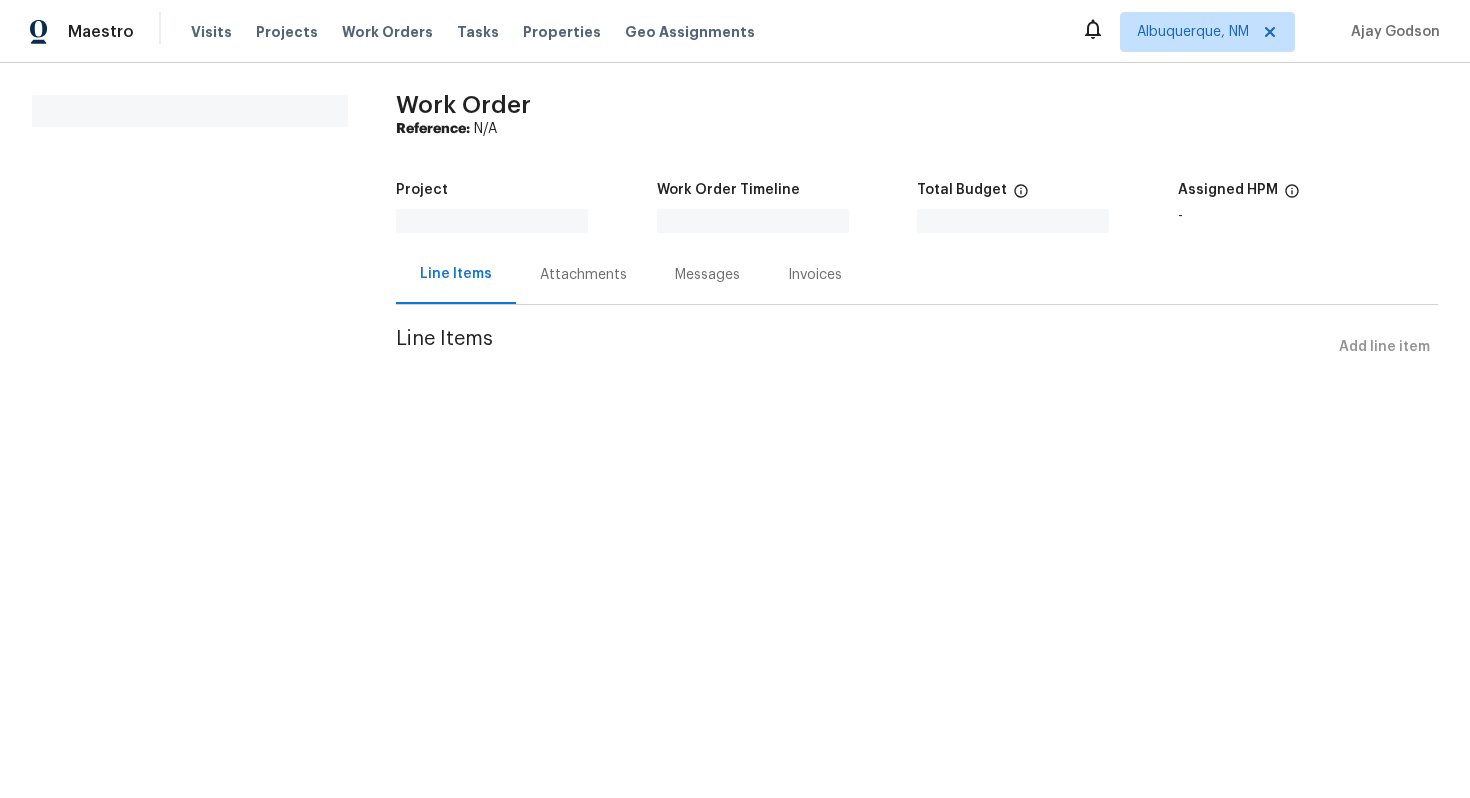 scroll, scrollTop: 0, scrollLeft: 0, axis: both 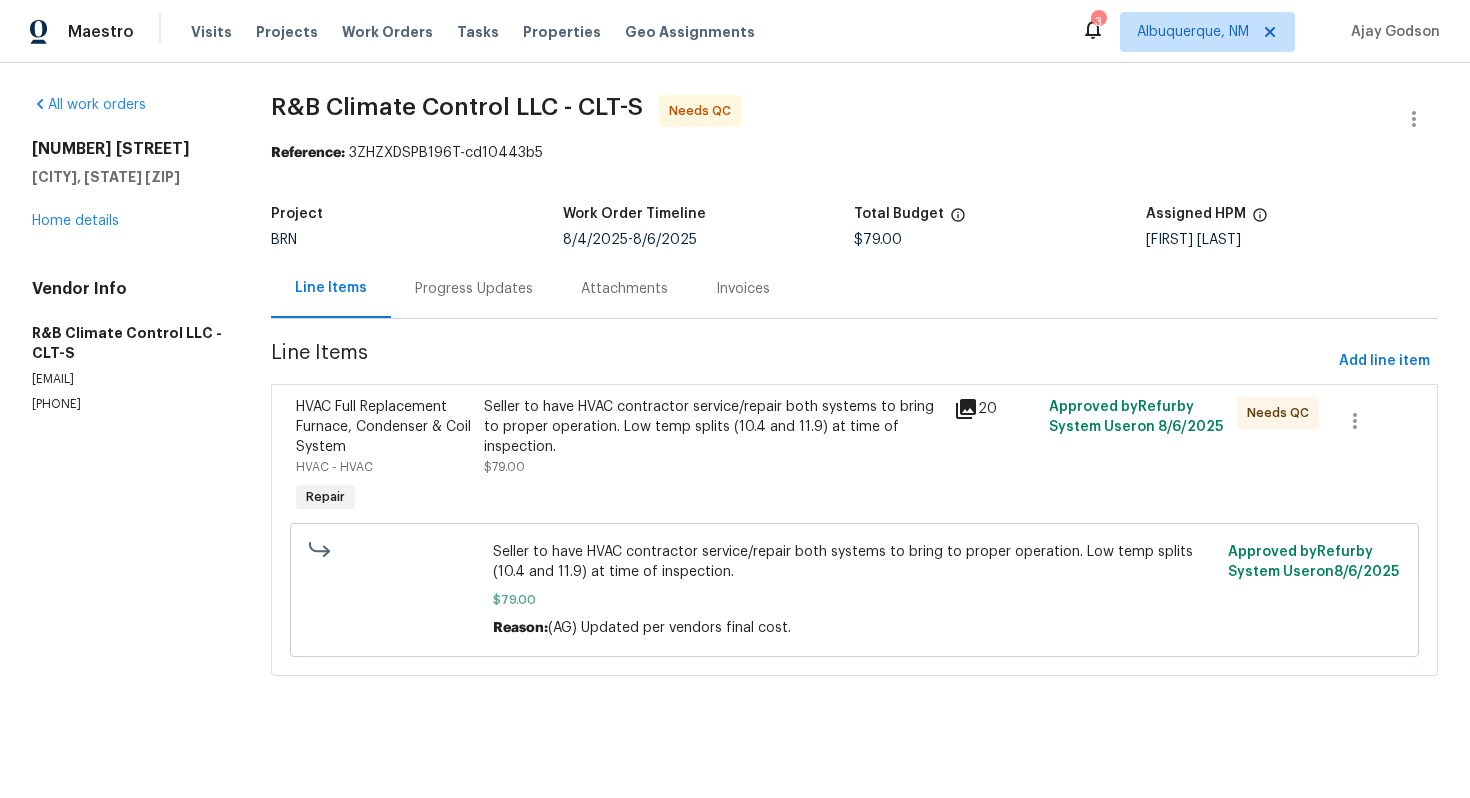 click on "Progress Updates" at bounding box center [474, 288] 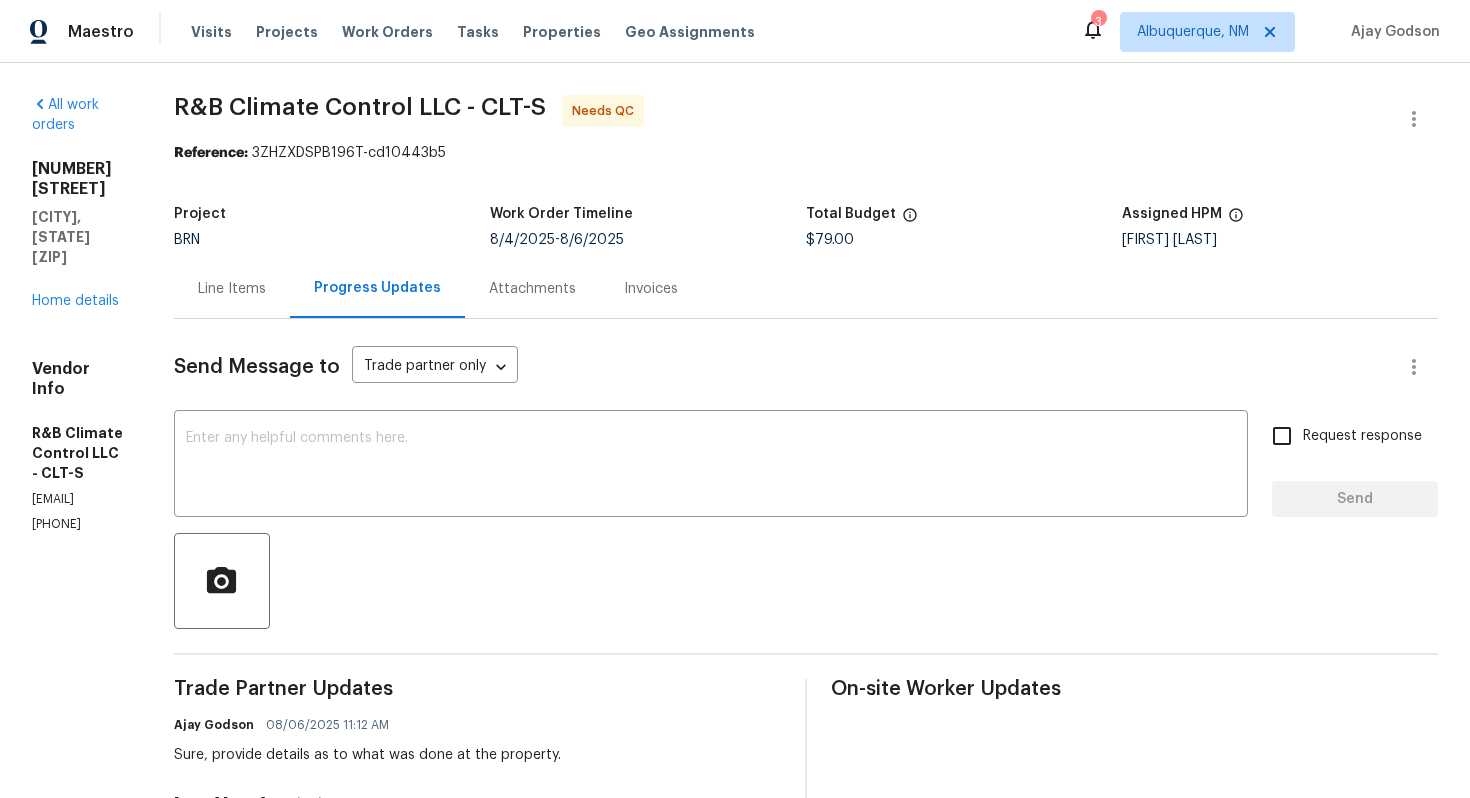 click on "Line Items" at bounding box center [232, 289] 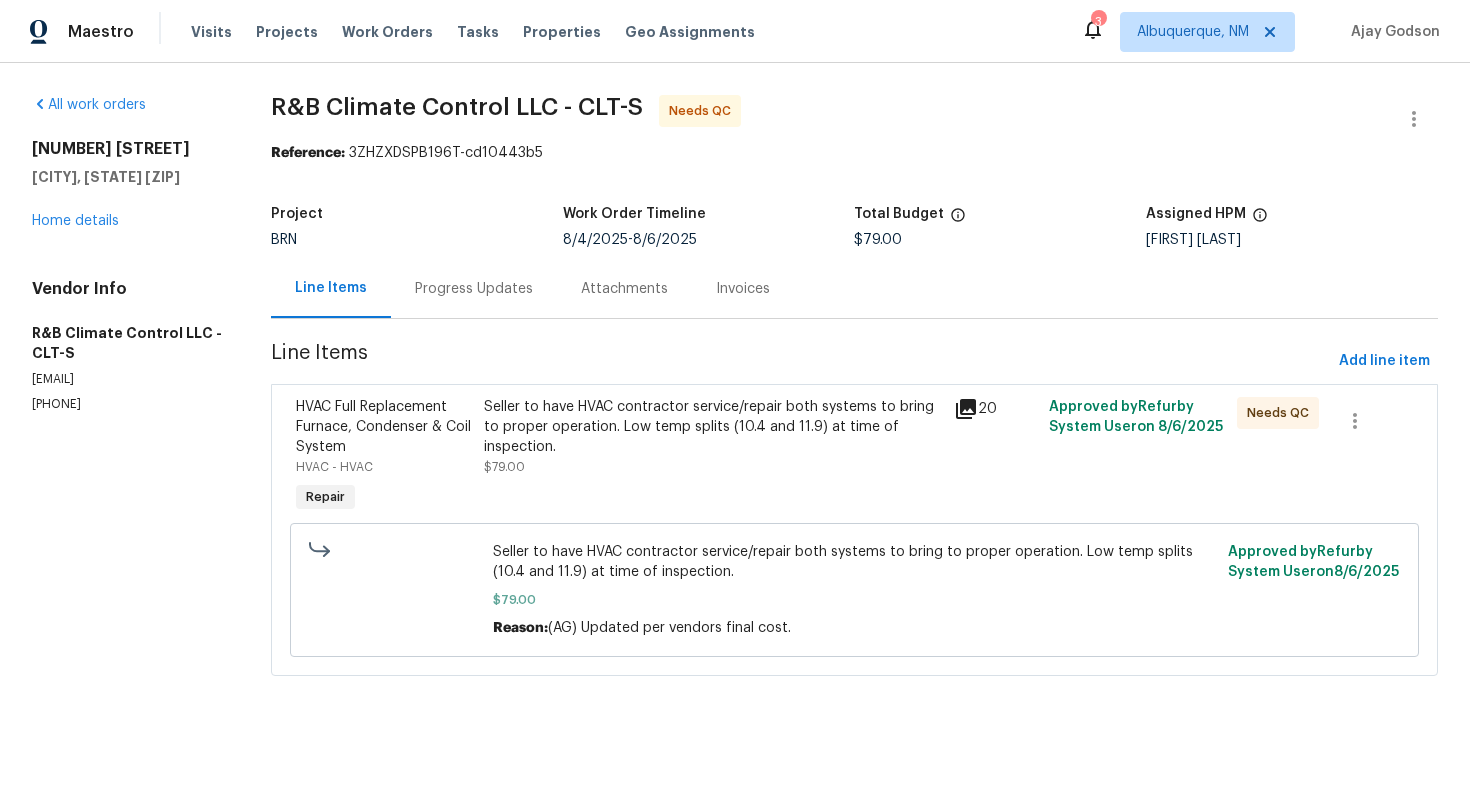 click on "Progress Updates" at bounding box center (474, 289) 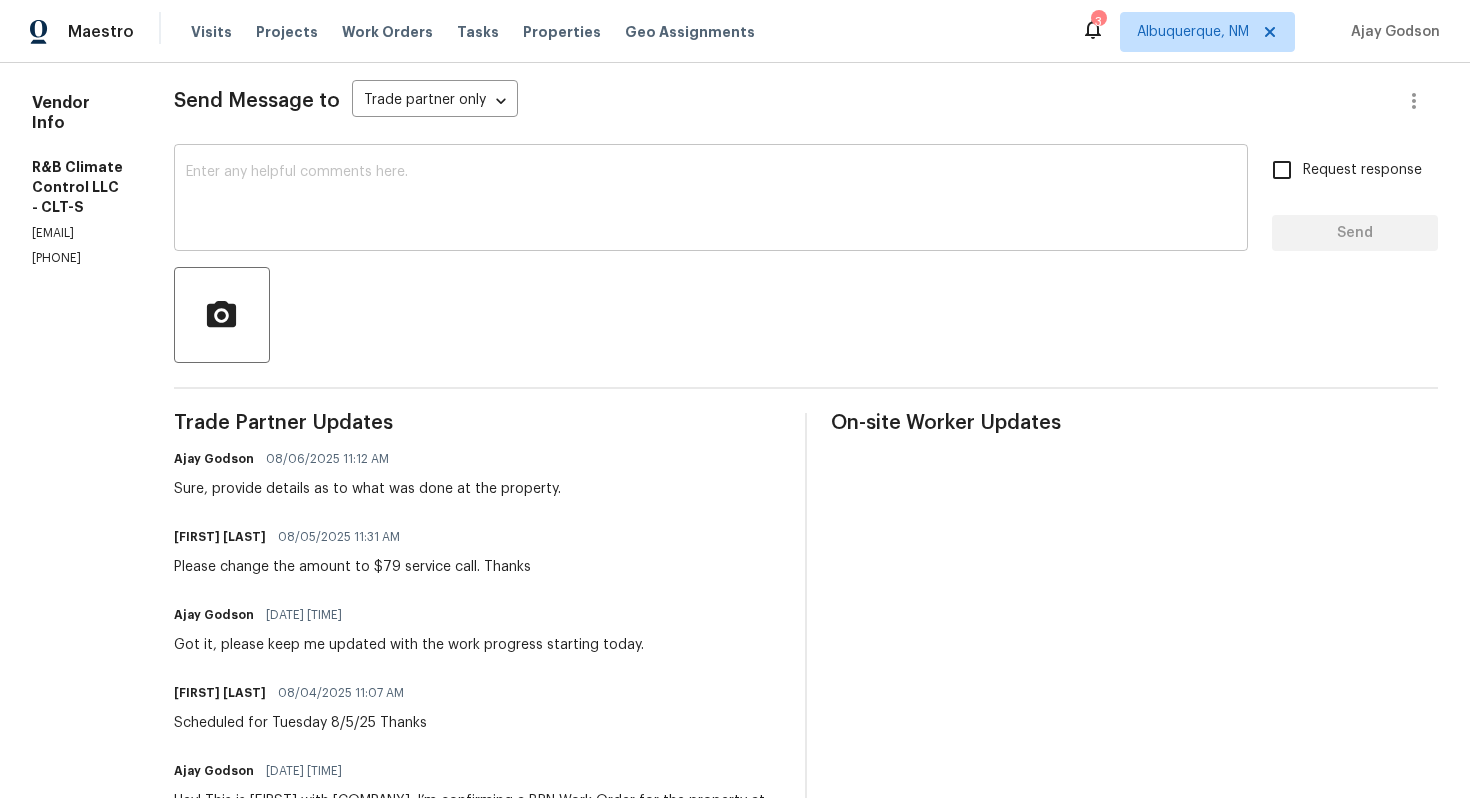 scroll, scrollTop: 0, scrollLeft: 0, axis: both 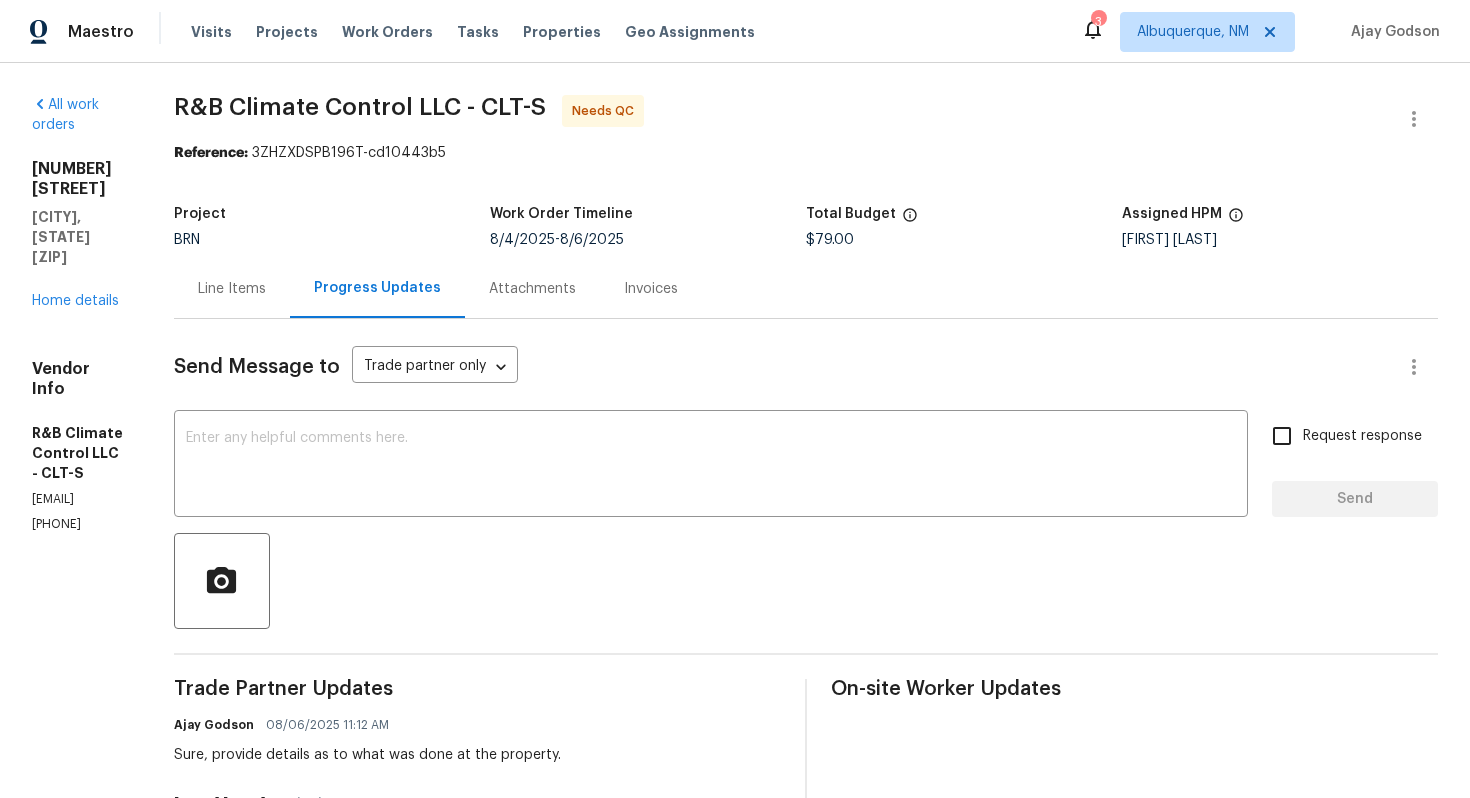 click on "Line Items" at bounding box center [232, 288] 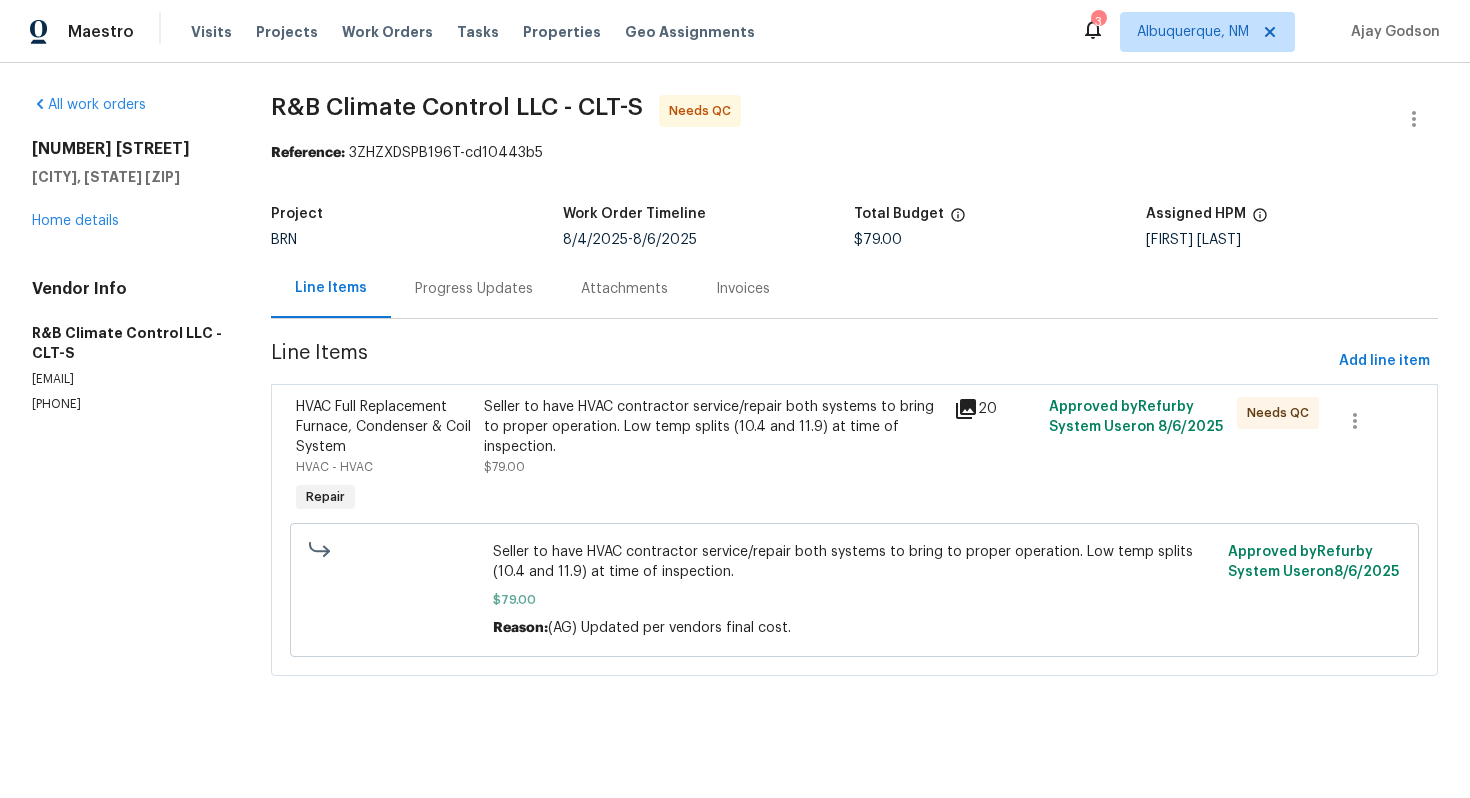 click on "Progress Updates" at bounding box center [474, 288] 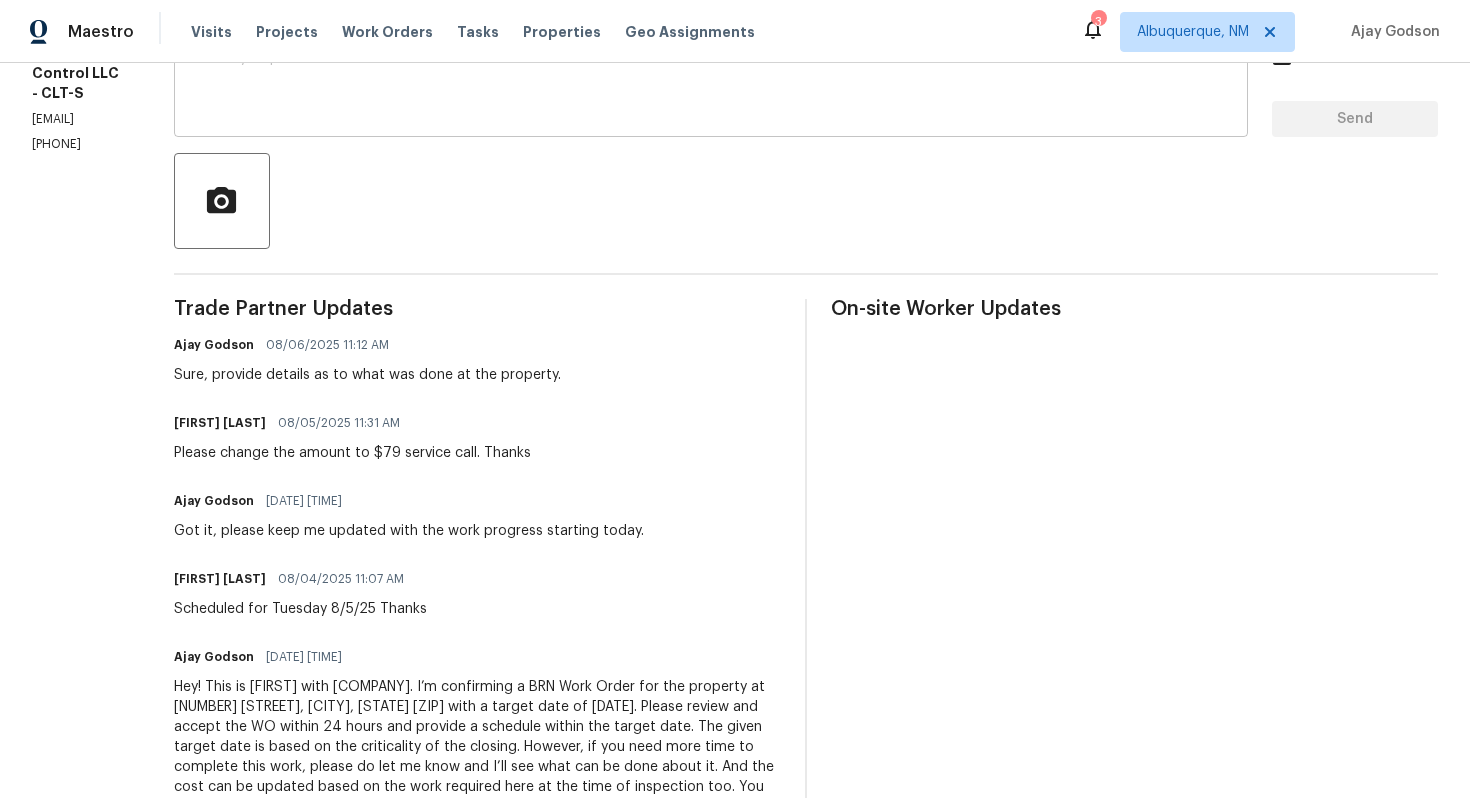 scroll, scrollTop: 0, scrollLeft: 0, axis: both 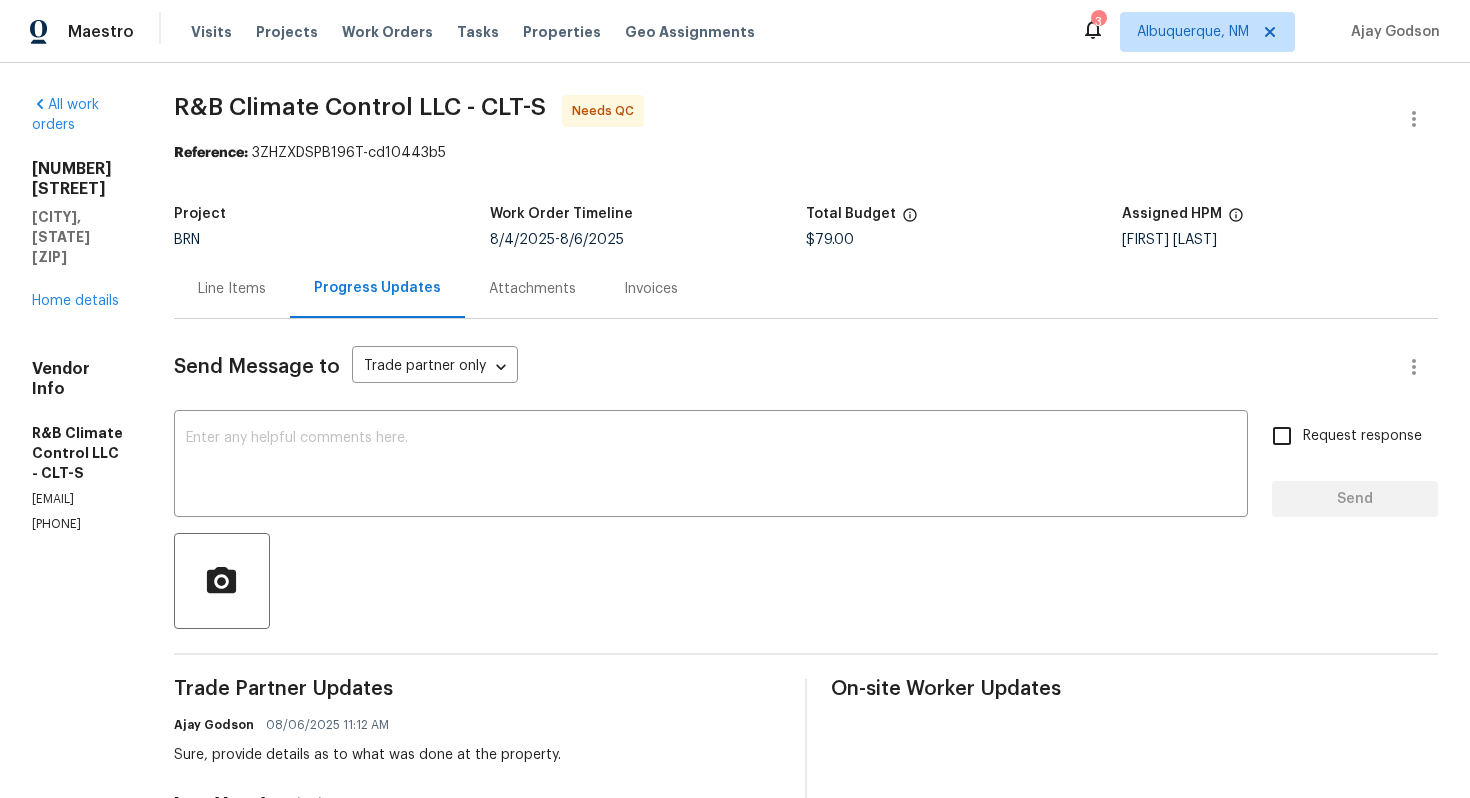 click on "Line Items" at bounding box center [232, 288] 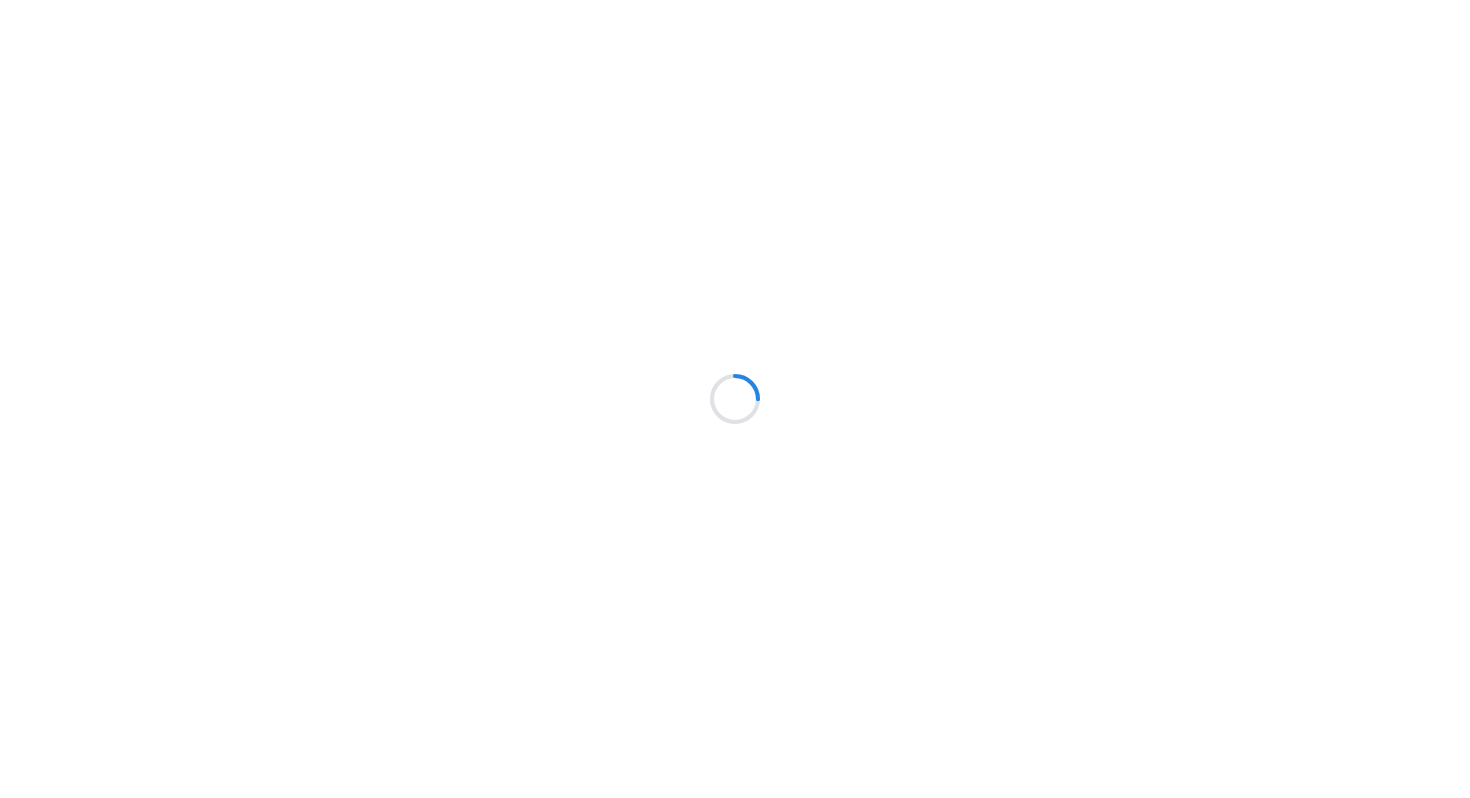 scroll, scrollTop: 0, scrollLeft: 0, axis: both 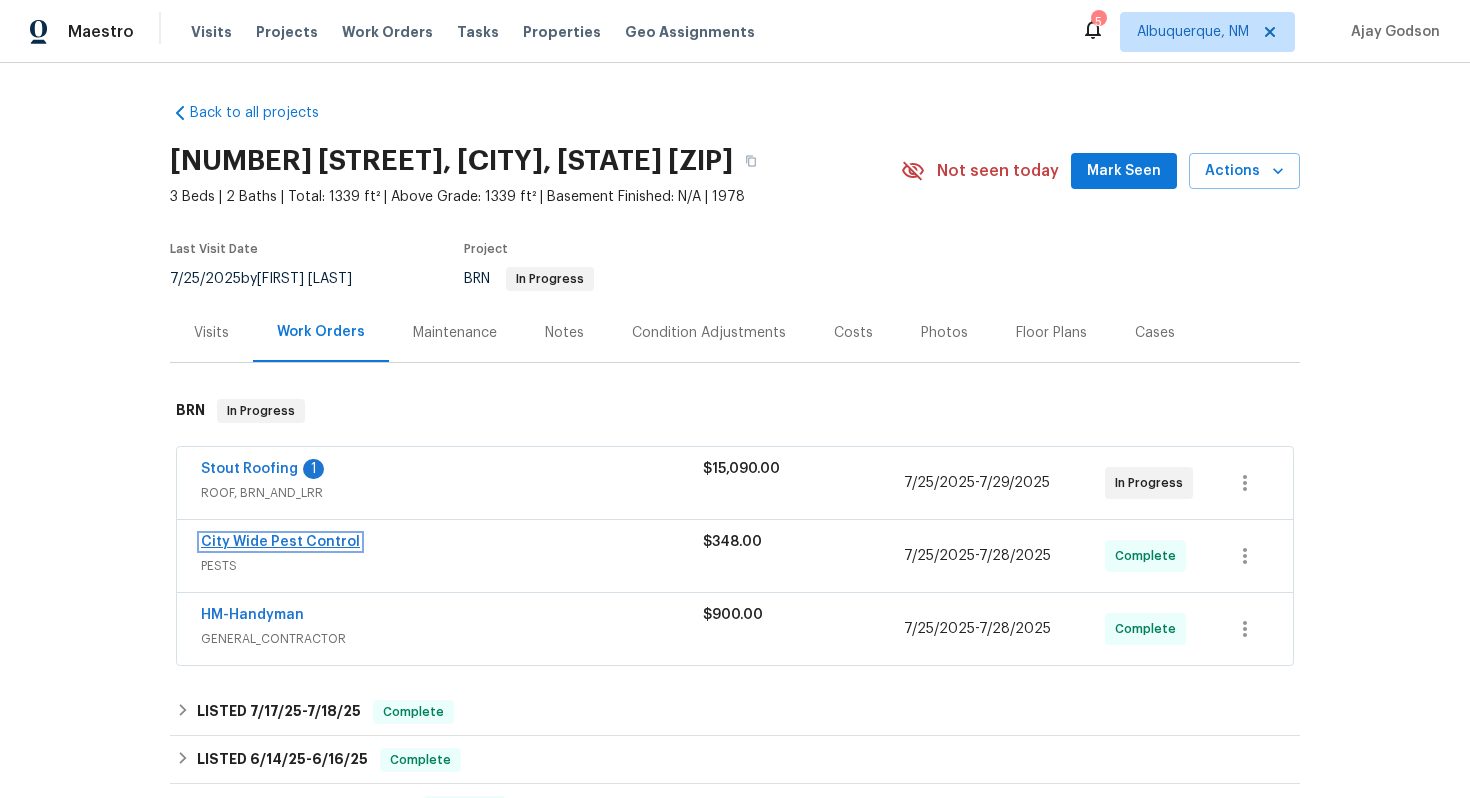 click on "City Wide Pest Control" at bounding box center [280, 542] 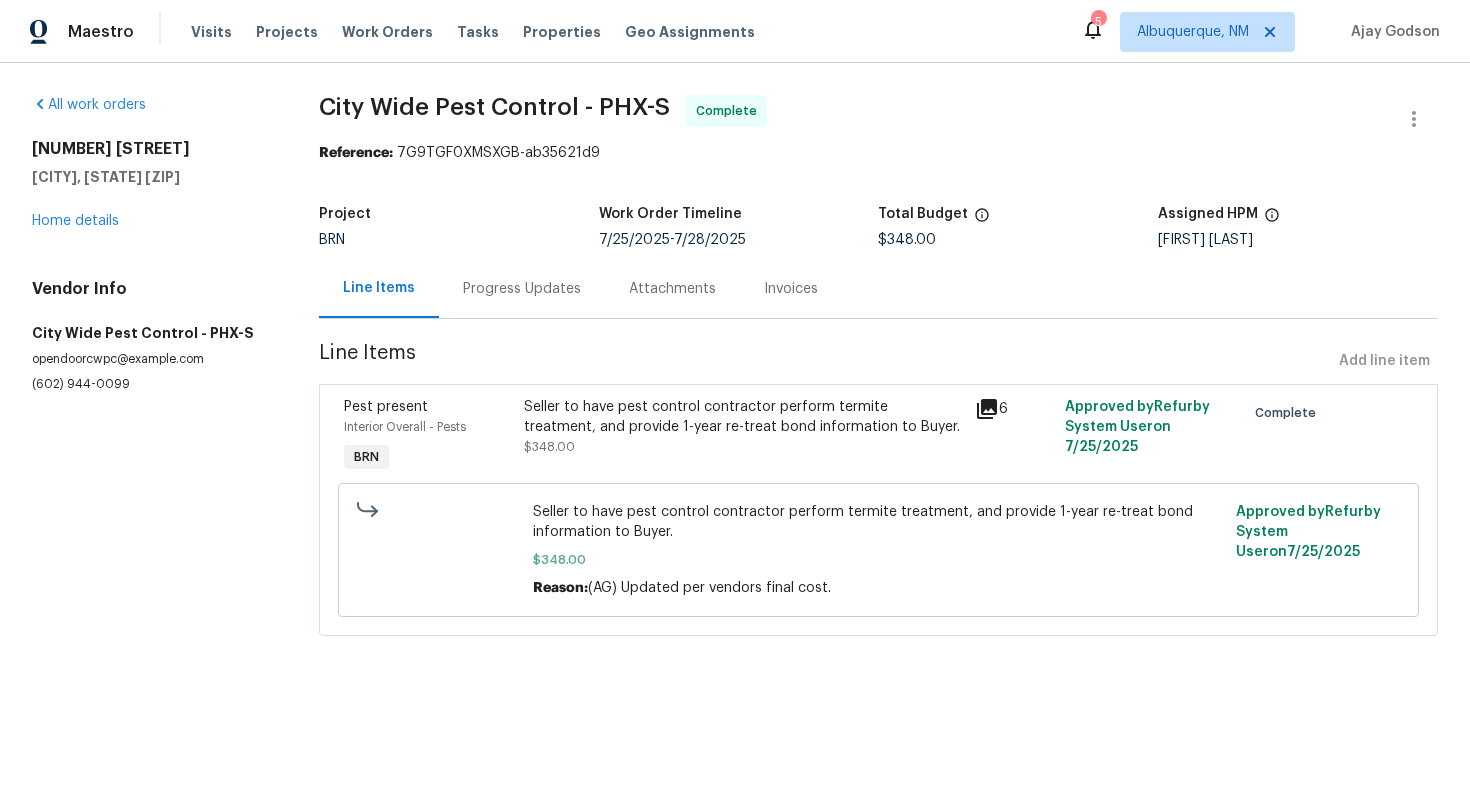 click on "Progress Updates" at bounding box center [522, 288] 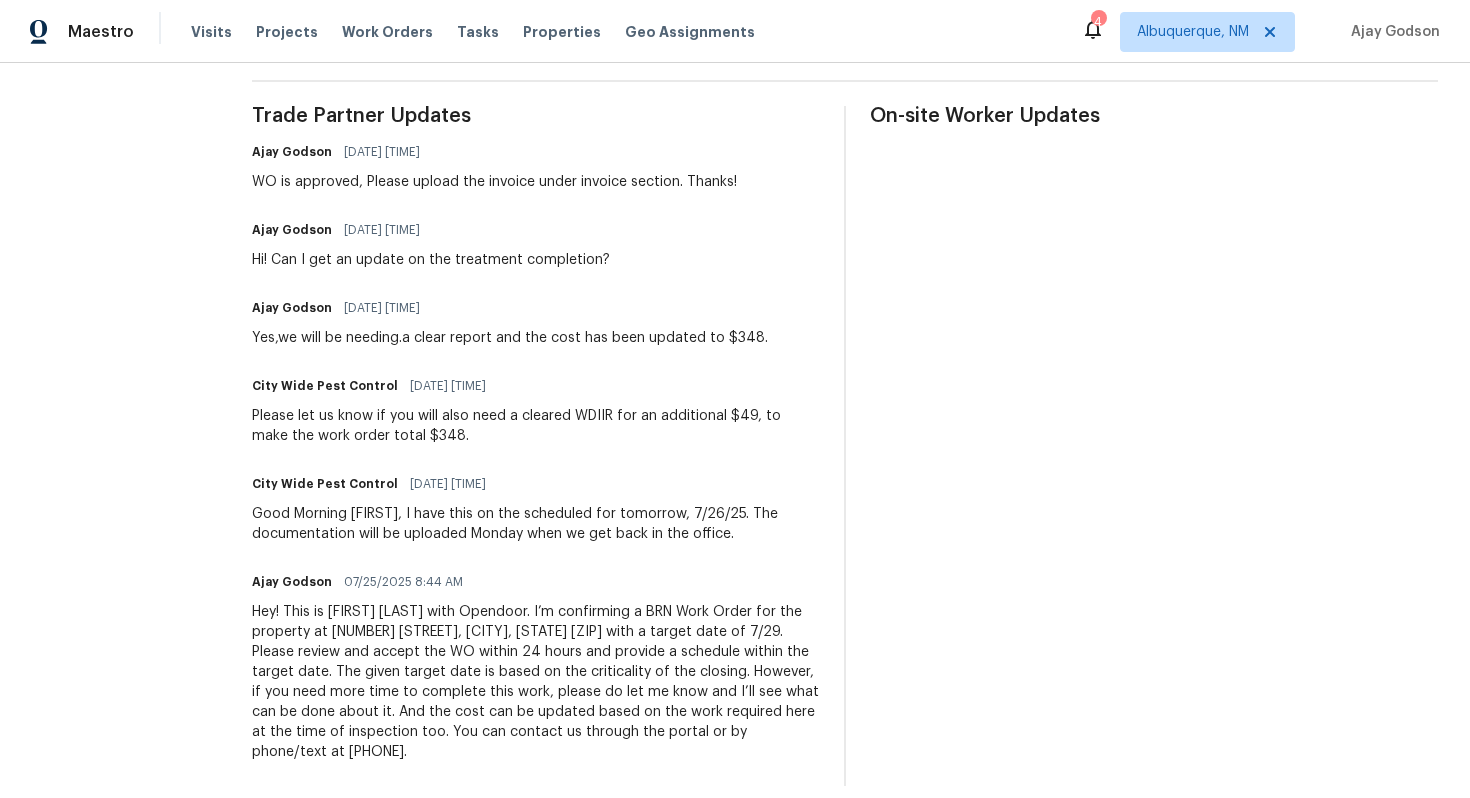 scroll, scrollTop: 0, scrollLeft: 0, axis: both 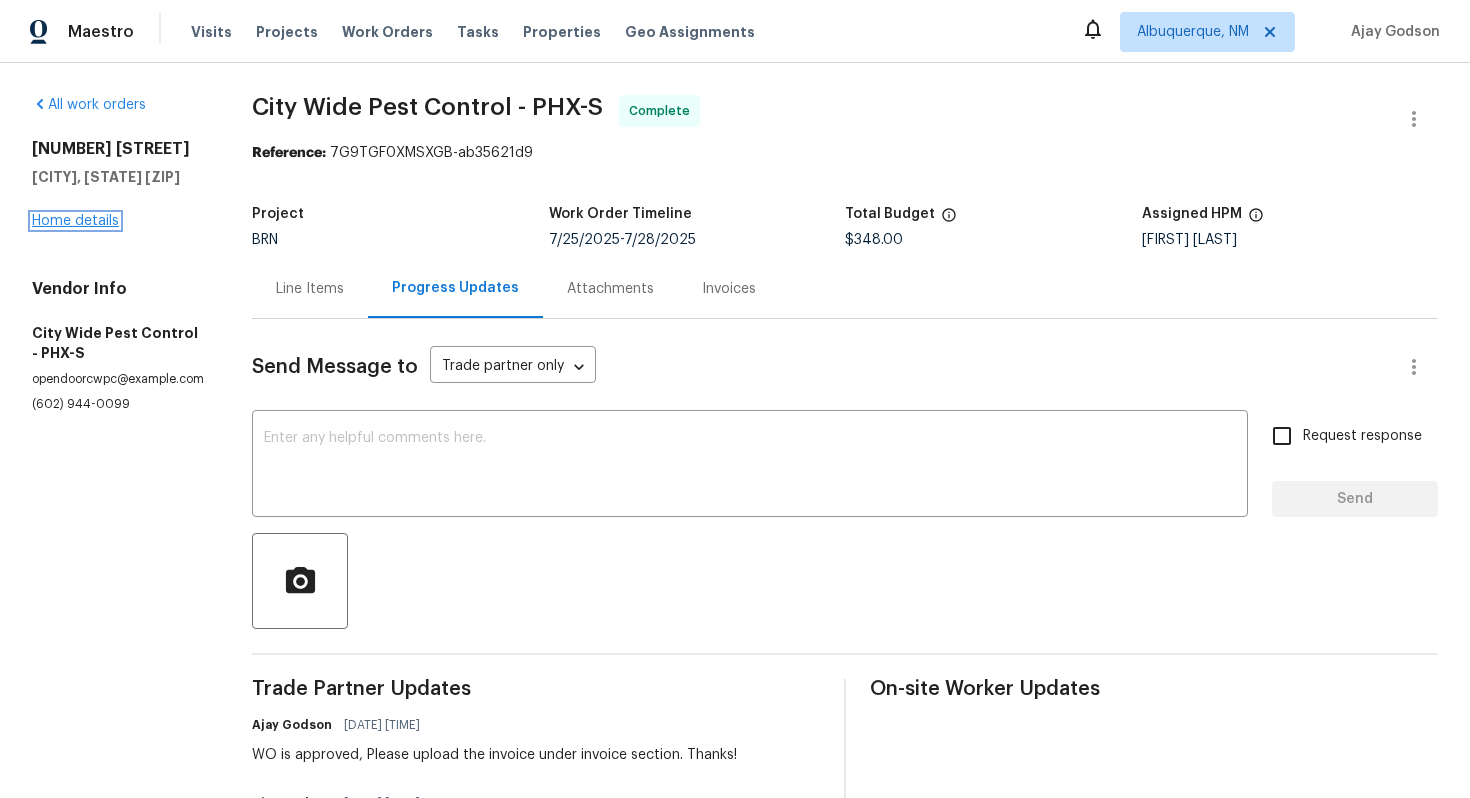 click on "Home details" at bounding box center [75, 221] 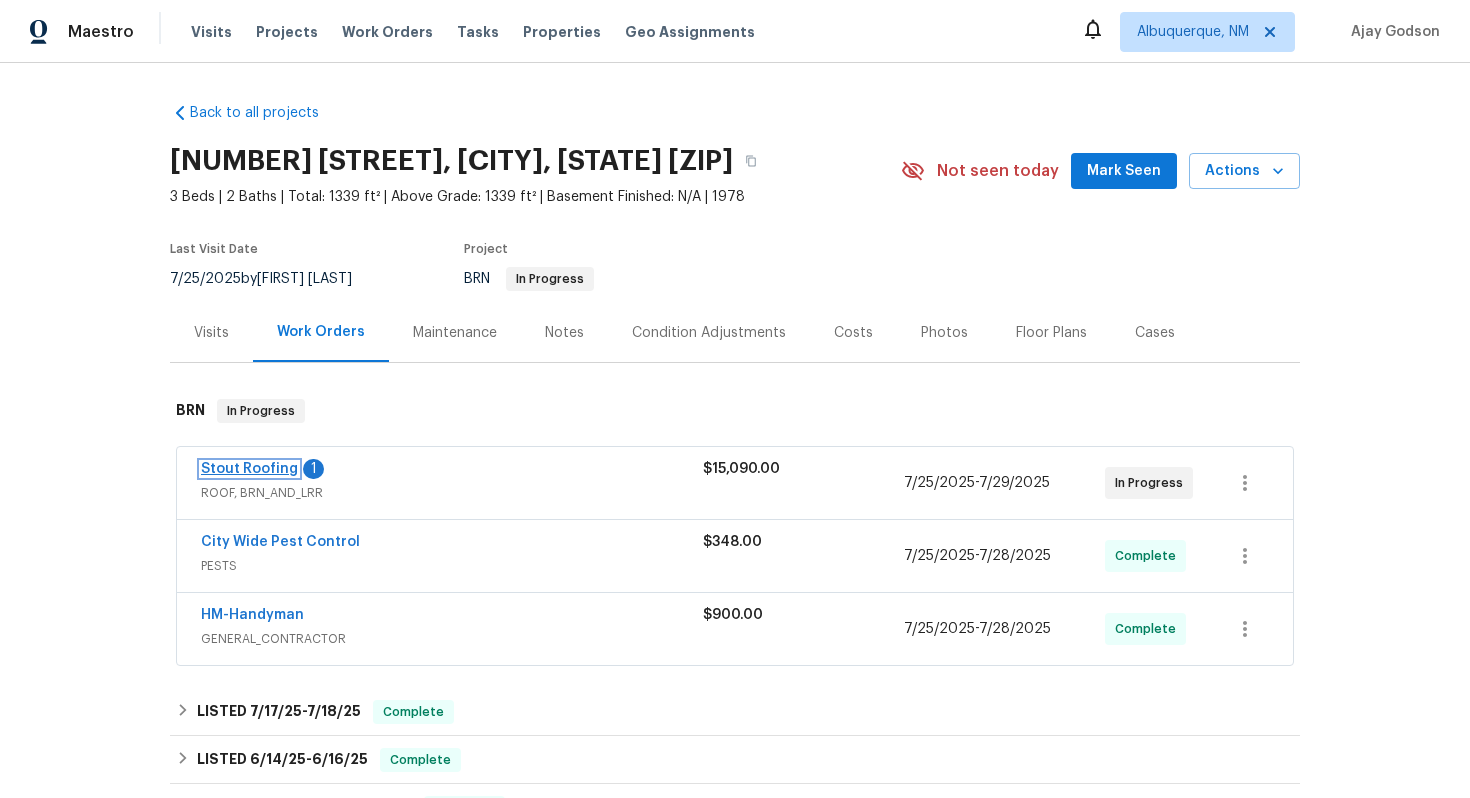 click on "Stout Roofing" at bounding box center [249, 469] 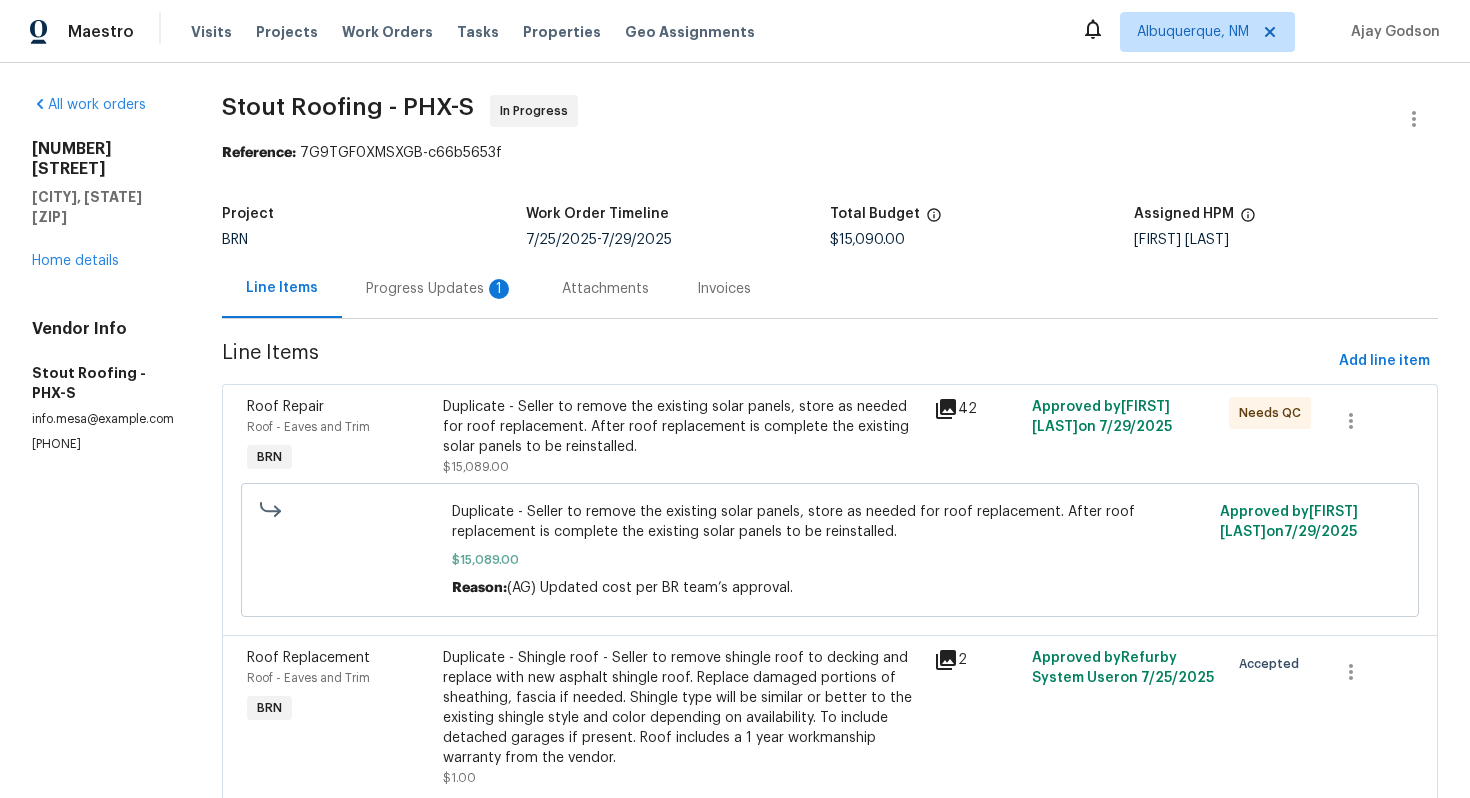 click on "Progress Updates 1" at bounding box center [440, 288] 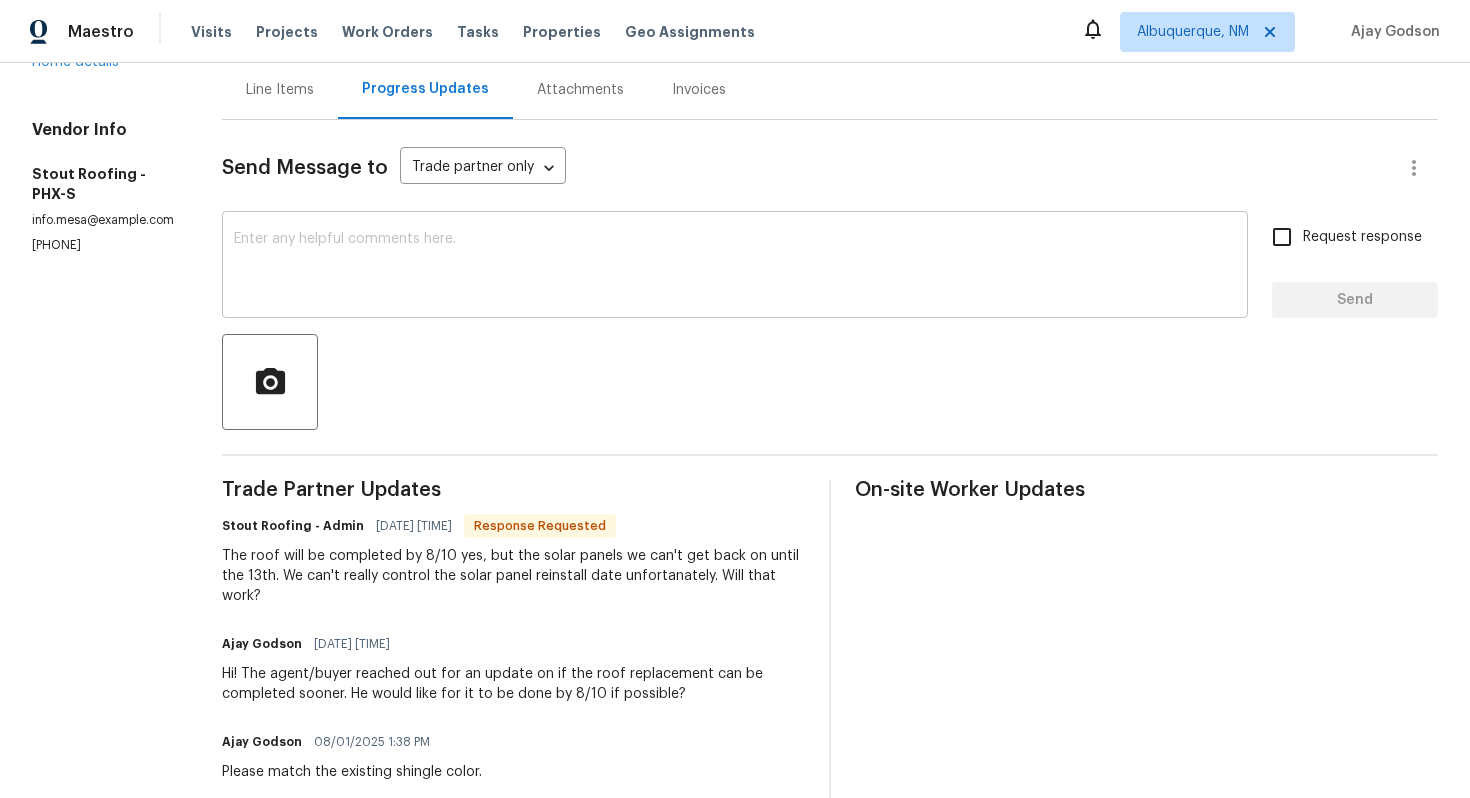 scroll, scrollTop: 201, scrollLeft: 0, axis: vertical 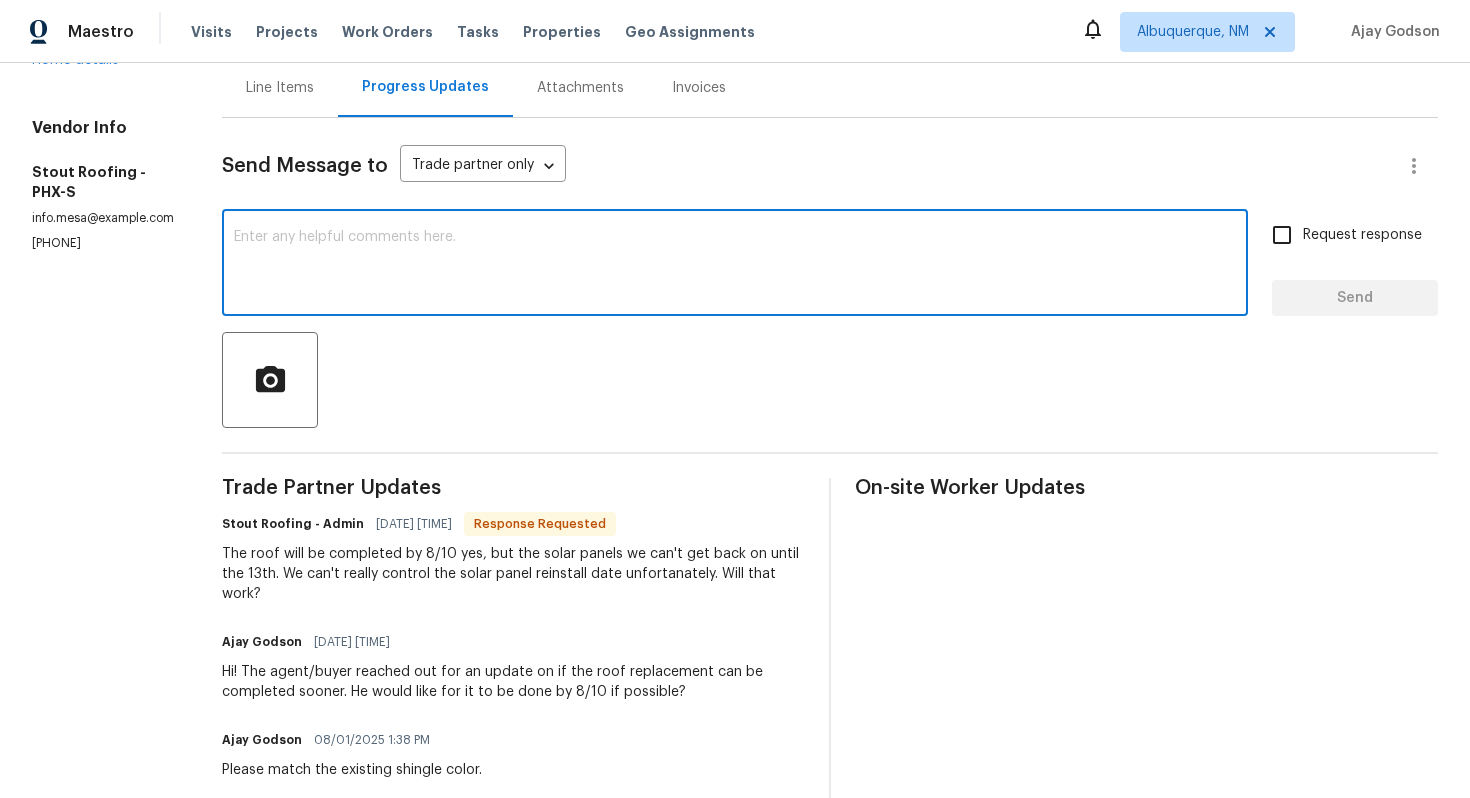 click at bounding box center [735, 265] 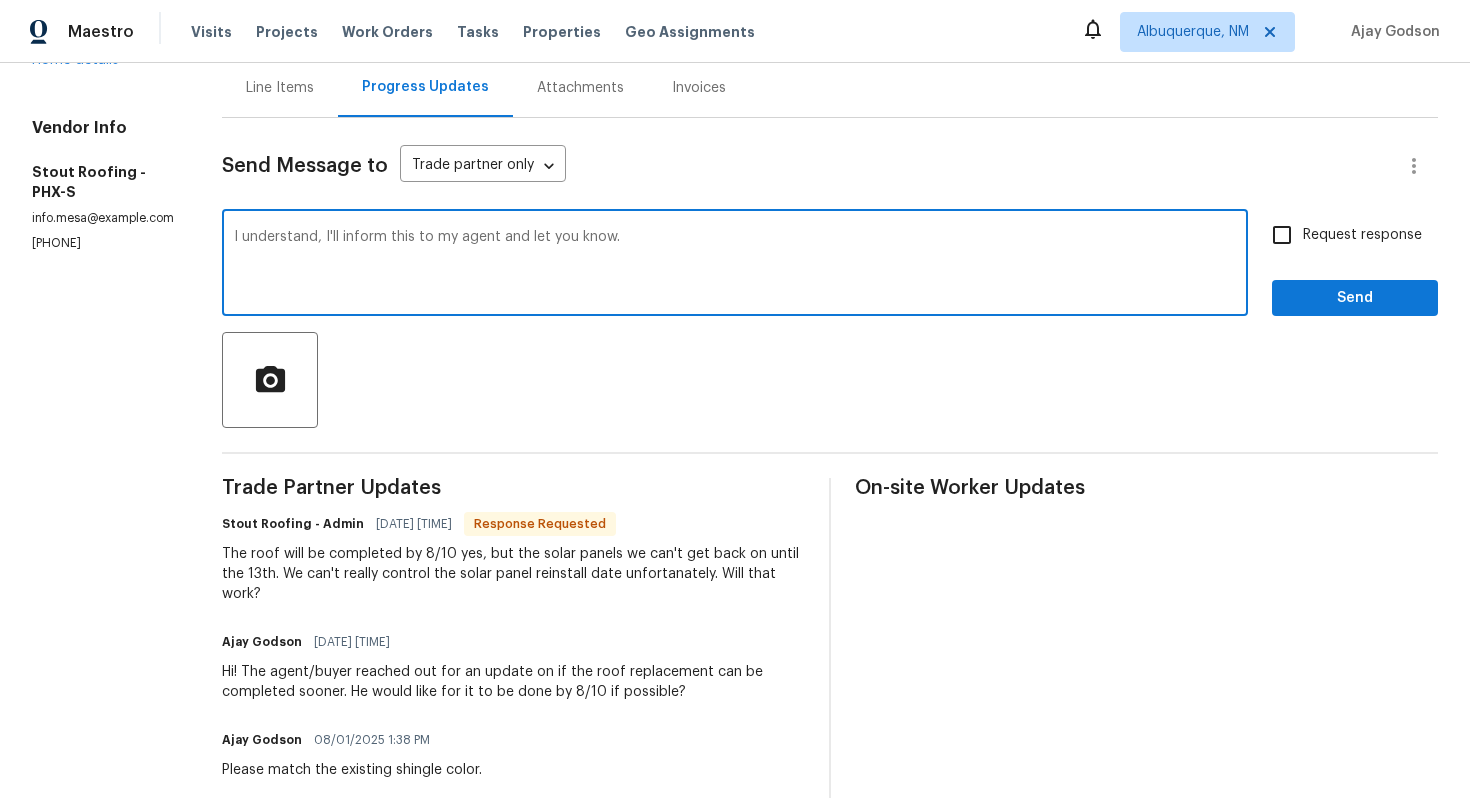 type on "I understand, I'll inform this to my agent and let you know." 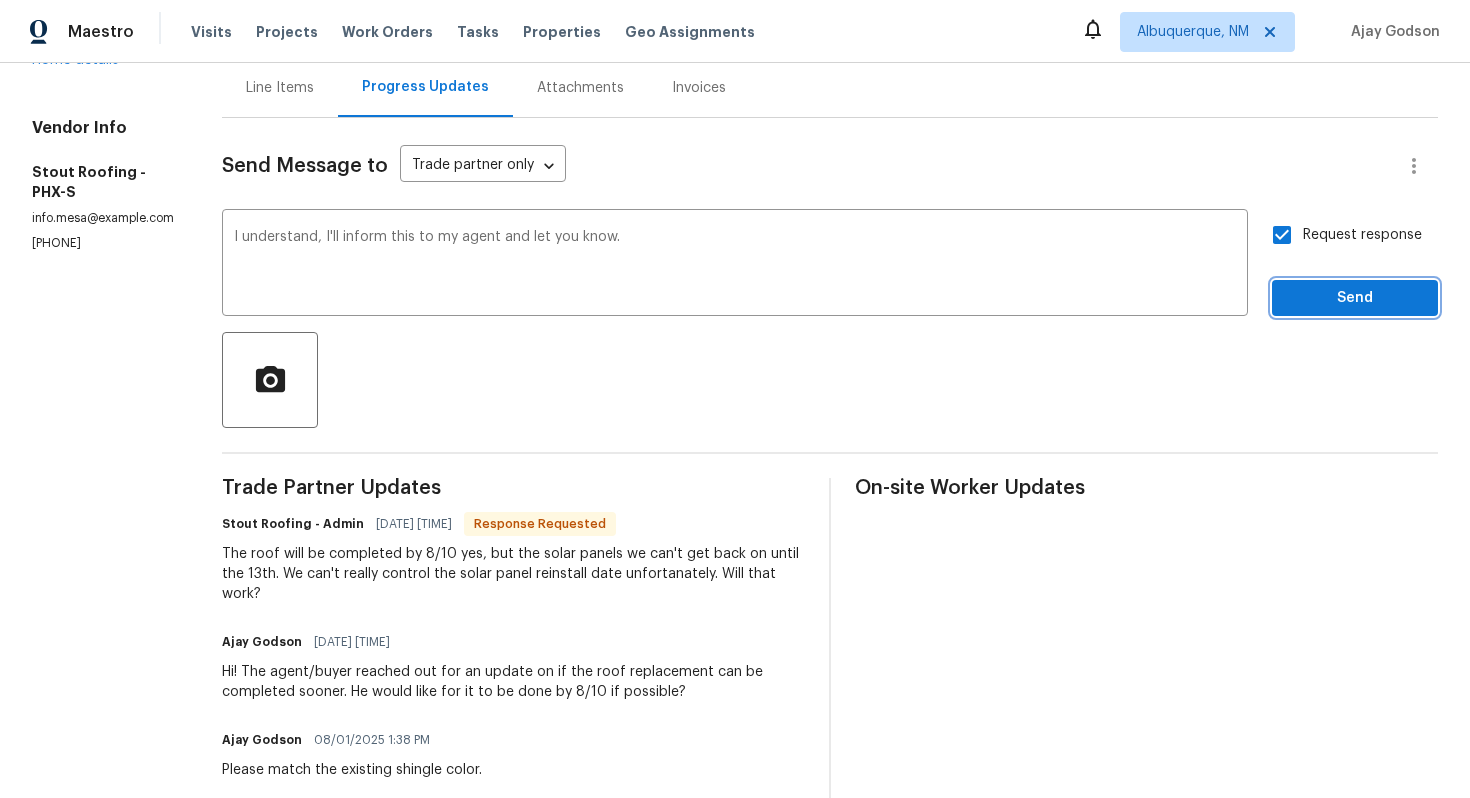 click on "Send" at bounding box center [1355, 298] 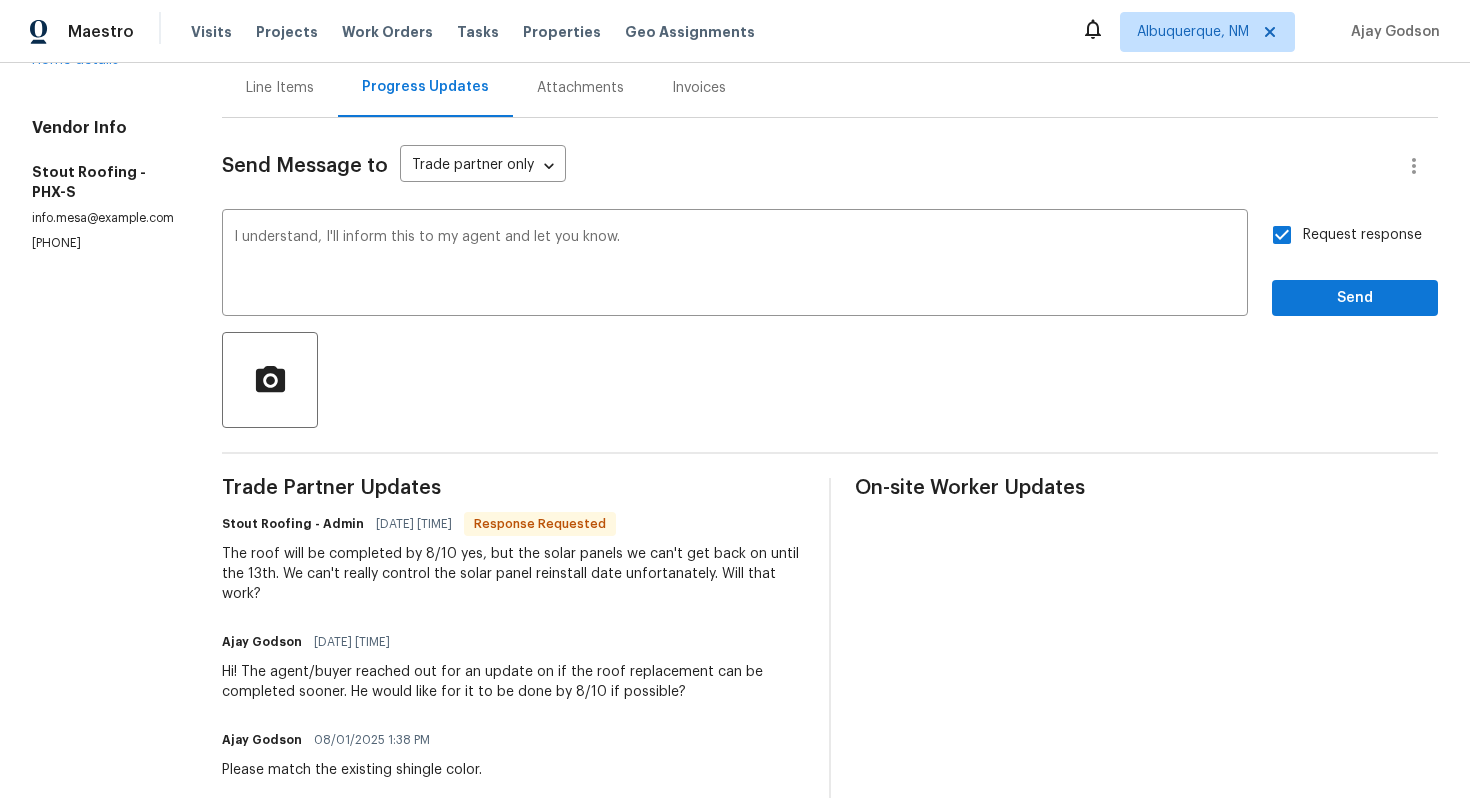 scroll, scrollTop: 0, scrollLeft: 0, axis: both 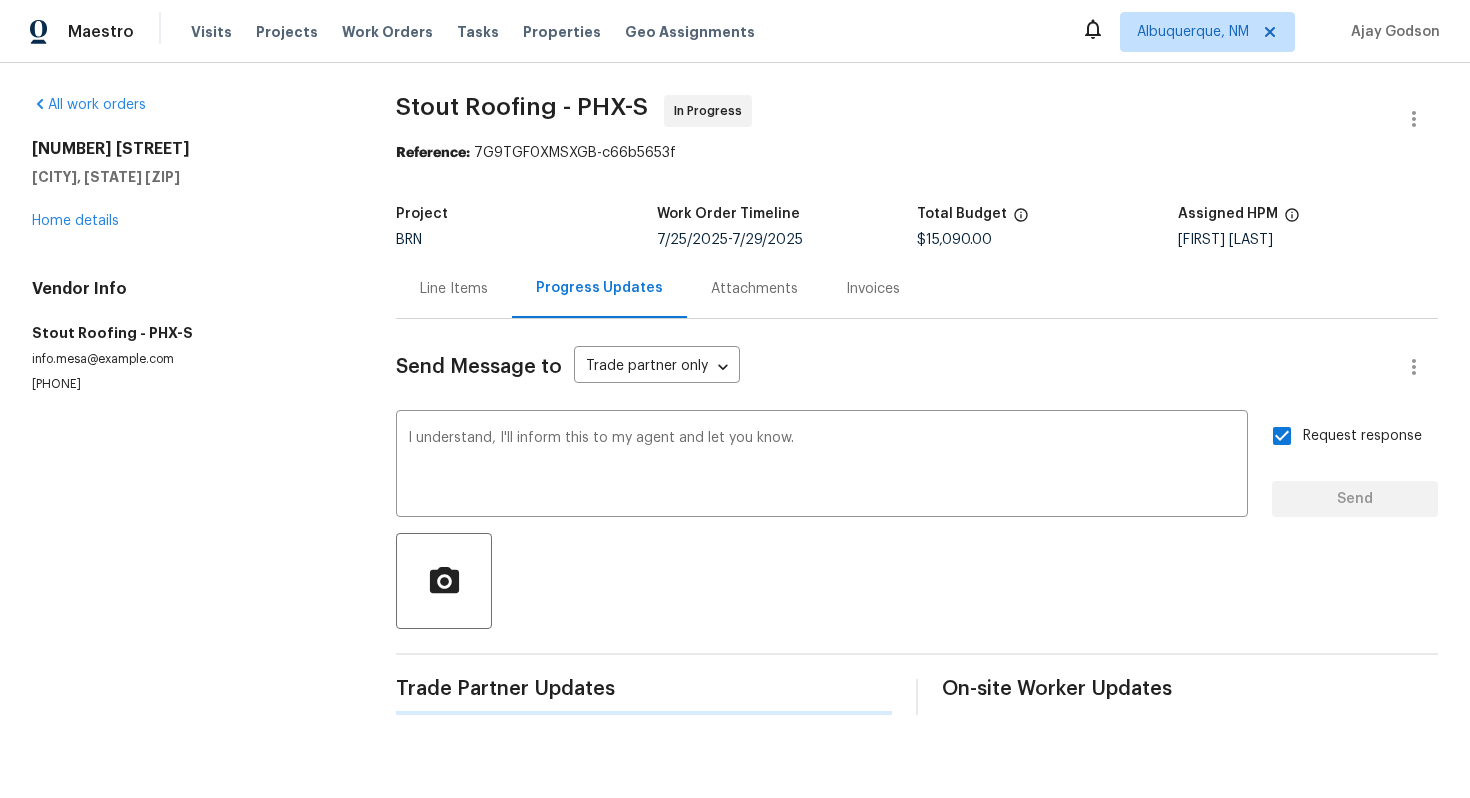 type 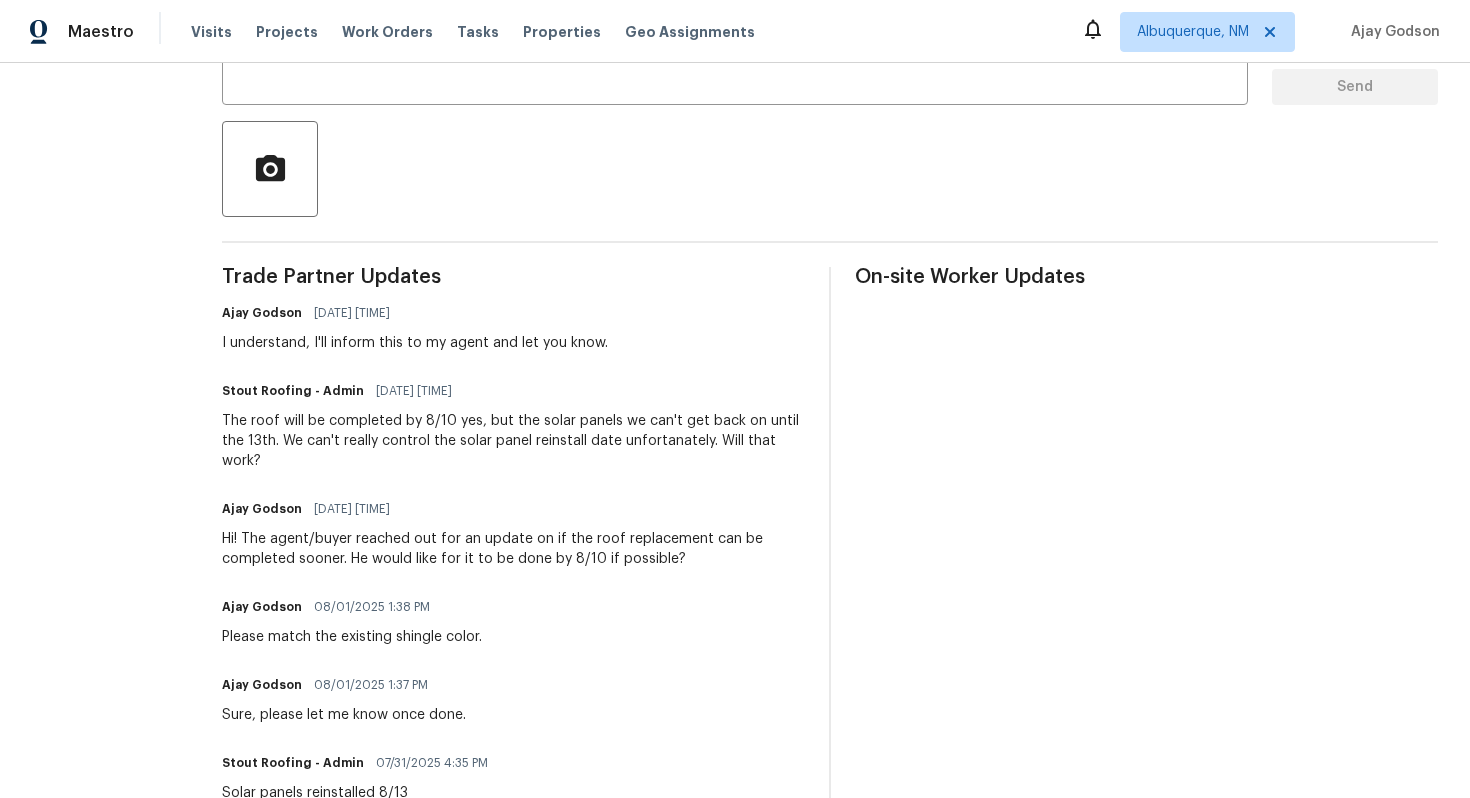 scroll, scrollTop: 424, scrollLeft: 0, axis: vertical 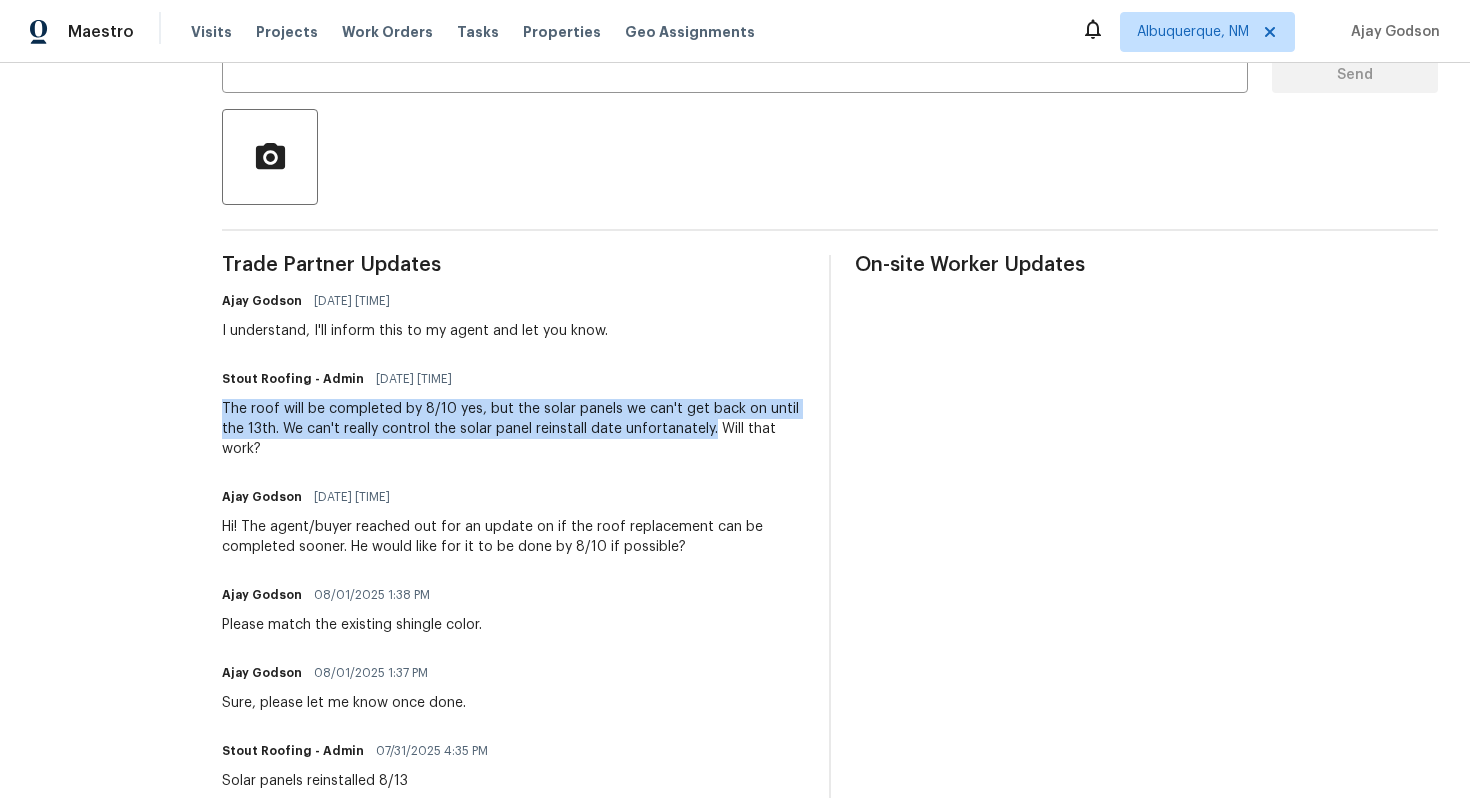 drag, startPoint x: 231, startPoint y: 410, endPoint x: 722, endPoint y: 425, distance: 491.22906 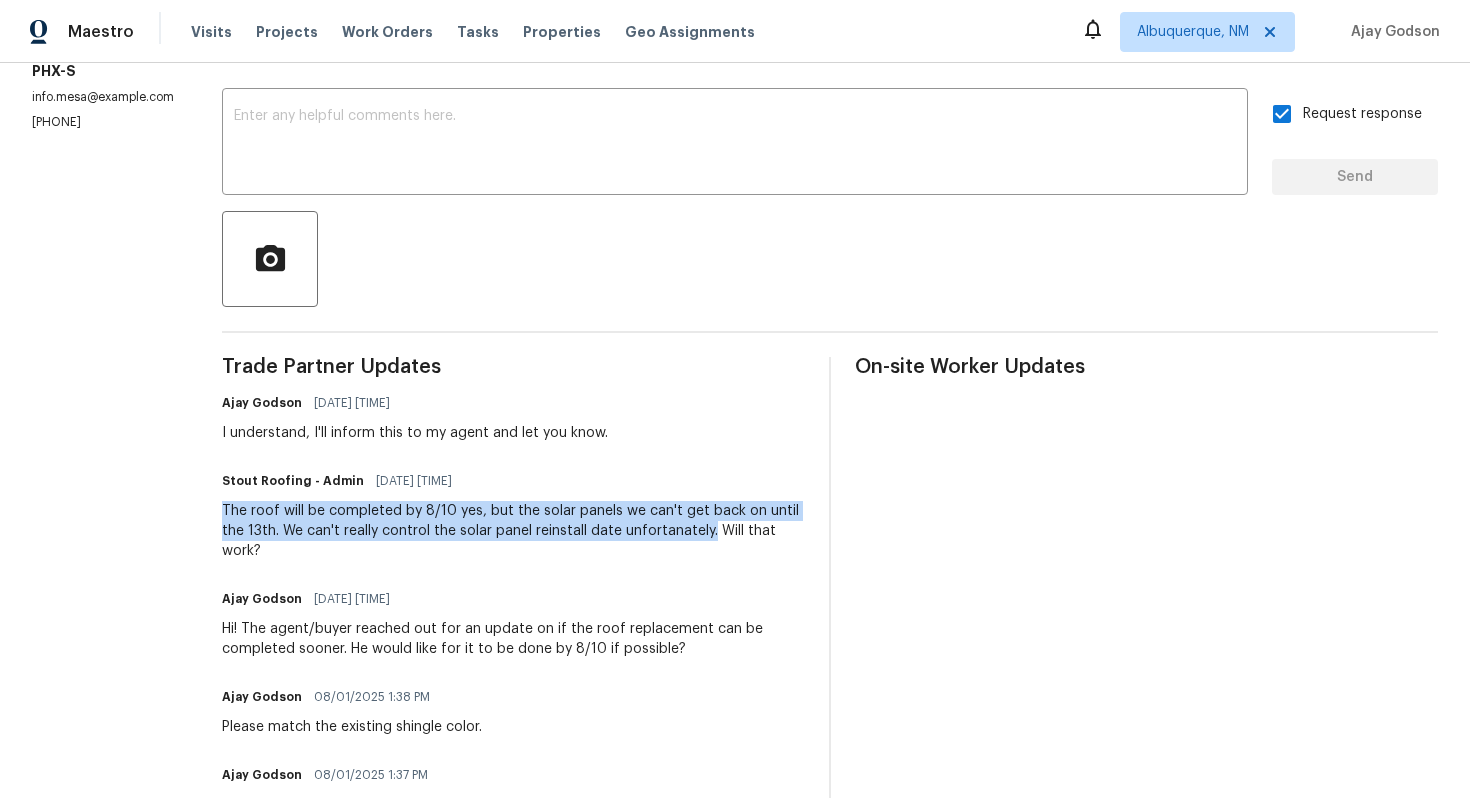 scroll, scrollTop: 0, scrollLeft: 0, axis: both 